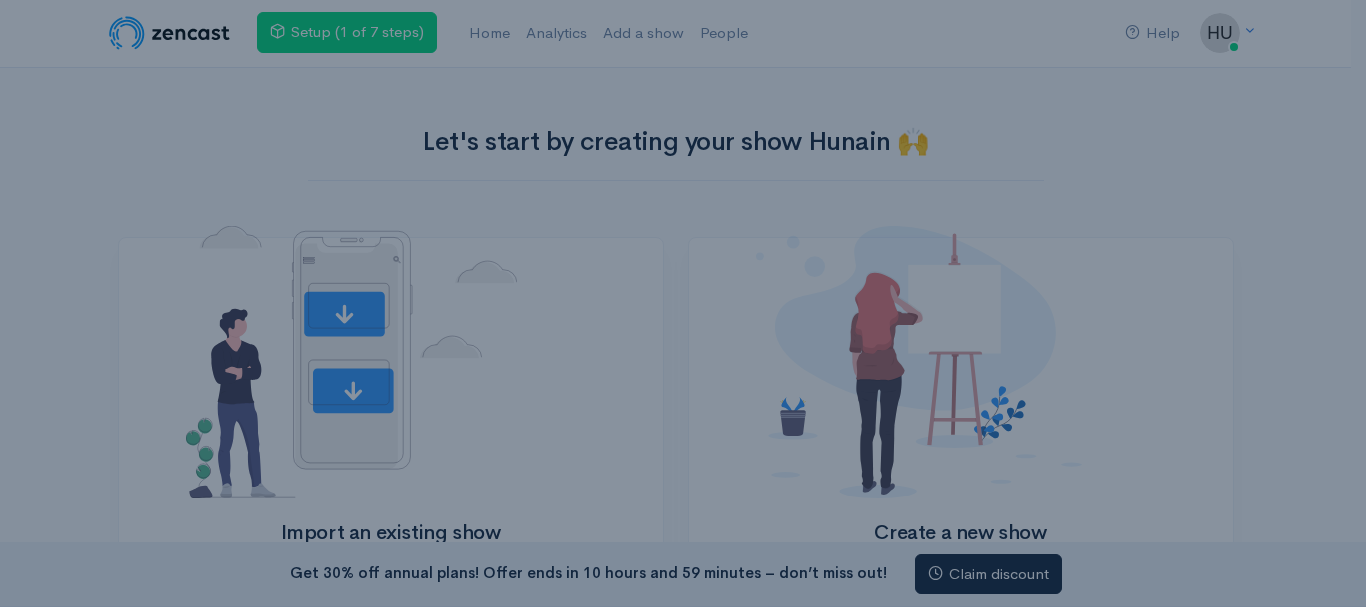scroll, scrollTop: 0, scrollLeft: 0, axis: both 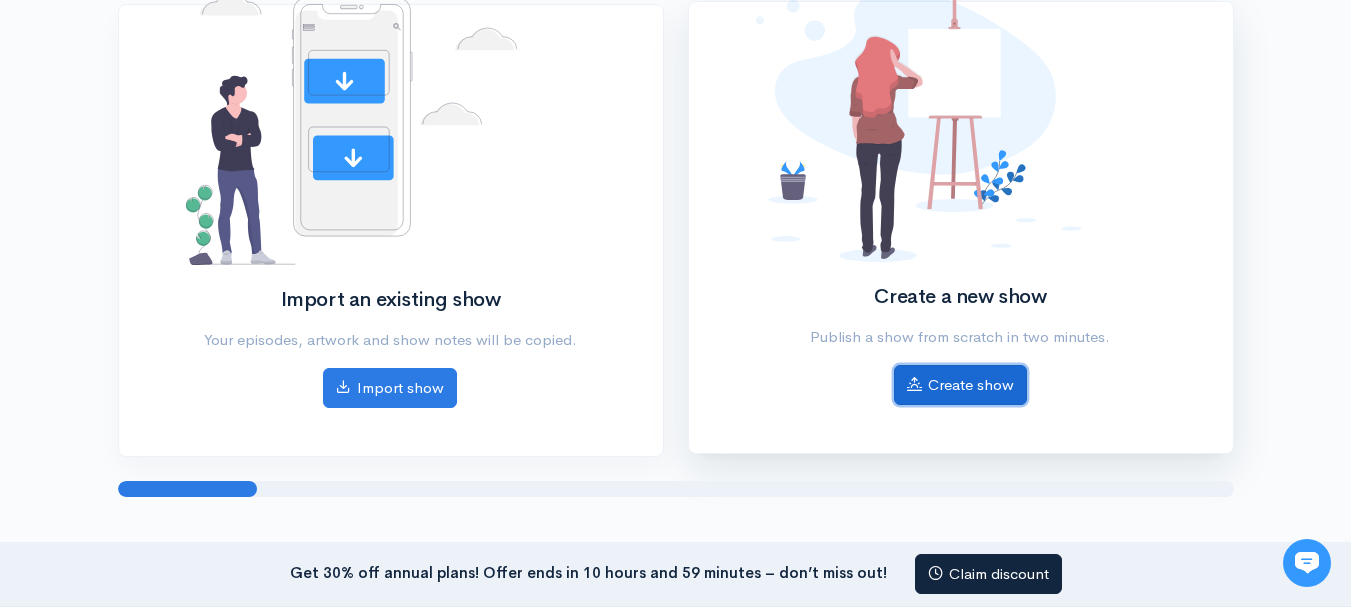 click on "Create show" at bounding box center [960, 385] 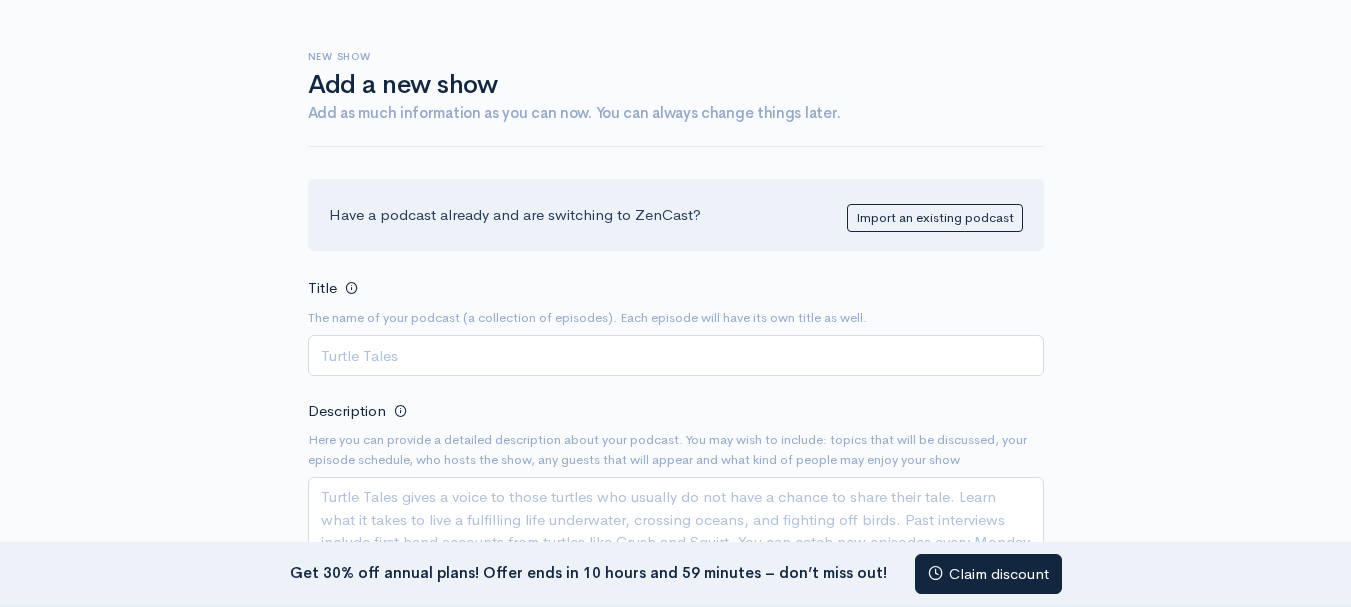 scroll, scrollTop: 134, scrollLeft: 0, axis: vertical 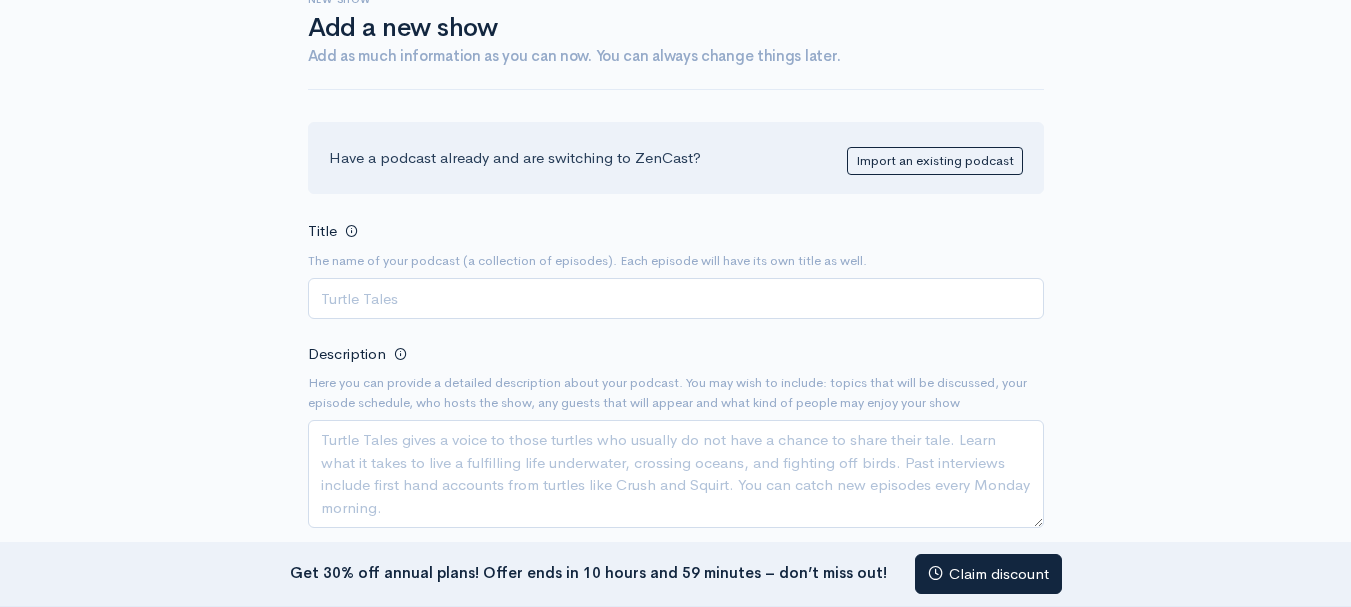 click on "Title" at bounding box center (676, 298) 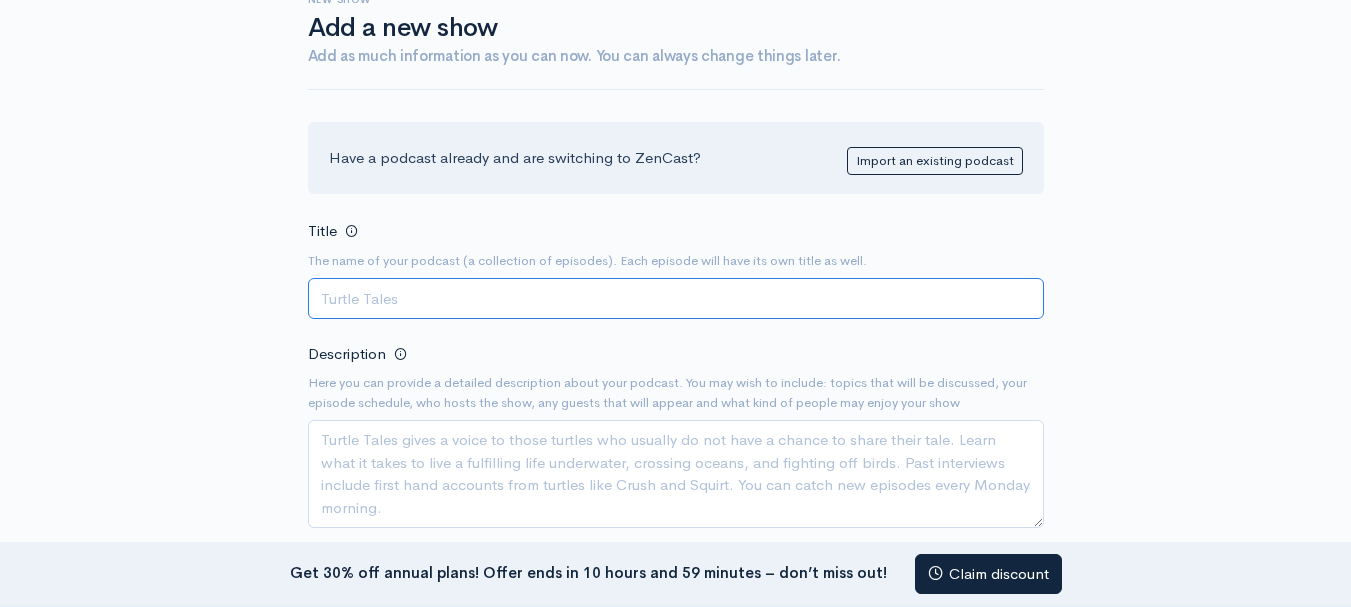 paste on "stumble guys for ios" 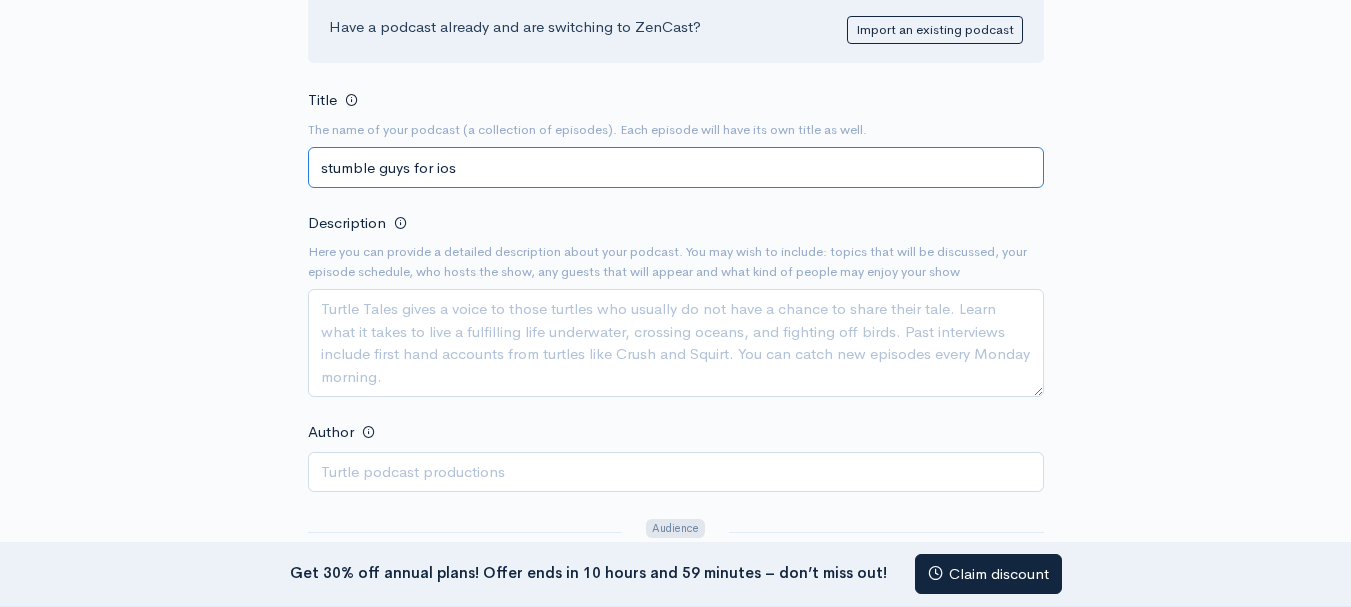 scroll, scrollTop: 267, scrollLeft: 0, axis: vertical 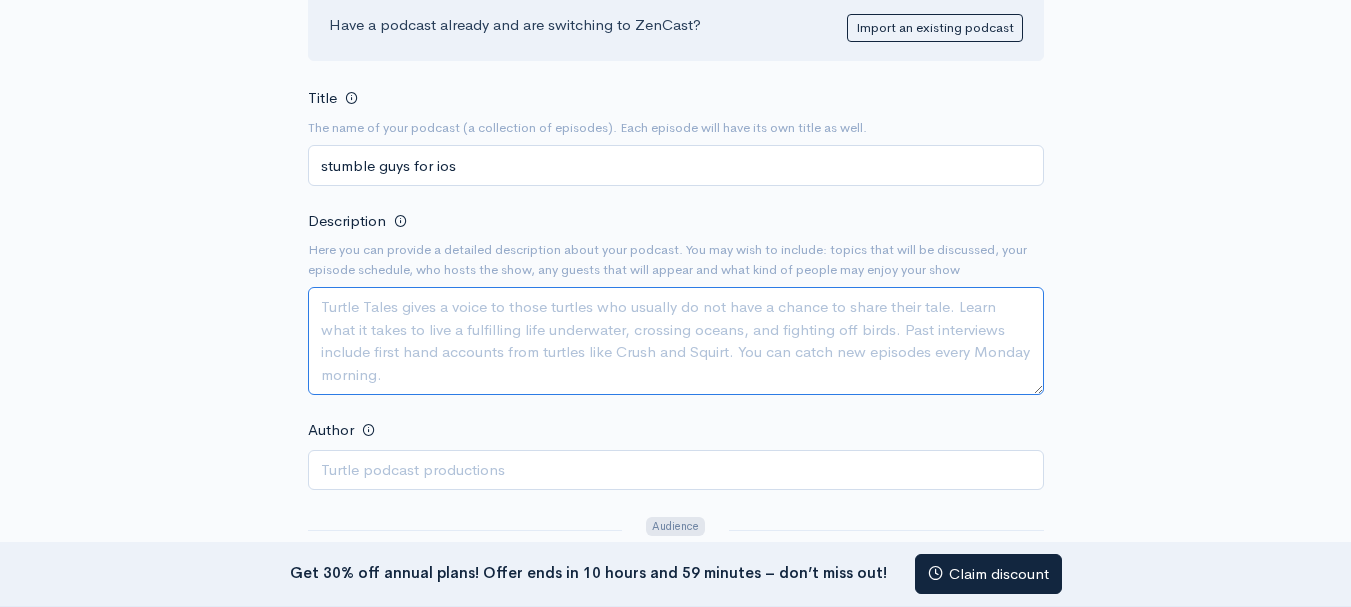 click on "Description" at bounding box center [676, 341] 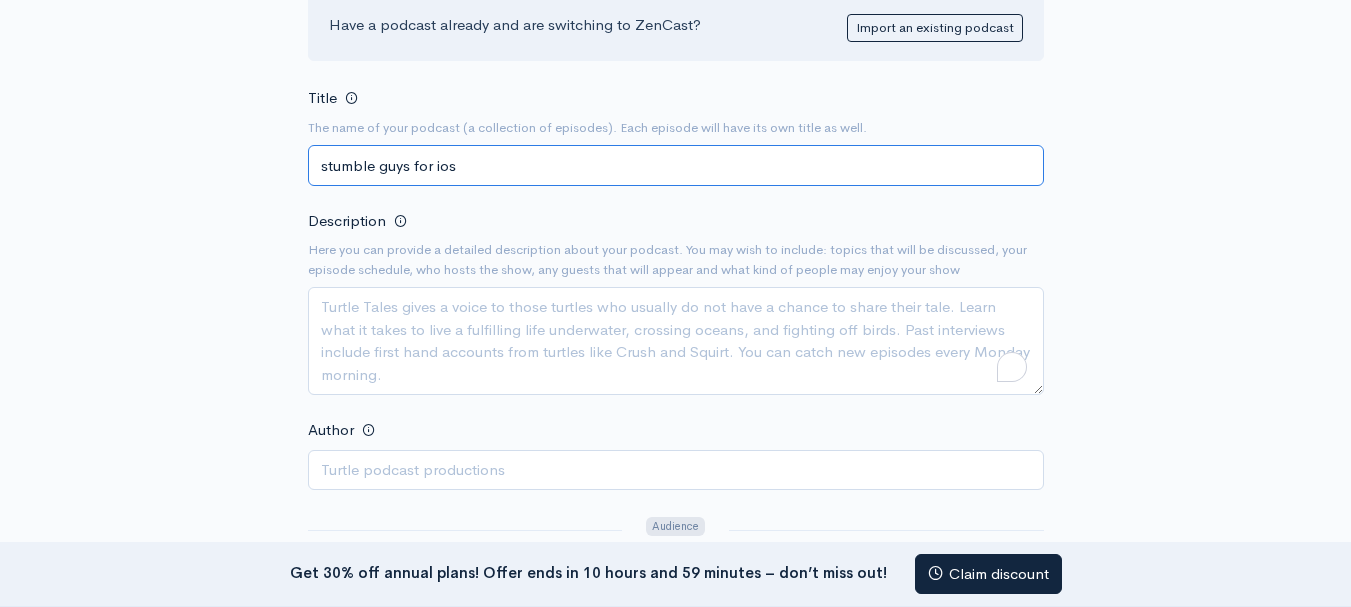 click on "stumble guys for ios" at bounding box center [676, 165] 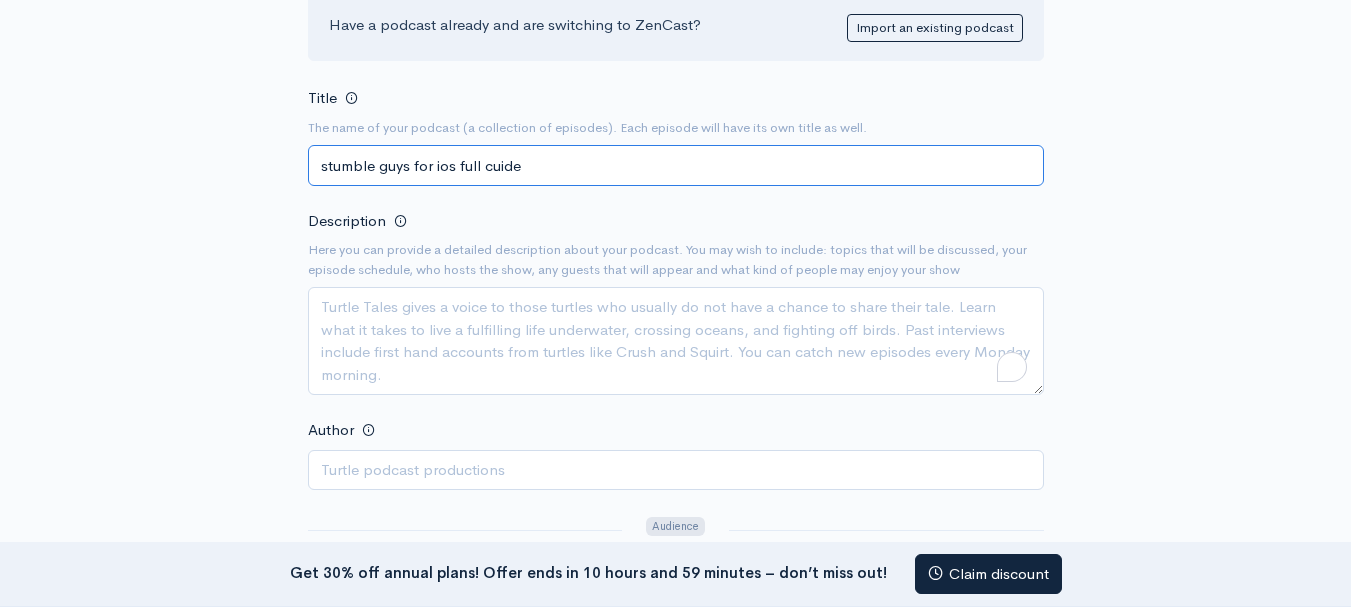 click on "stumble guys for ios full cuide" at bounding box center [676, 165] 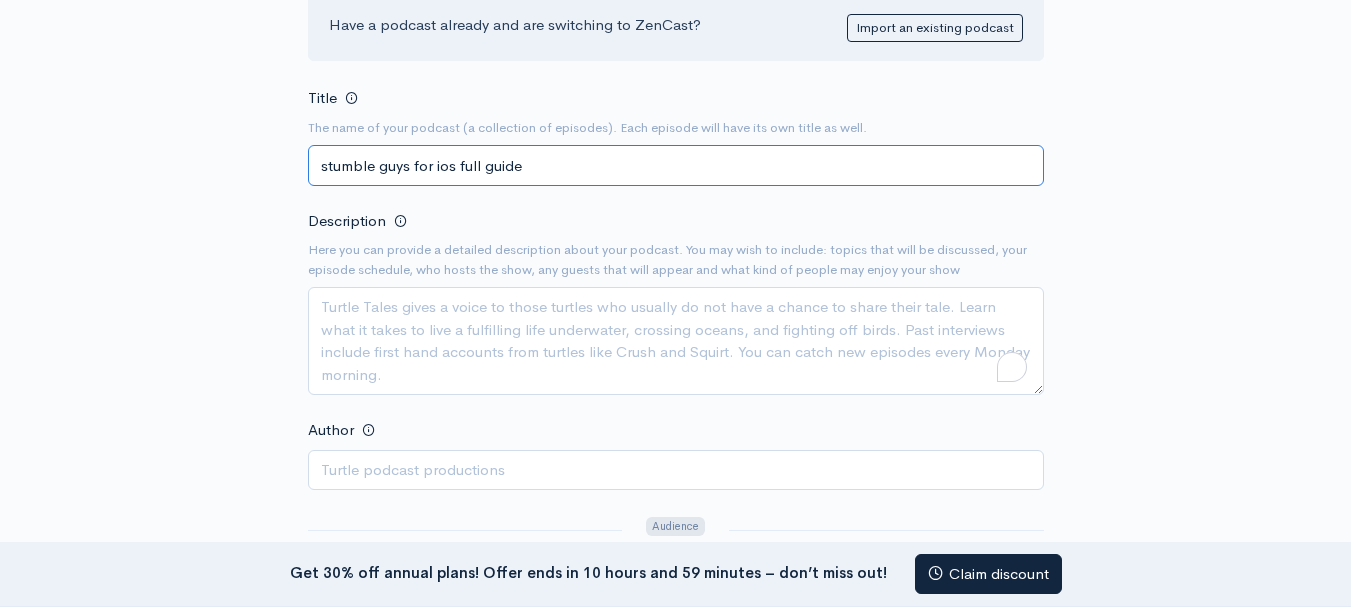 type on "stumble guys for ios full guide" 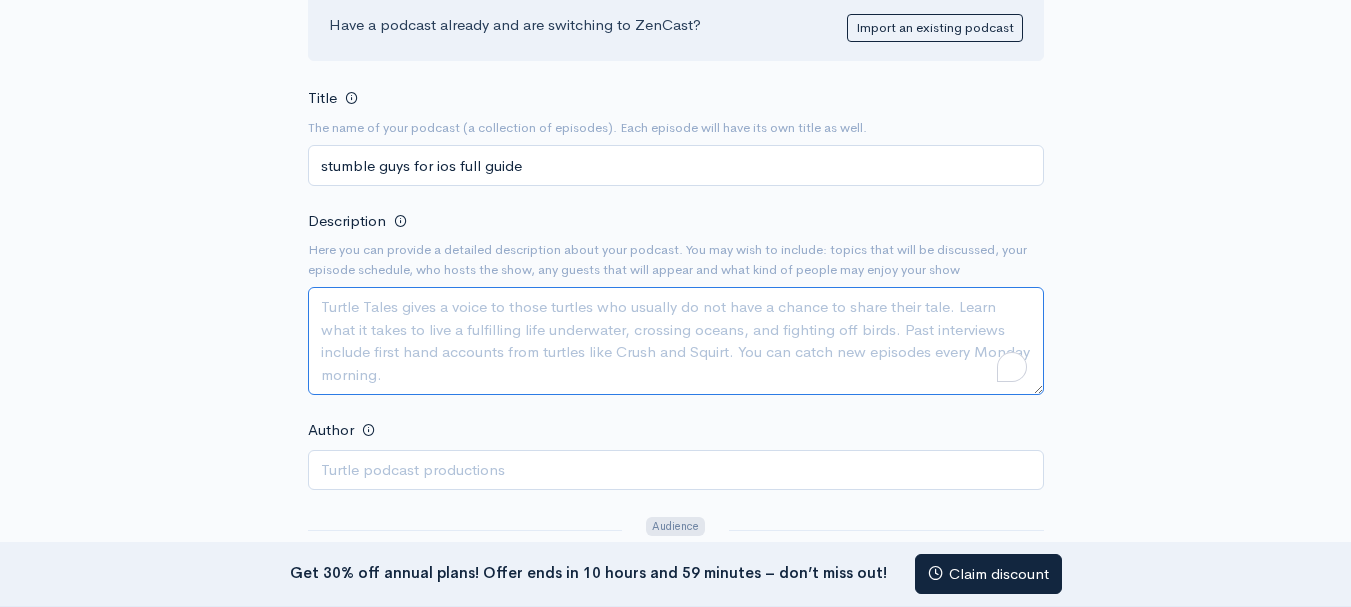 click on "Description" at bounding box center [676, 341] 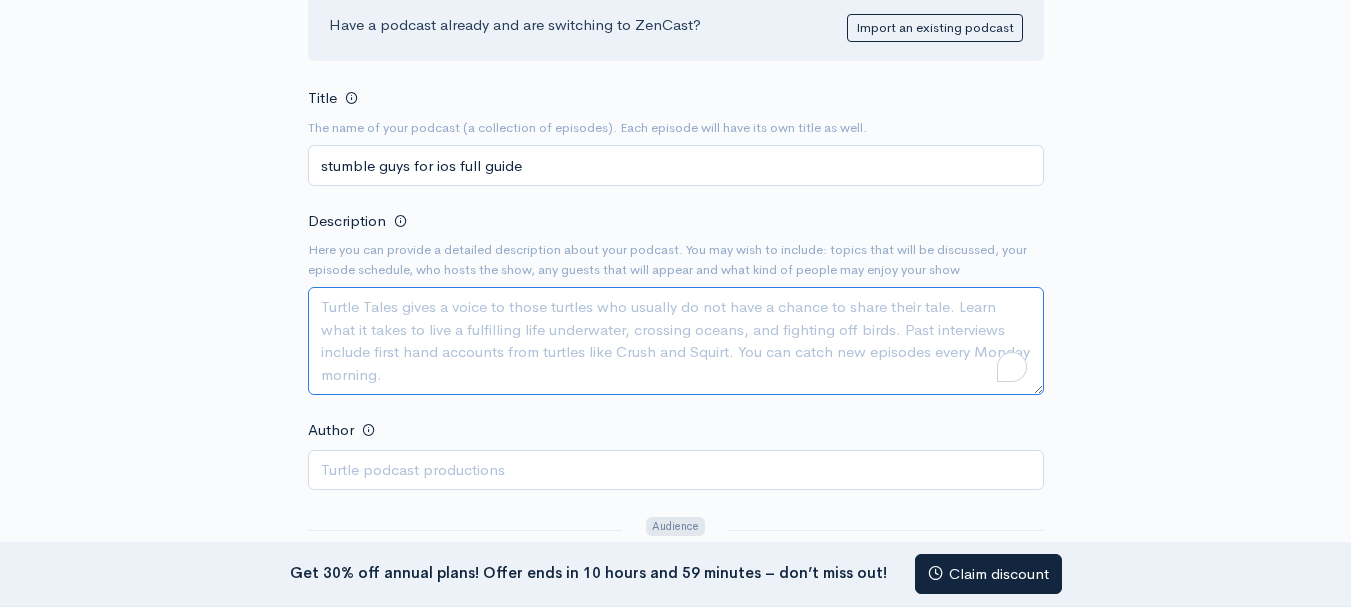 click on "Description" at bounding box center (676, 341) 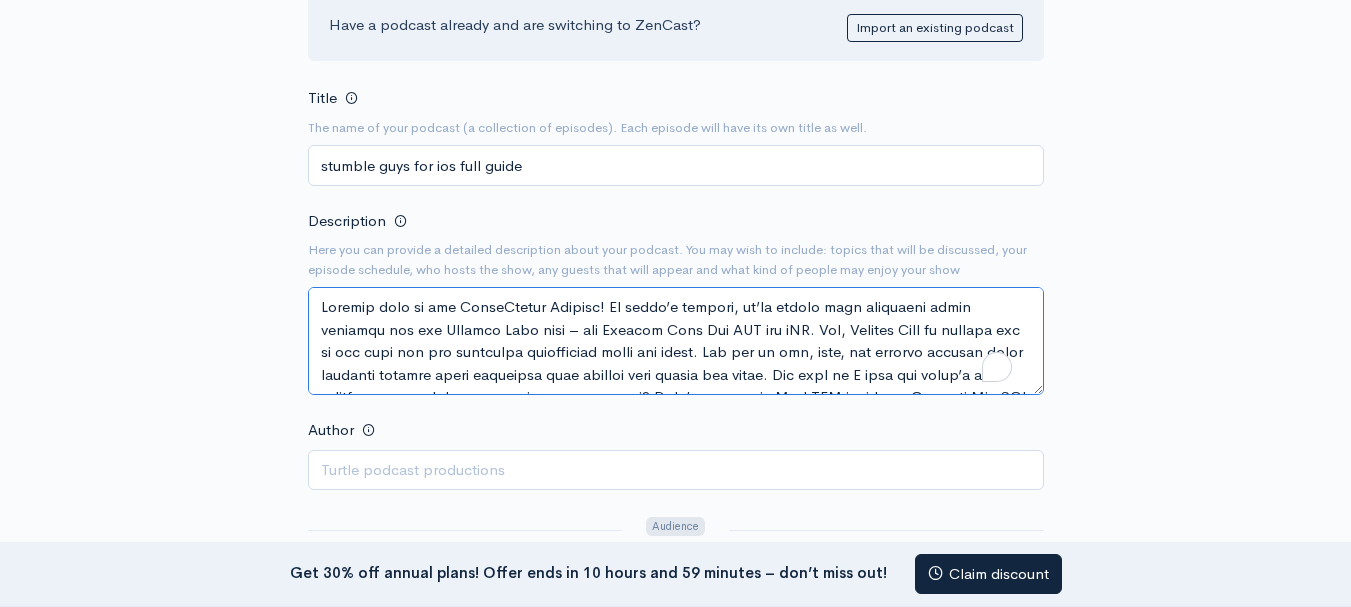 scroll, scrollTop: 305, scrollLeft: 0, axis: vertical 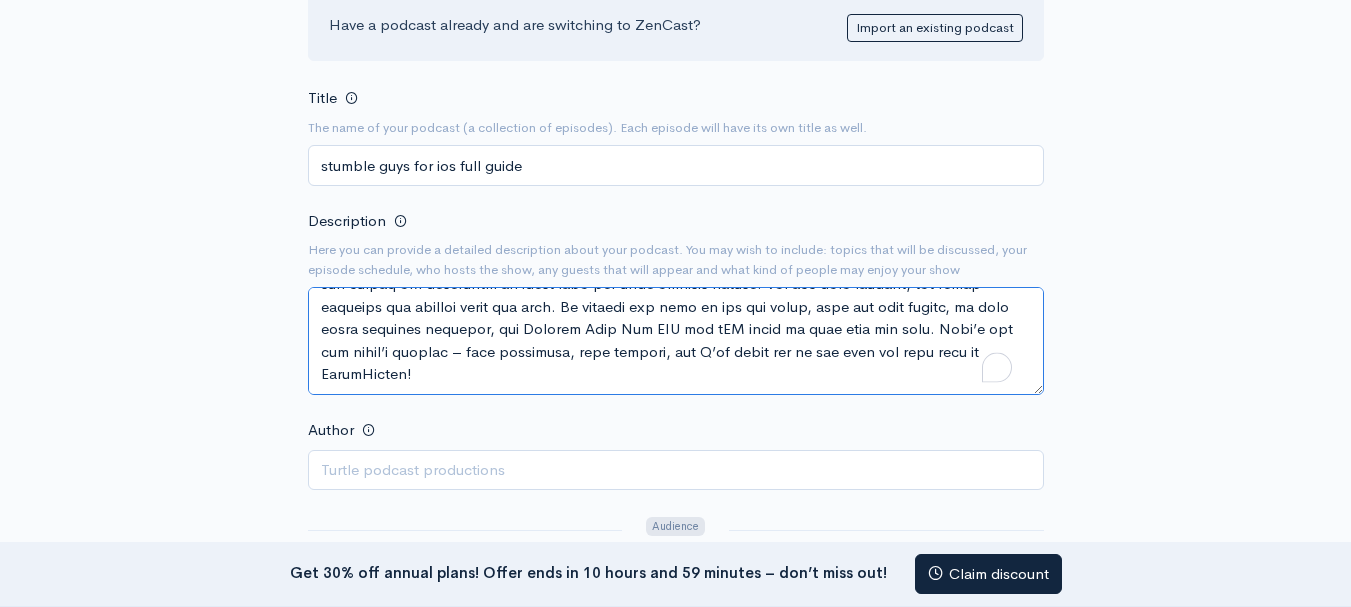 type on "Welcome back to the CycleGamers Podcast! In today’s episode, we’re diving into something super exciting for all Stumble Guys fans – the Stumble Guys Mod APK for iOS. Now, Stumble Guys is already one of the most fun and addictive multiplayer games out there. You get to run, jump, and stumble through crazy obstacle courses while competing with players from around the world. But what if I told you there’s a version of the game that unlocks even more fun? That’s where the Mod APK comes in. With the Mod APK for iOS, players can enjoy extra features like all skins and emotes unlocked, unlimited gems, and even a no-ads experience. That means more style, more moves, and no interruptions while playing. It’s like having a special version of the game that makes you stand out from the crowd.
However, because this Mod version isn’t available on the App Store, players have to download it from third-party websites, which can sometimes be risky. So if you're thinking about trying it, make sure to use safe sources and alw..." 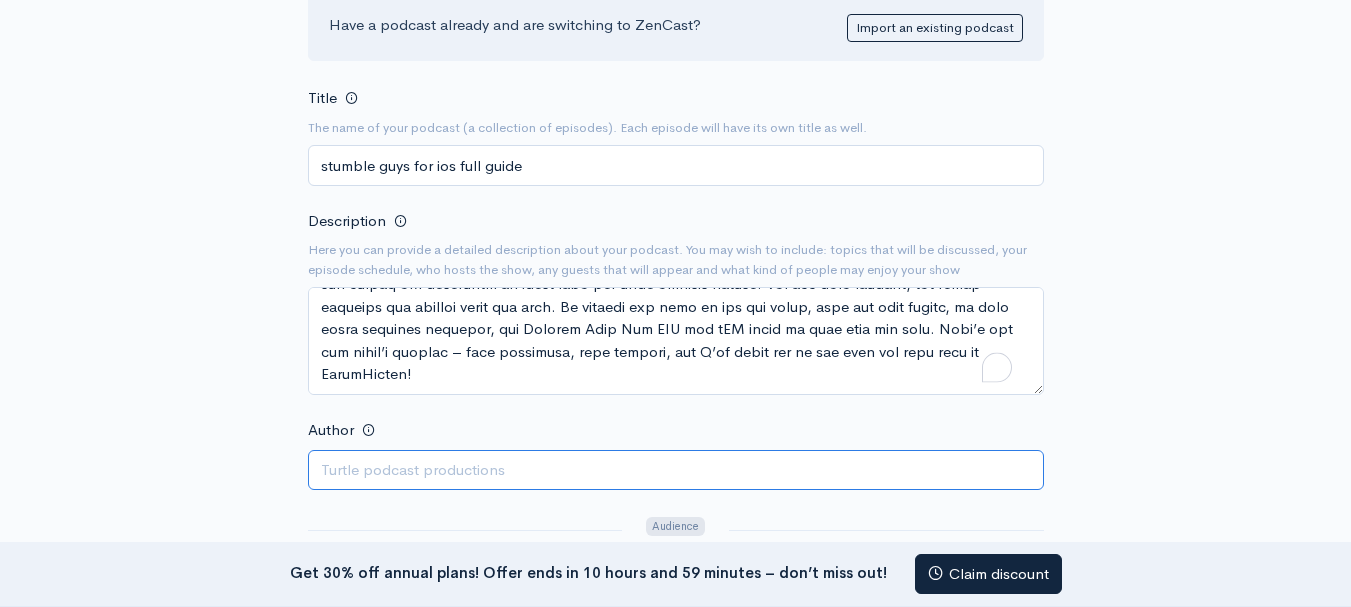 click on "Author" at bounding box center [676, 470] 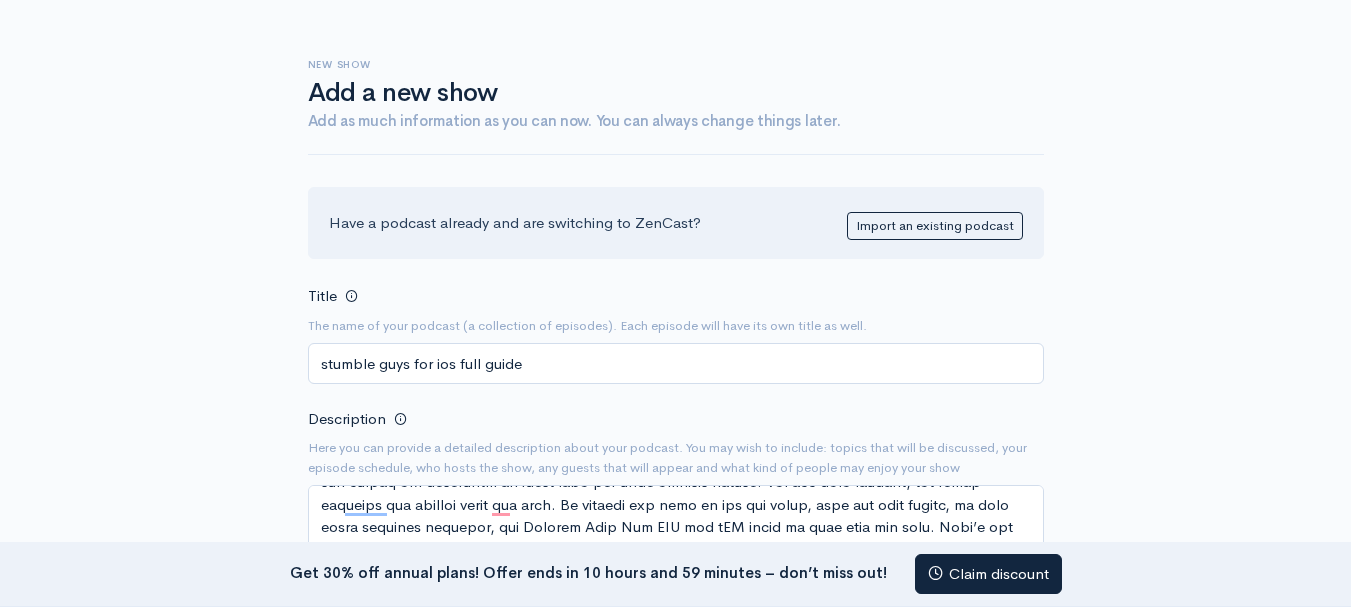 scroll, scrollTop: 67, scrollLeft: 0, axis: vertical 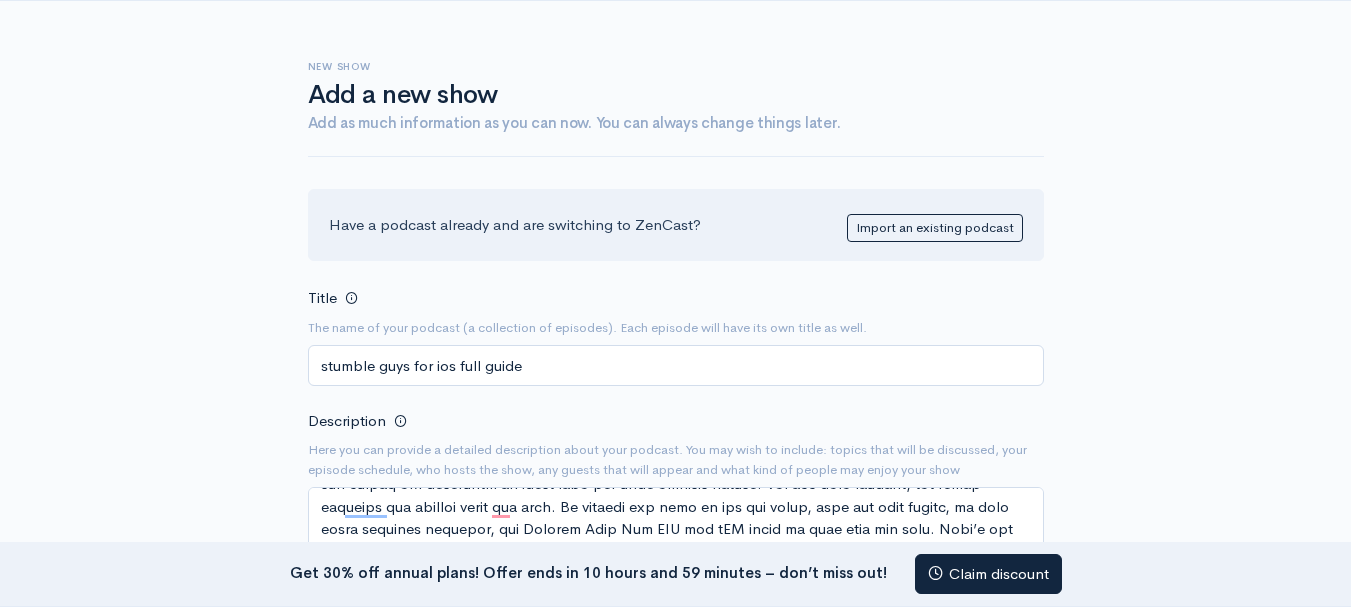 type on "cycle" 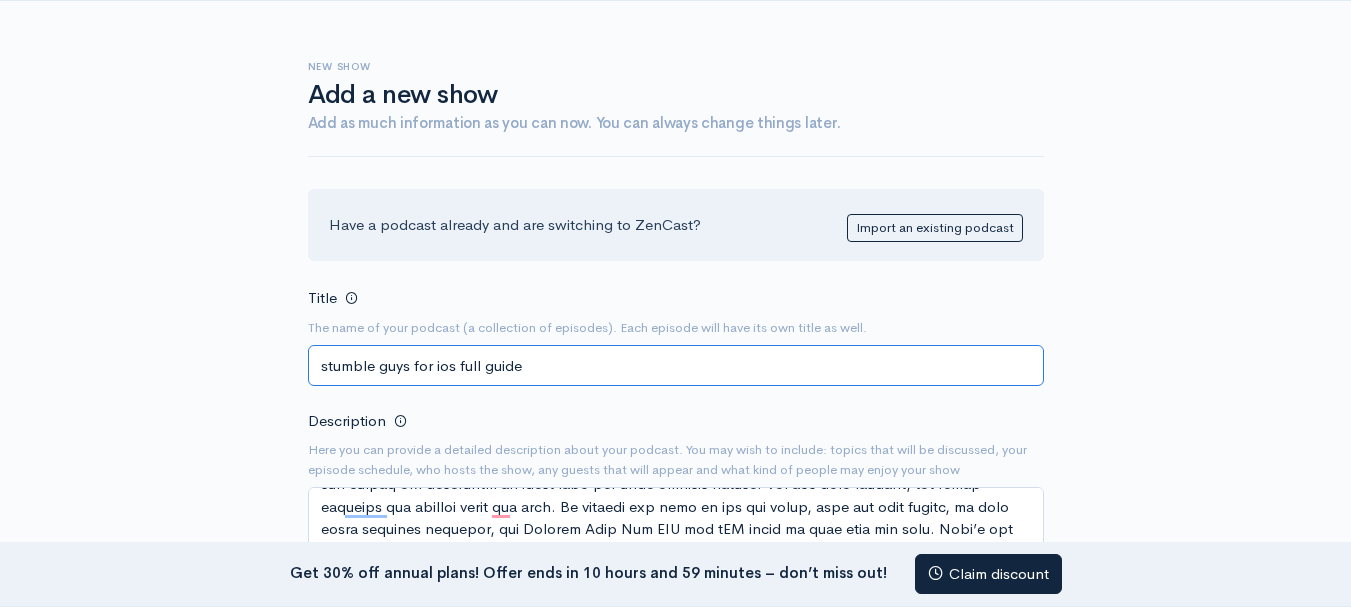 click on "stumble guys for ios full guide" at bounding box center (676, 365) 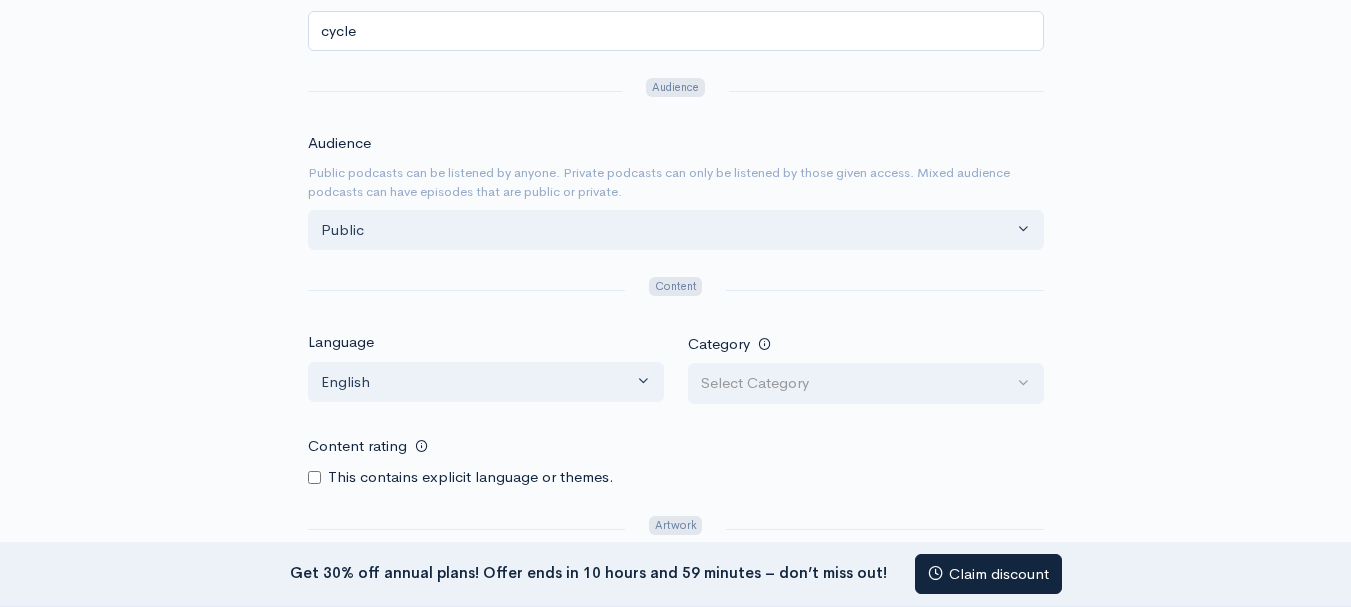 scroll, scrollTop: 634, scrollLeft: 0, axis: vertical 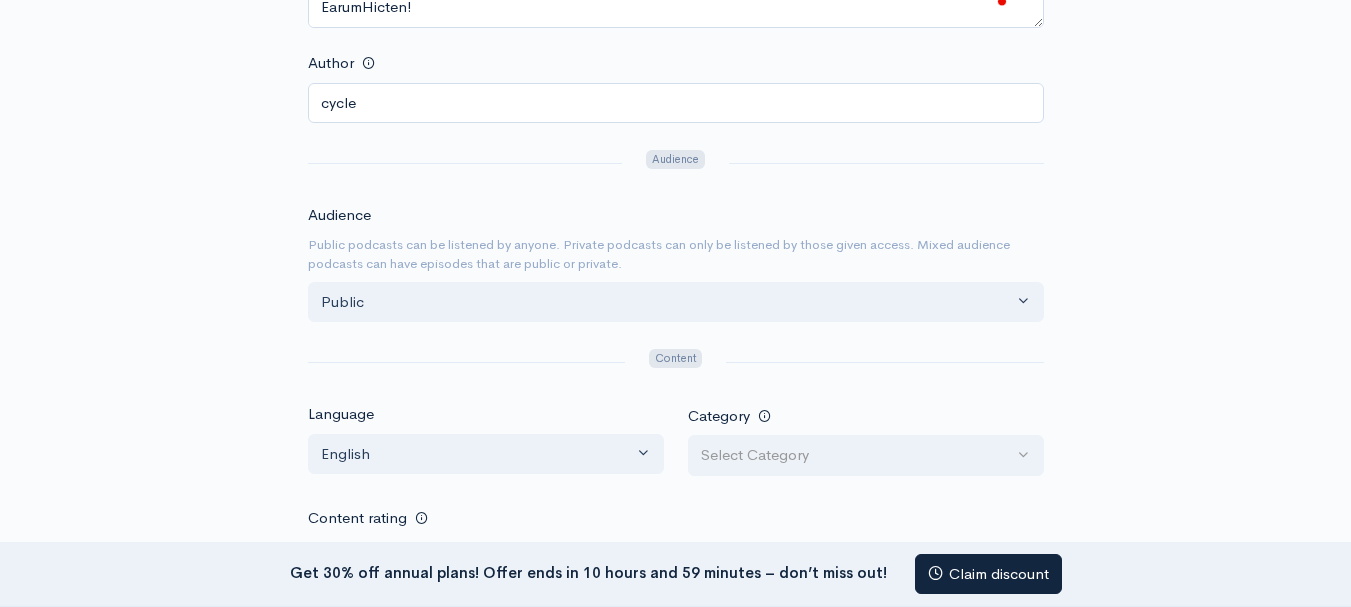 type on "cyclegamersr" 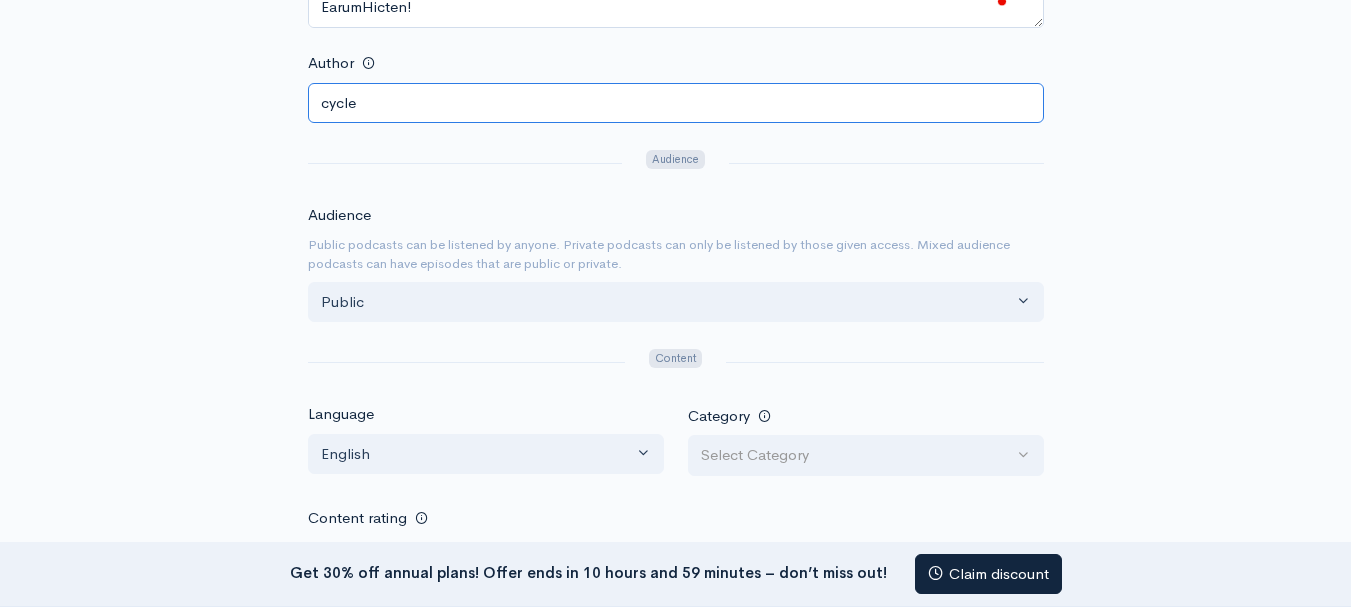 click on "cycle" at bounding box center [676, 103] 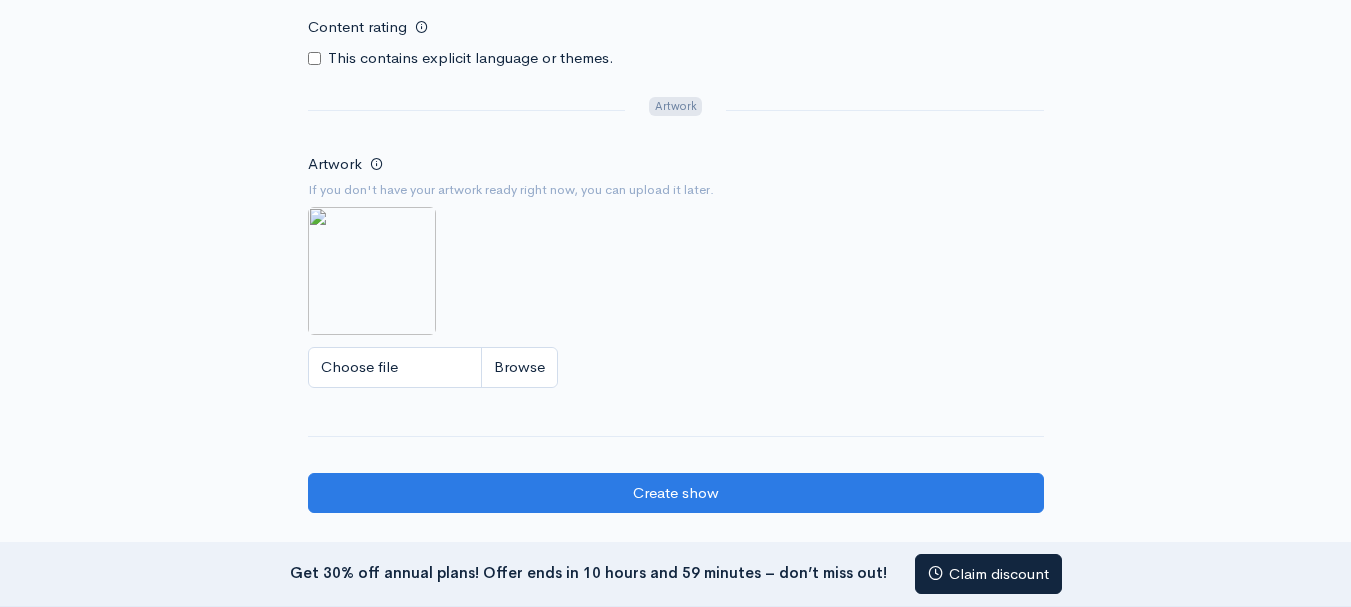 scroll, scrollTop: 1134, scrollLeft: 0, axis: vertical 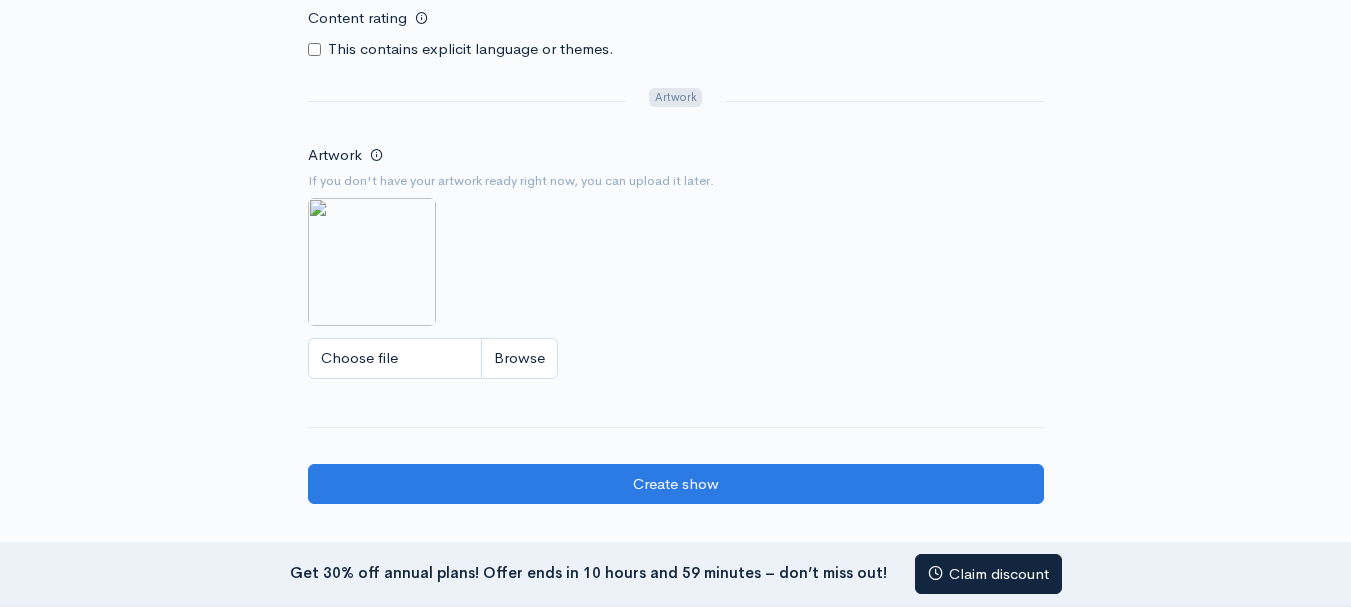 type on "[PERSON_NAME]" 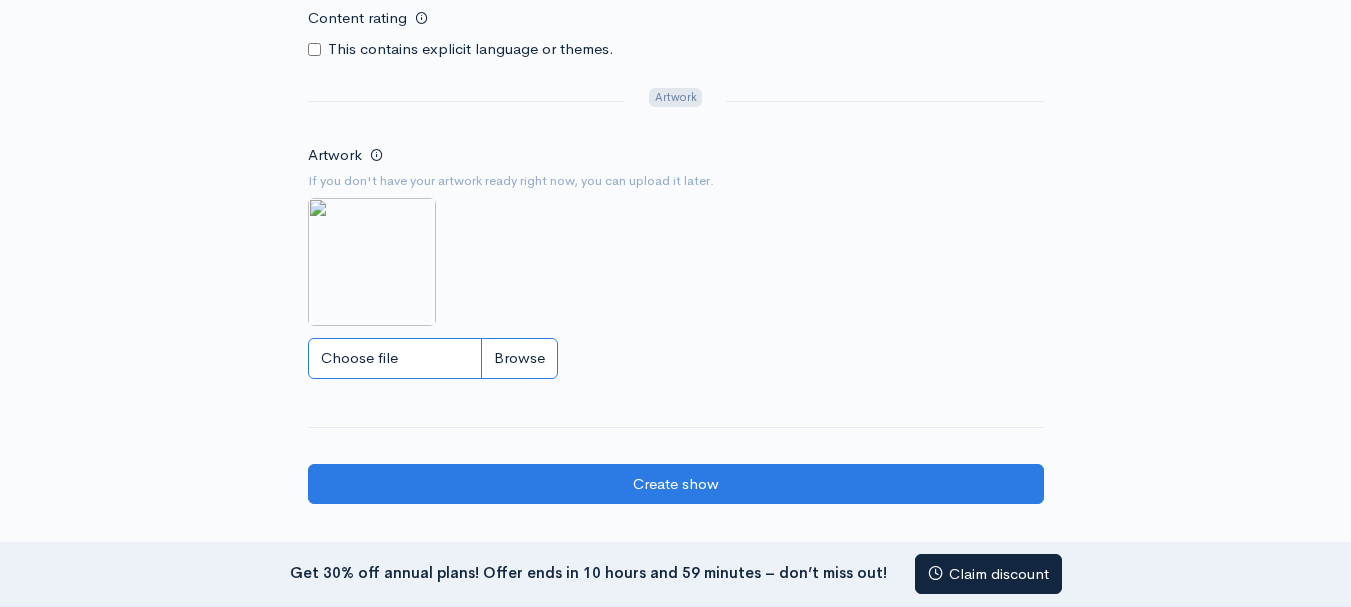 click on "Choose file" at bounding box center (433, 358) 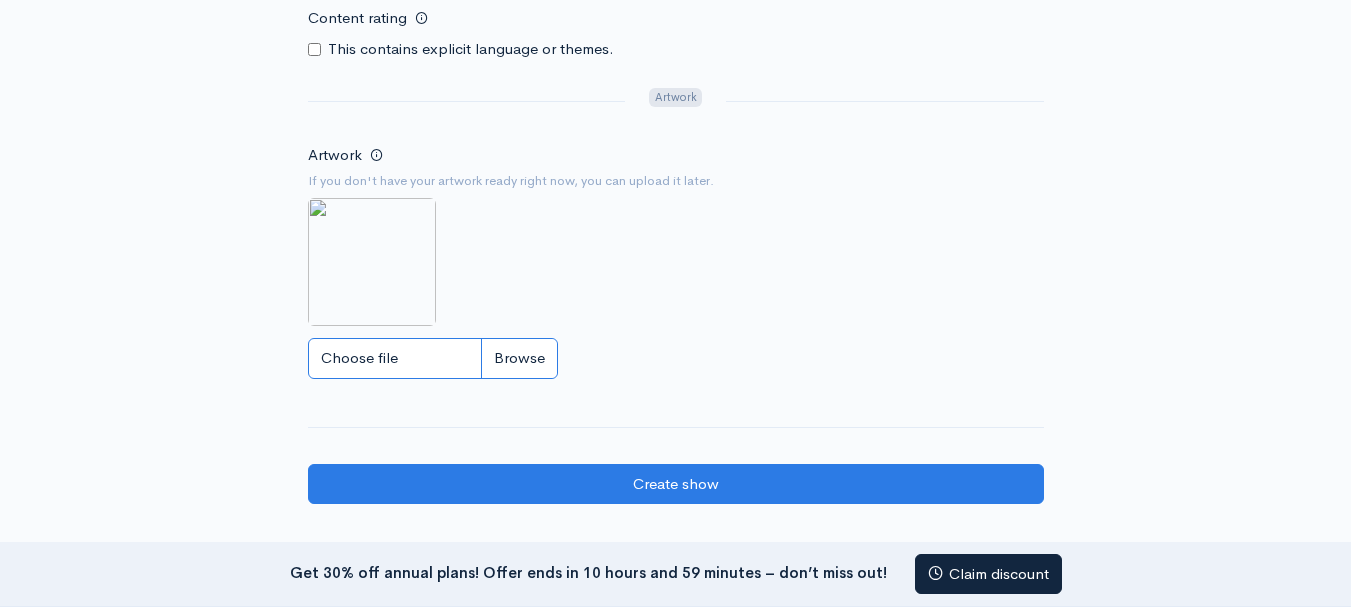 type on "C:\fakepath\apple-podcasts_wechat__cq3l3kjucay6_og.png" 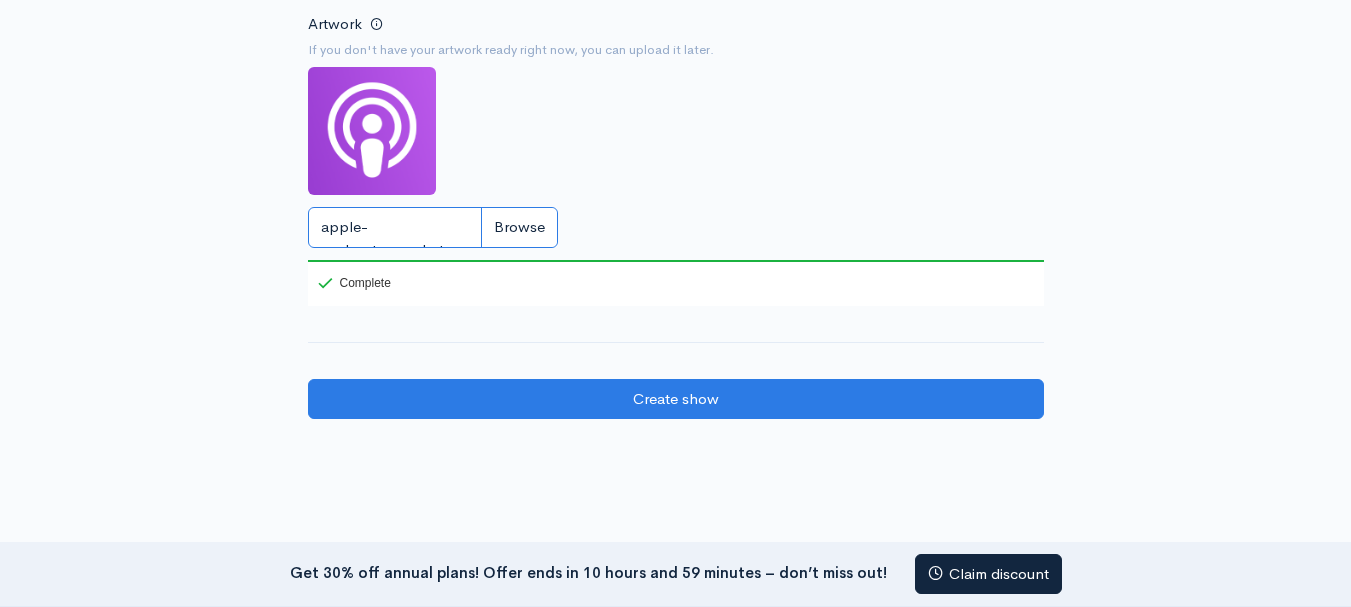 scroll, scrollTop: 1267, scrollLeft: 0, axis: vertical 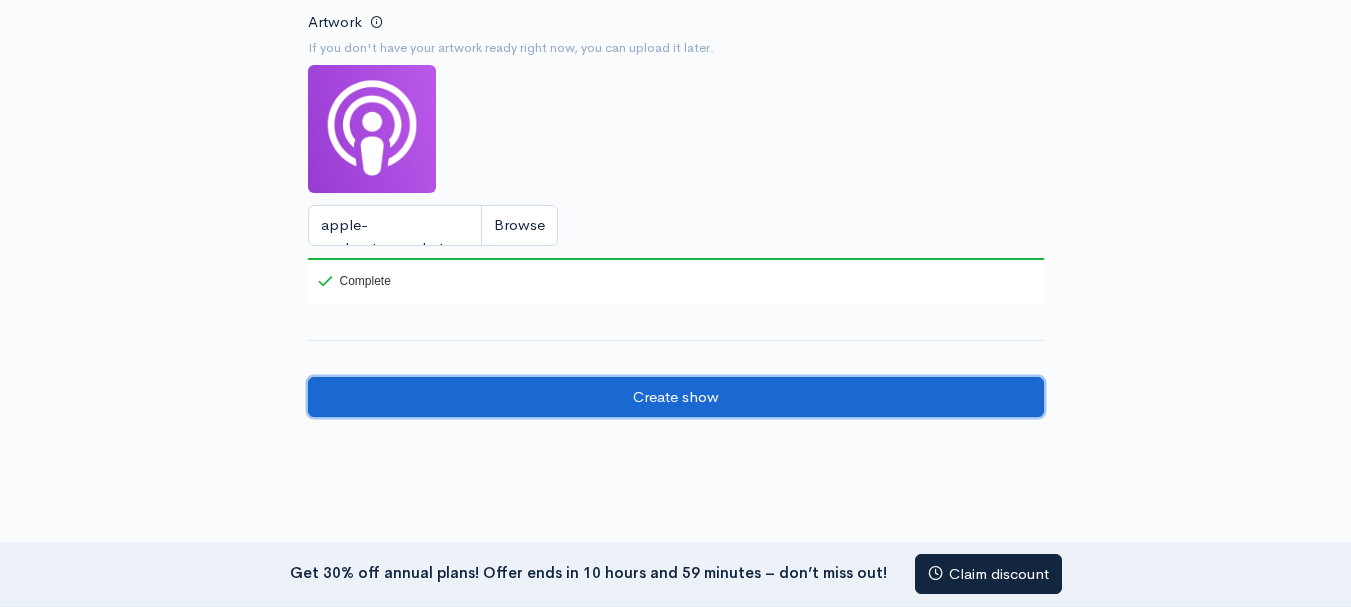 click on "Create show" at bounding box center [676, 397] 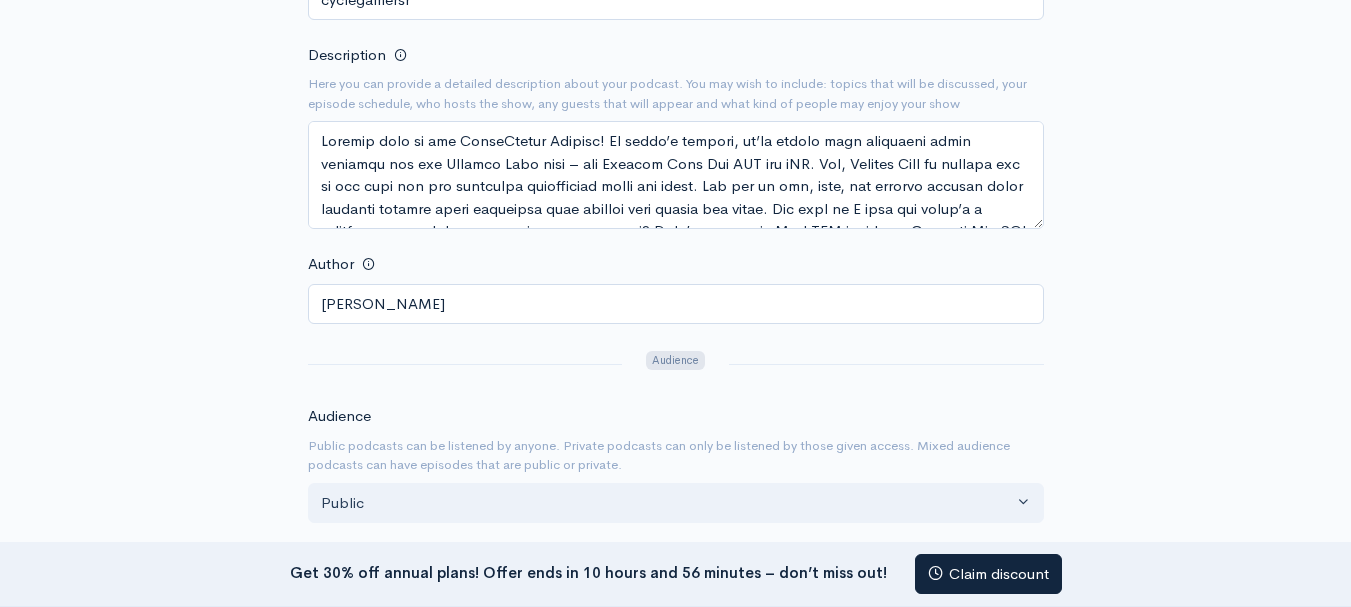 scroll, scrollTop: 0, scrollLeft: 0, axis: both 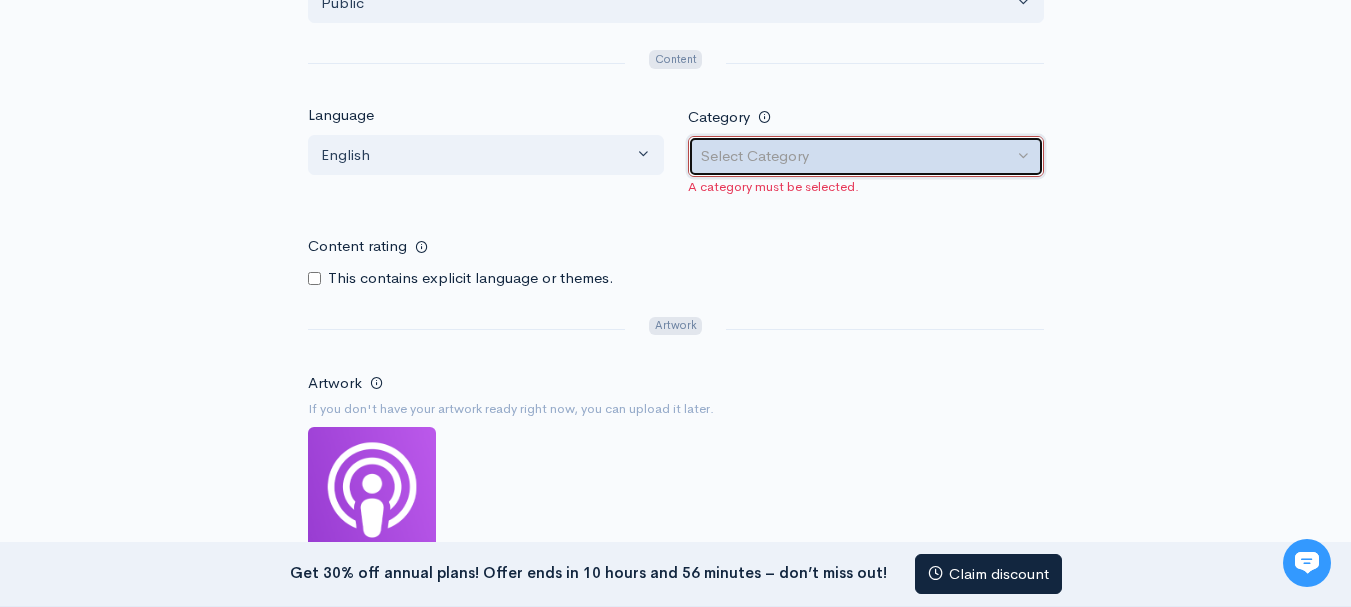 click on "Select Category" at bounding box center [866, 156] 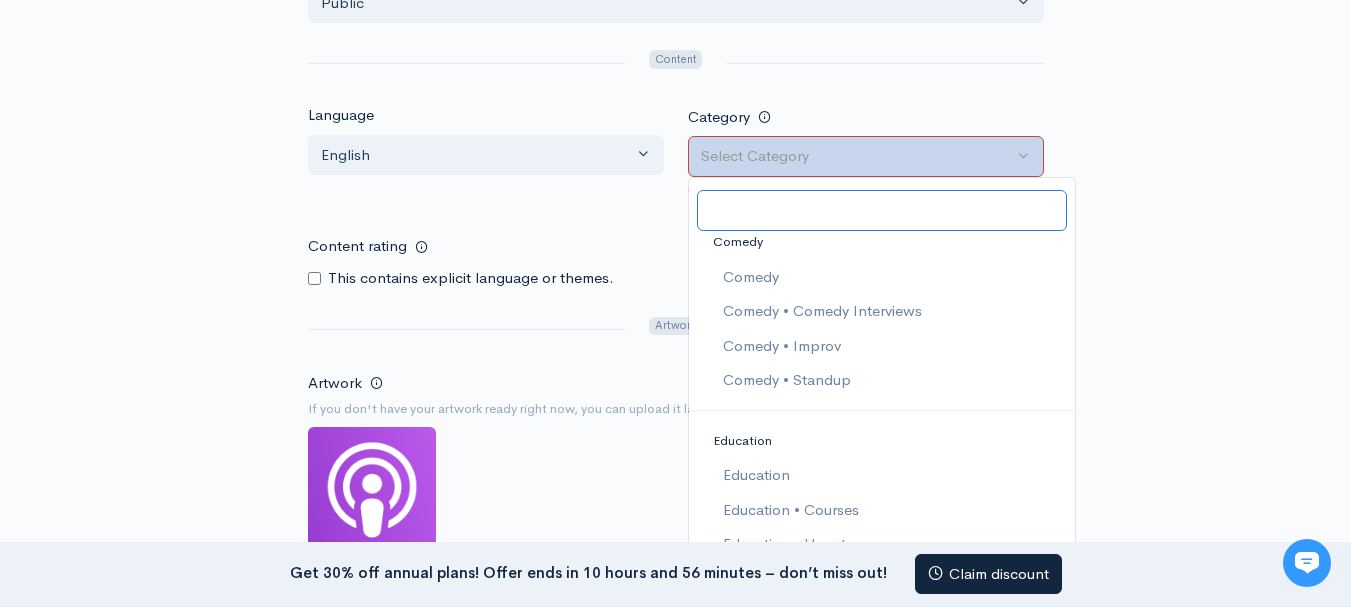 scroll, scrollTop: 667, scrollLeft: 0, axis: vertical 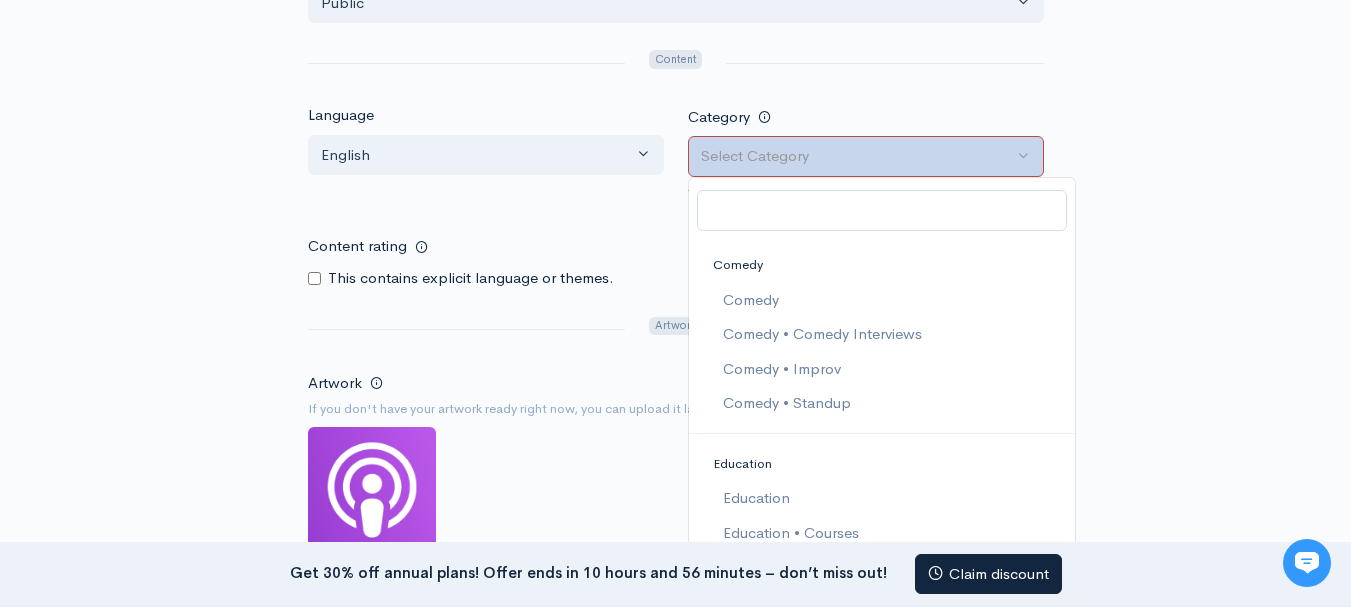 click on "Comedy" at bounding box center [882, 265] 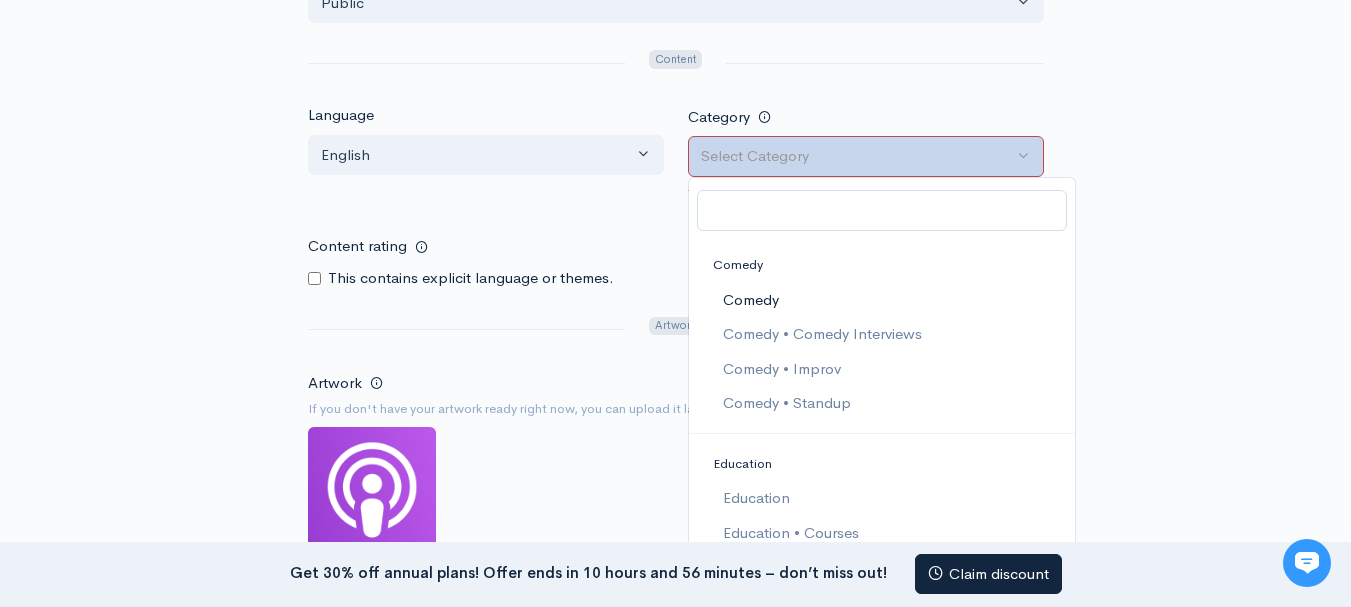 click on "Comedy" at bounding box center [750, 300] 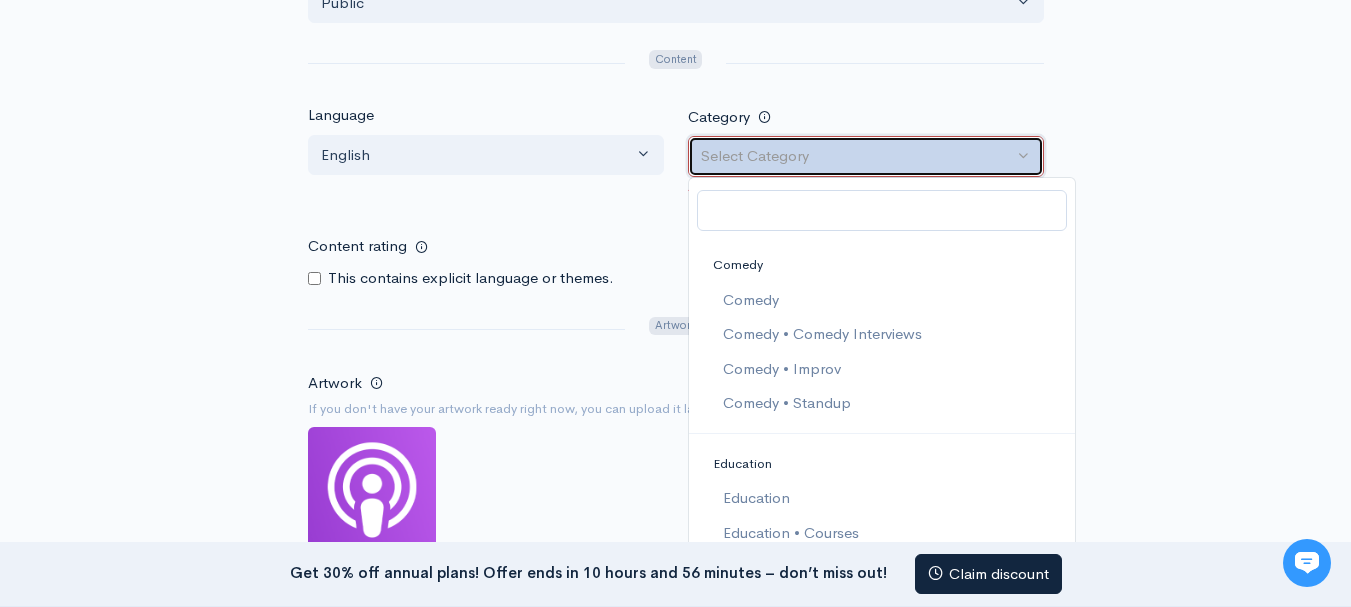 select on "Comedy" 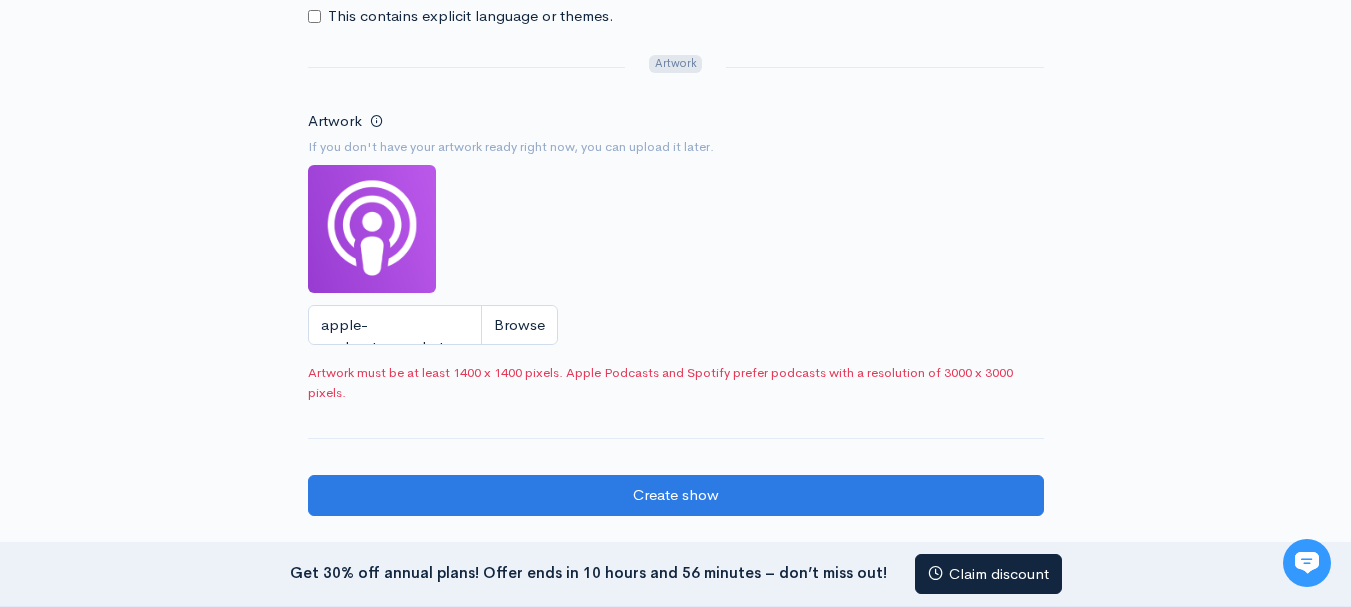 scroll, scrollTop: 1333, scrollLeft: 0, axis: vertical 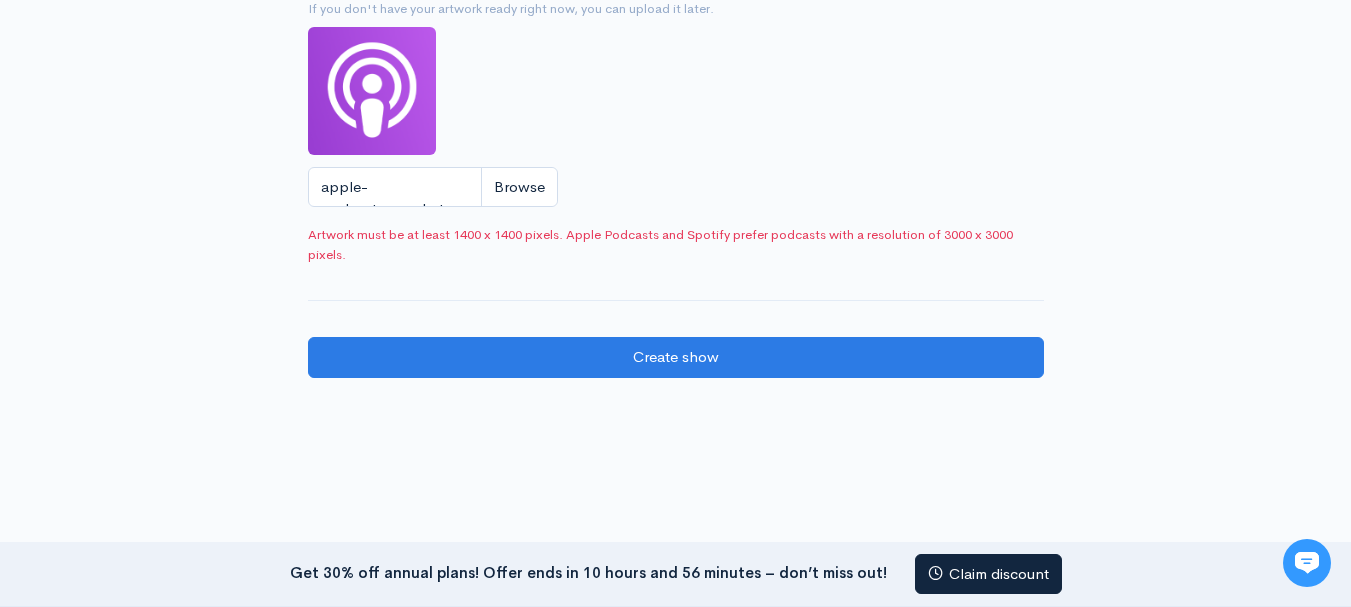 click on "New show
Add a new show
Add as much information as you can now. You can always change things later.
Have a podcast already and are switching to ZenCast?  Import an existing podcast     Title
The name of your podcast (a collection of episodes). Each episode will have its own title as well.
cyclegamersr   Description
Here you can provide a detailed description about your podcast. You may wish to include: topics that will be
discussed, your episode schedule, who hosts the show, any guests that will appear and what kind of people may
enjoy your show
Author     alexbhatti     Audience     Audience
Public podcasts can be listened by anyone. Private podcasts can only be listened by those given access. Mixed audience podcasts can have episodes that are public or private.
Public Private Mixed Public       Content     Language   Afar Abkhaz Avestan Afrikaans Akan Ewe" at bounding box center (676, -432) 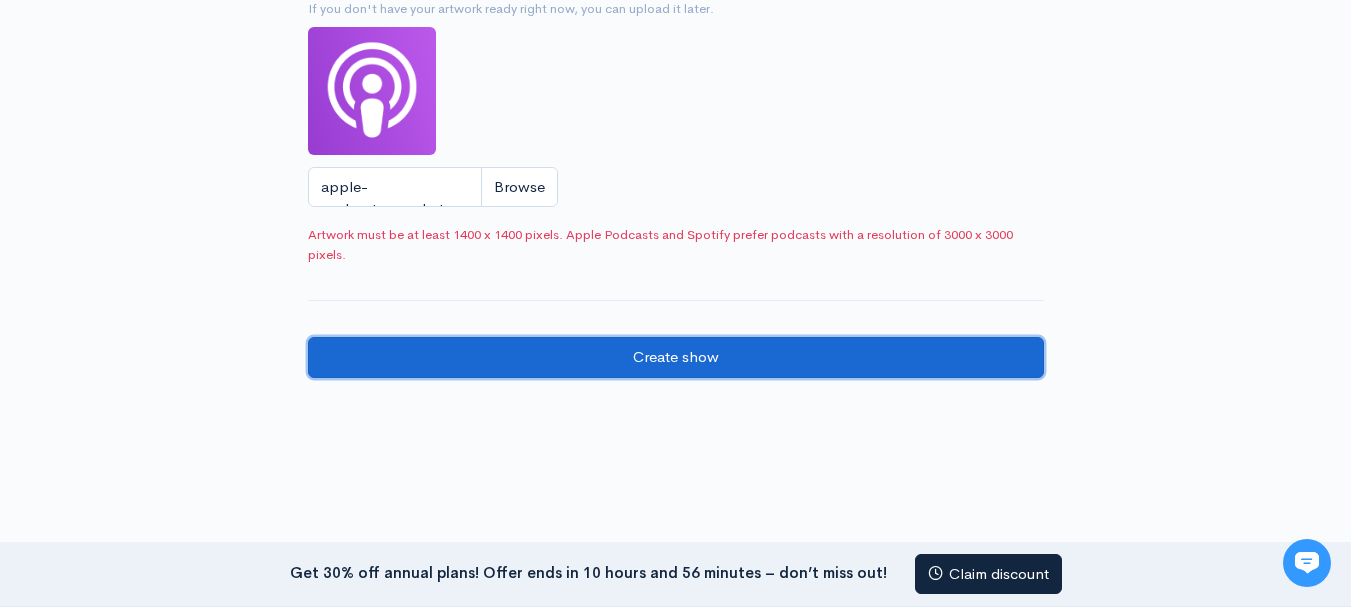 click on "Create show" at bounding box center (676, 357) 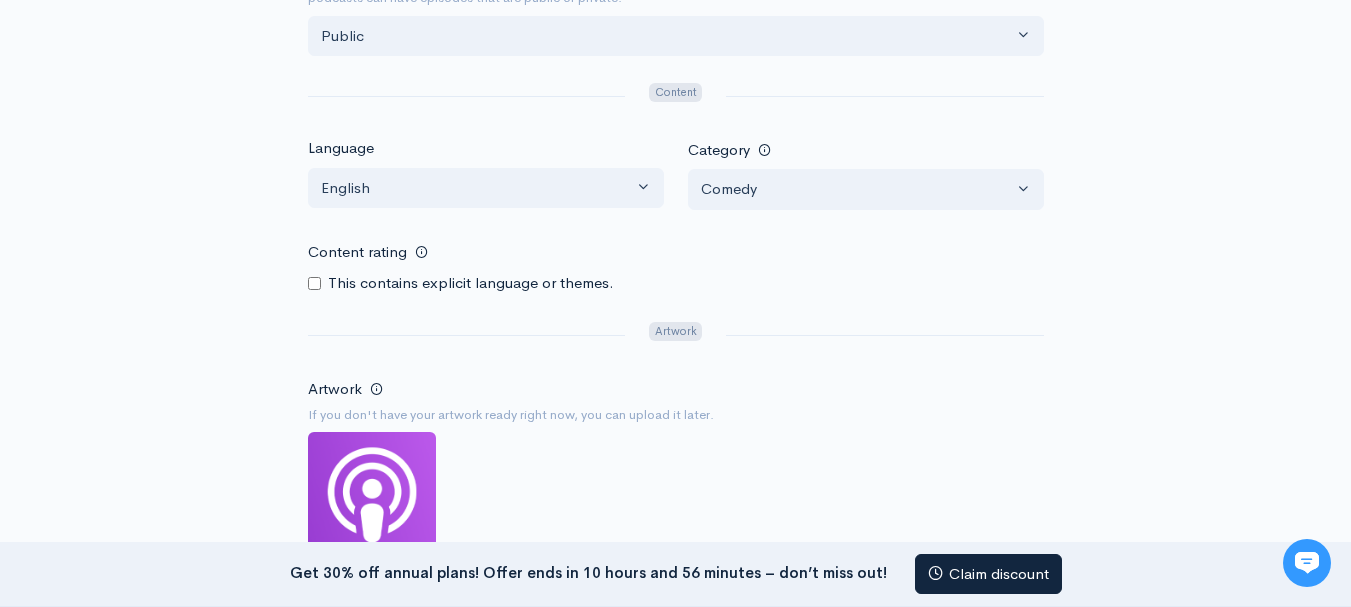 scroll, scrollTop: 1025, scrollLeft: 0, axis: vertical 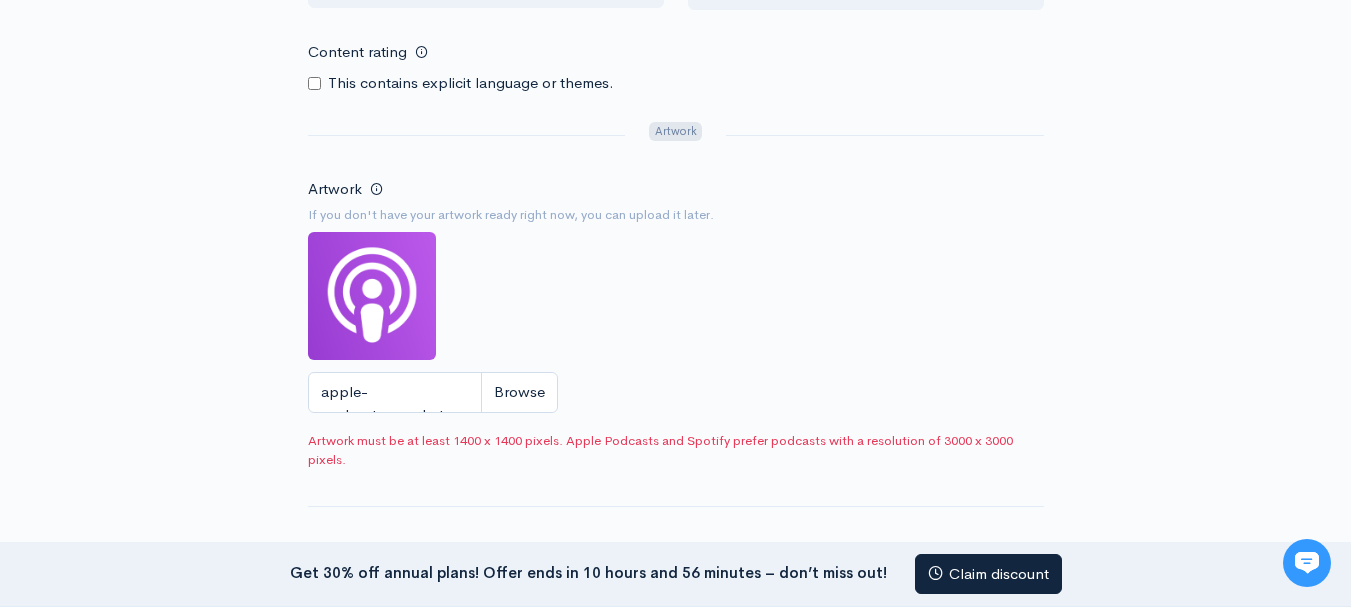 drag, startPoint x: 445, startPoint y: 302, endPoint x: 398, endPoint y: 283, distance: 50.695168 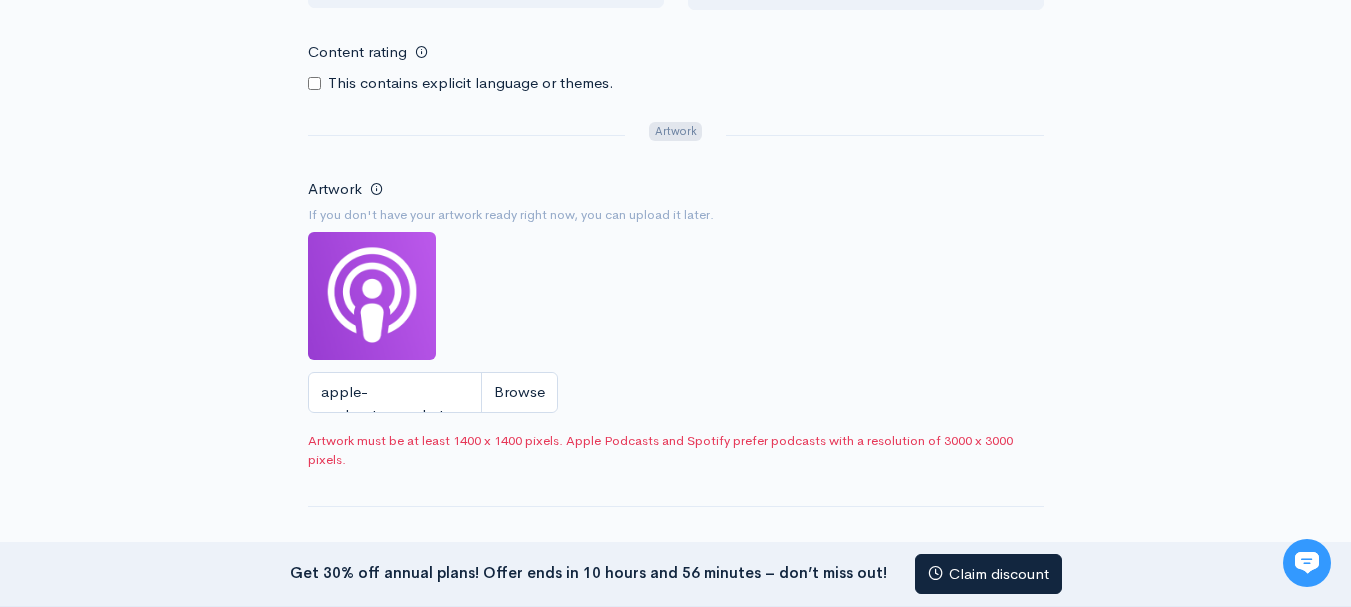 click on "Artwork
If you don't have your artwork ready right now, you can upload it later.
apple-podcasts_wechat__cq3l3kjucay6_og.png   0" at bounding box center (676, 300) 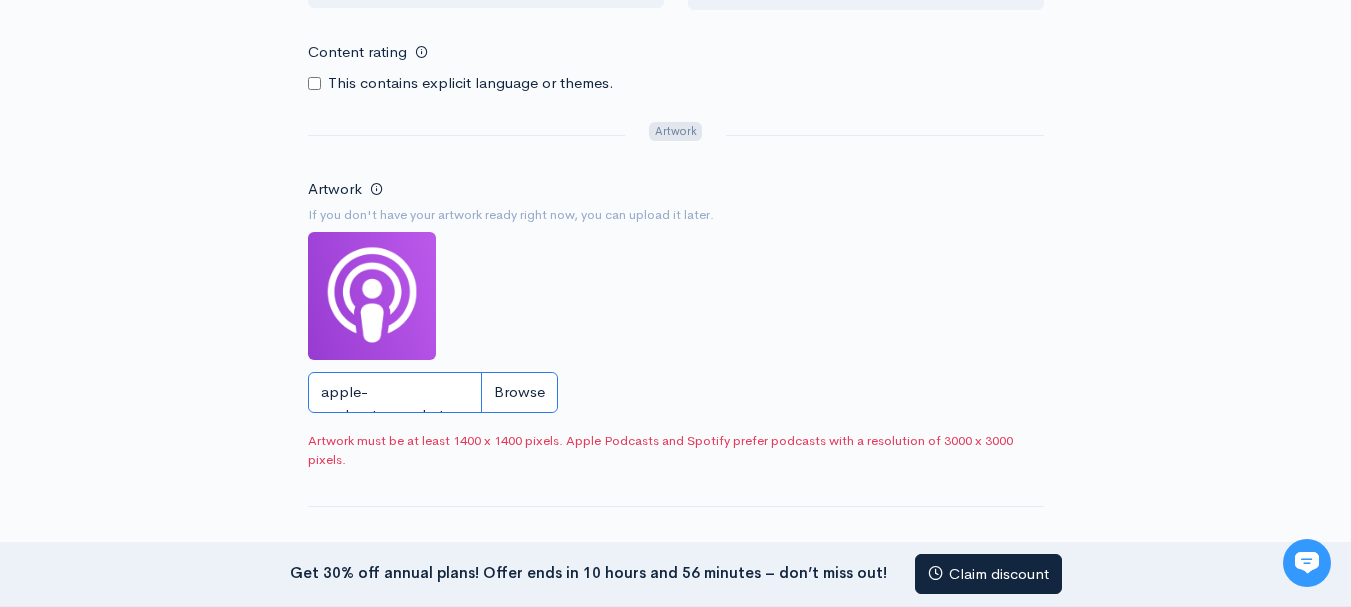 click on "apple-podcasts_wechat__cq3l3kjucay6_og.png" at bounding box center [433, 392] 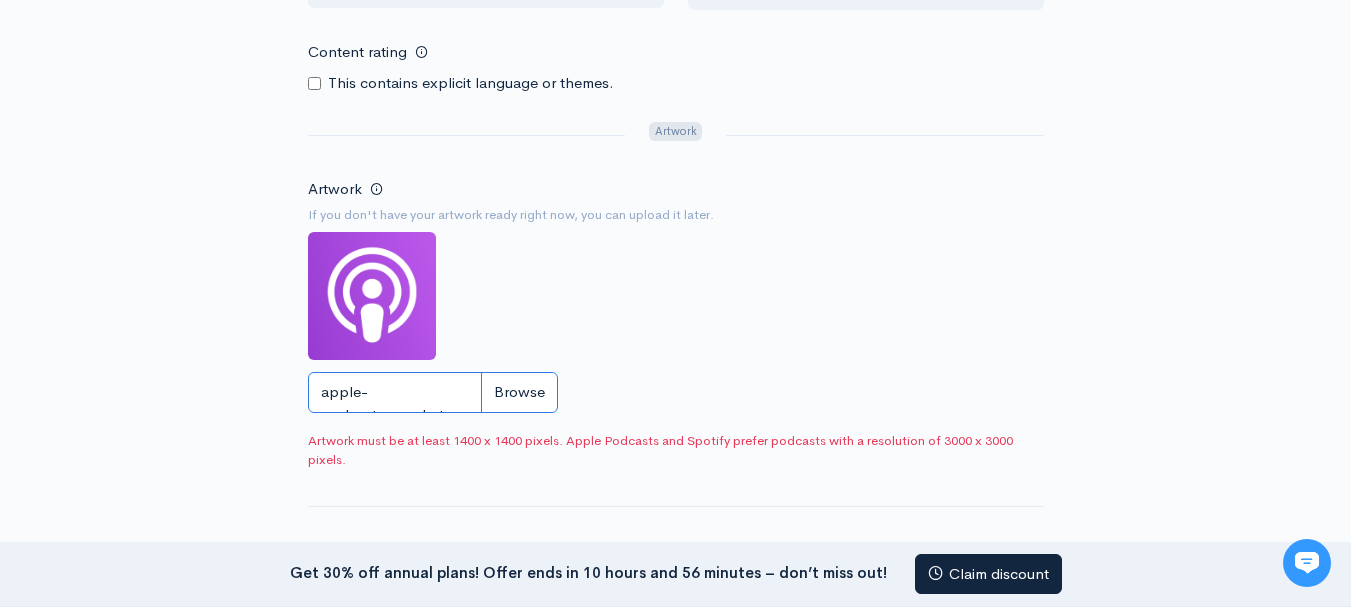 type on "C:\fakepath\gametiles_com.kitkagames.fallbuddies1.jpg" 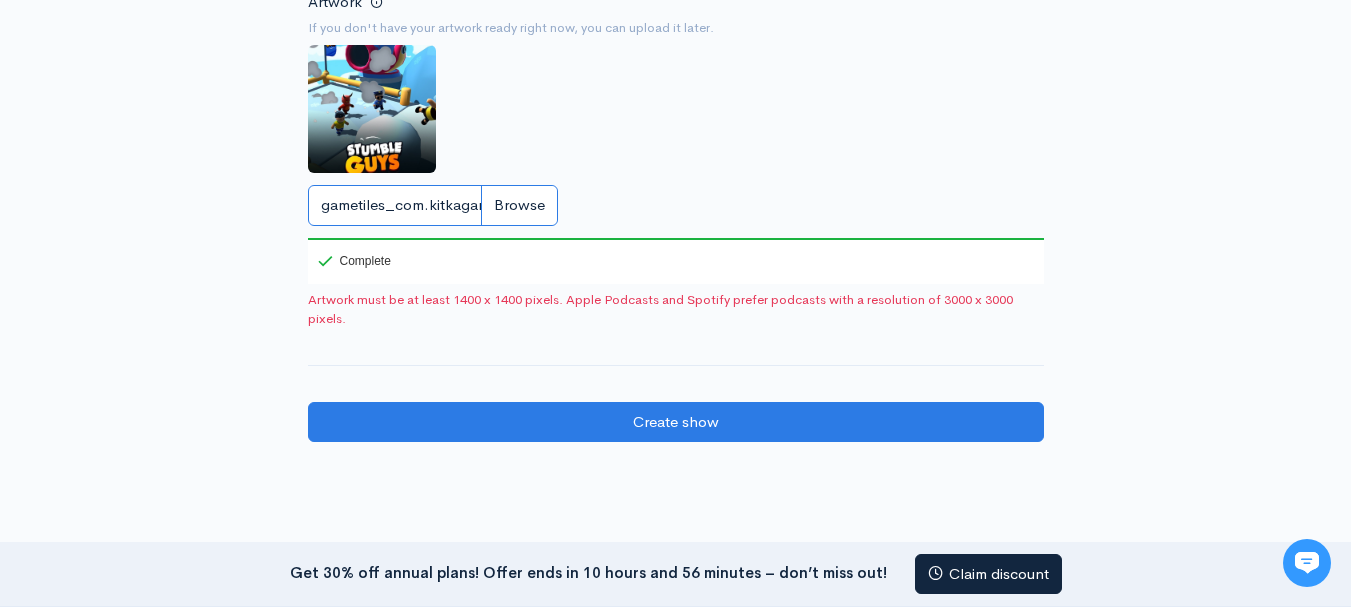 scroll, scrollTop: 1300, scrollLeft: 0, axis: vertical 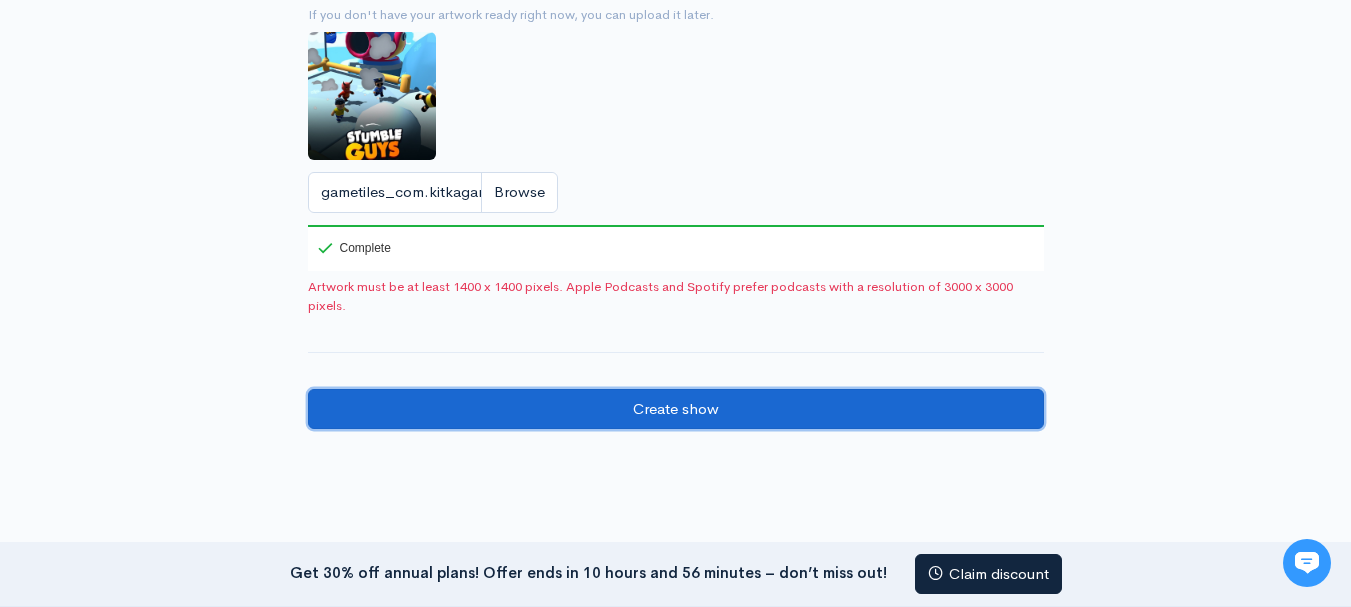 click on "Create show" at bounding box center [676, 409] 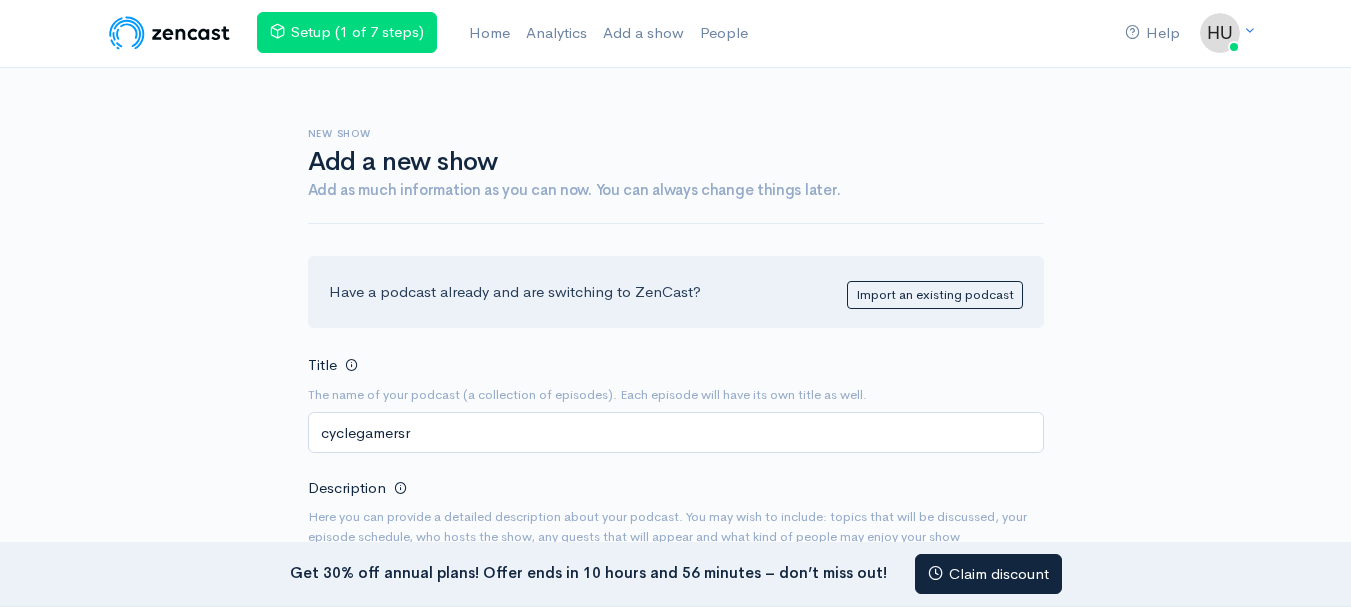 scroll, scrollTop: 233, scrollLeft: 0, axis: vertical 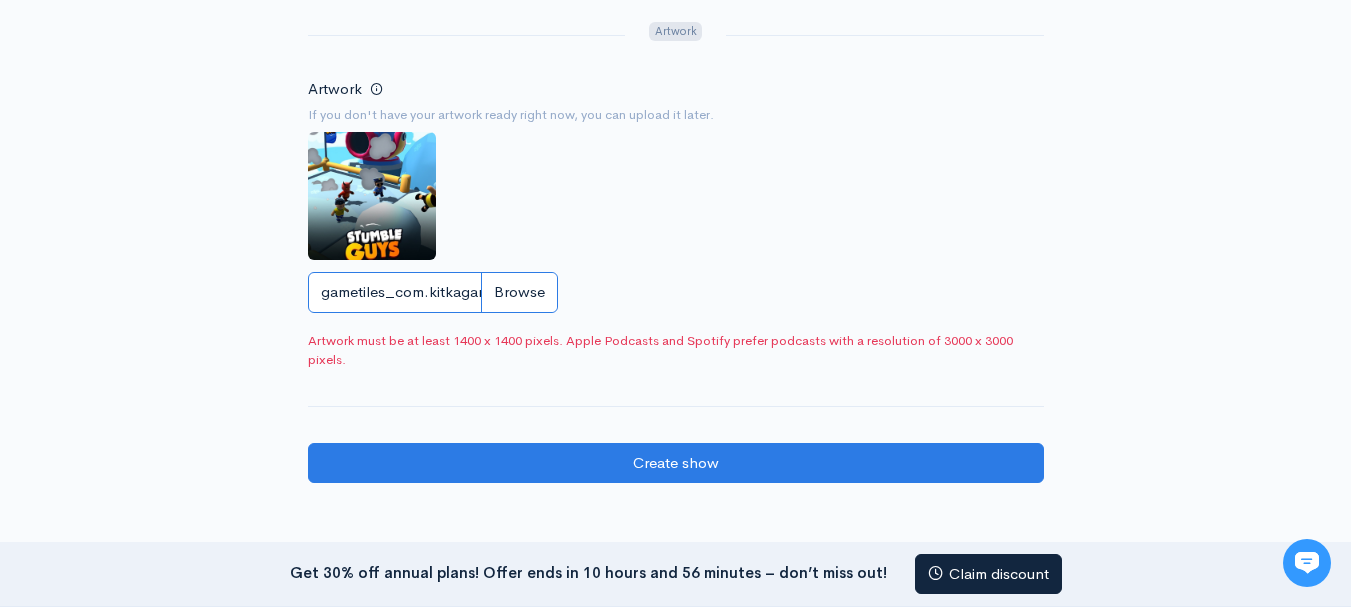 click on "gametiles_com.kitkagames.fallbuddies1.jpg" at bounding box center (433, 292) 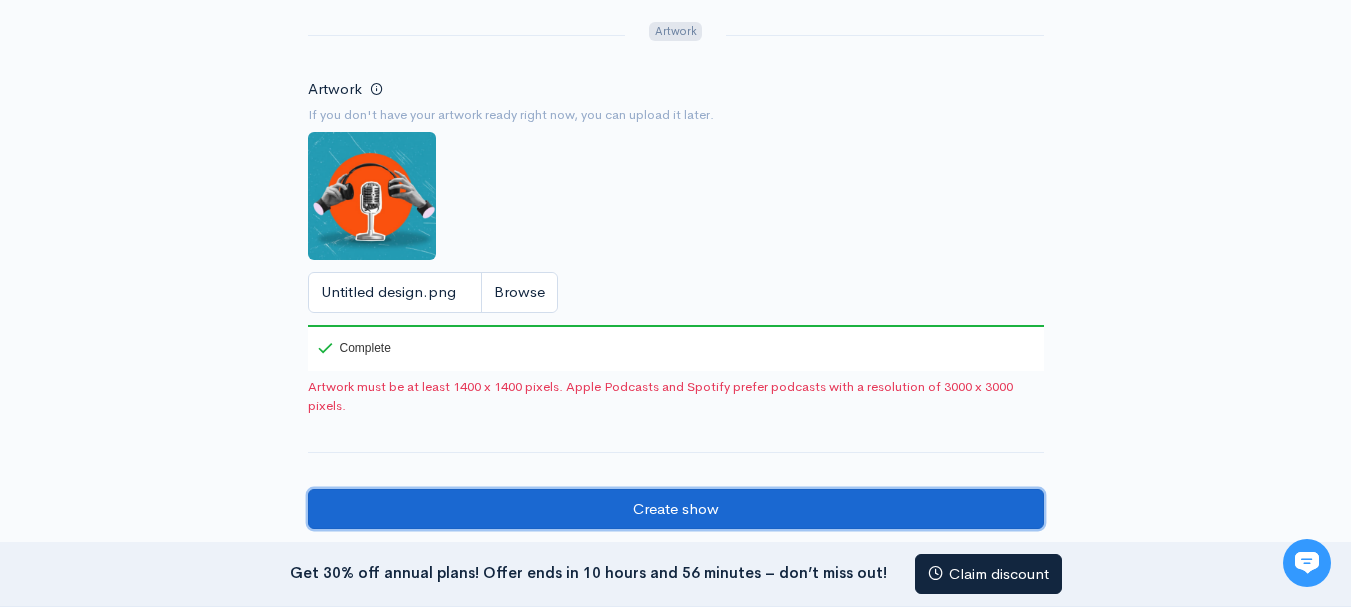 click on "Create show" at bounding box center [676, 509] 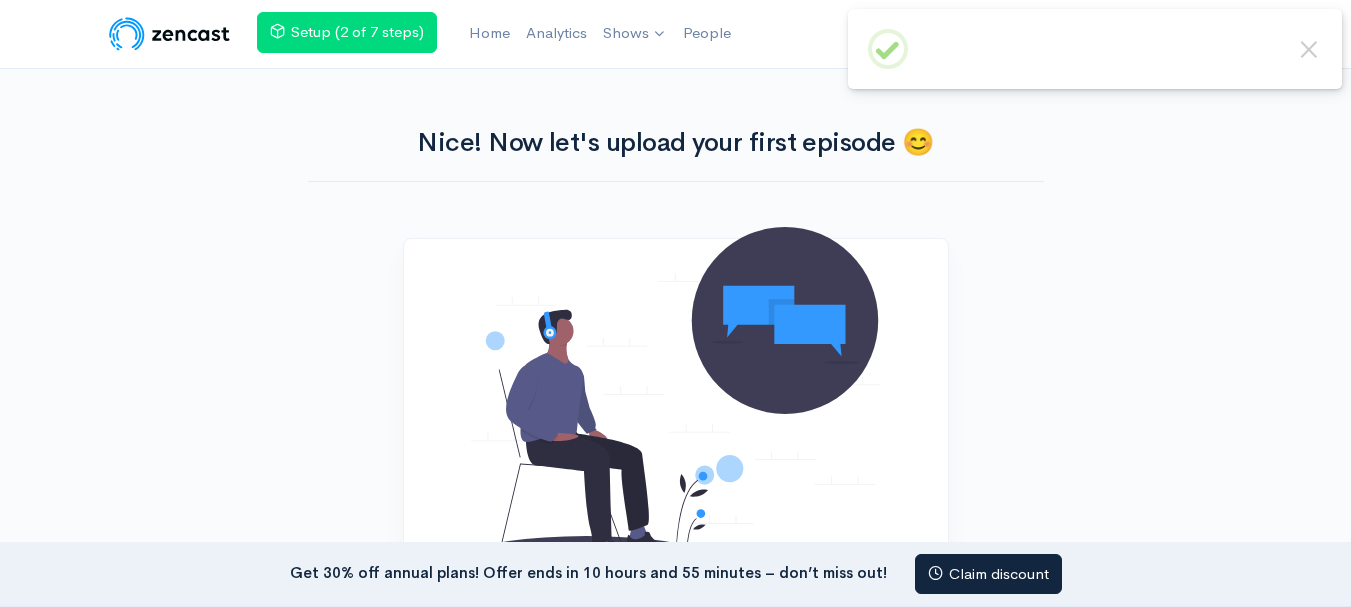 scroll, scrollTop: 0, scrollLeft: 0, axis: both 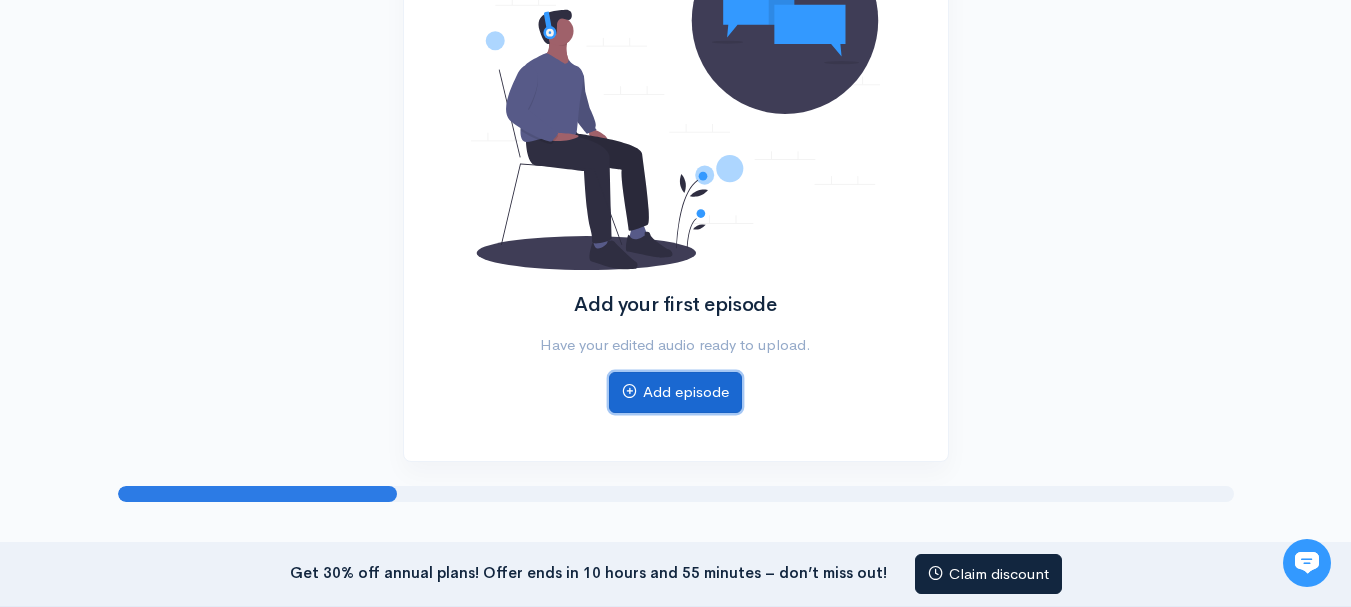 click on "Add episode" at bounding box center (675, 392) 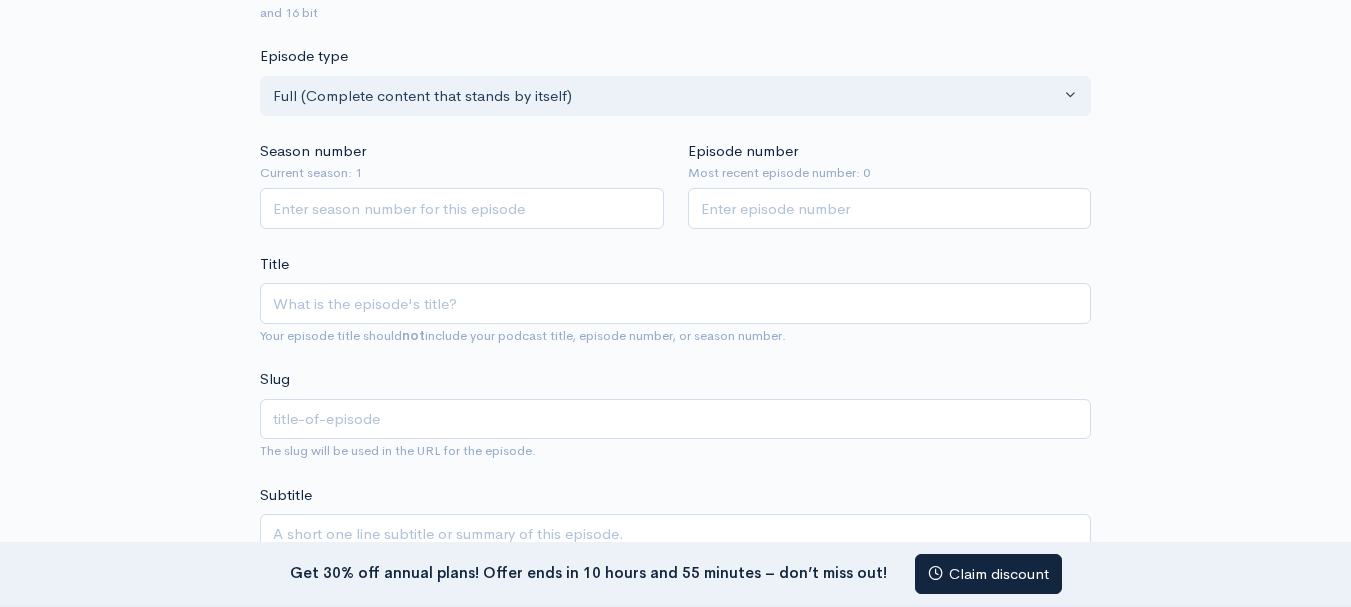scroll, scrollTop: 0, scrollLeft: 0, axis: both 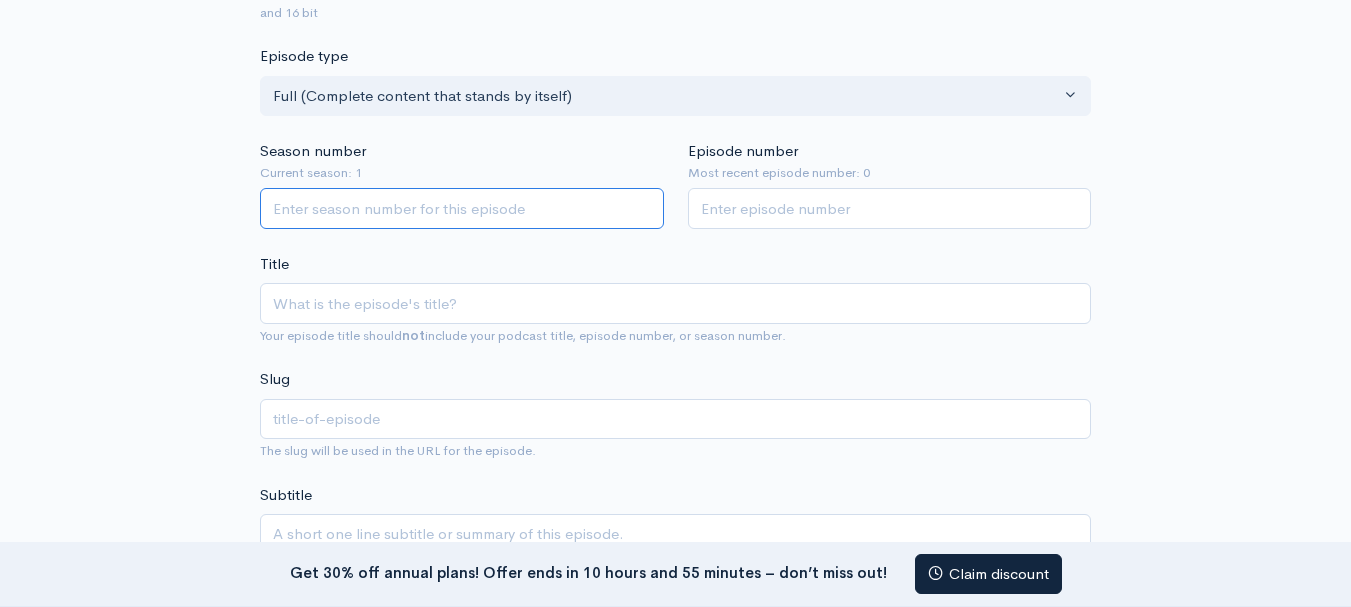 click on "Season number" at bounding box center (462, 208) 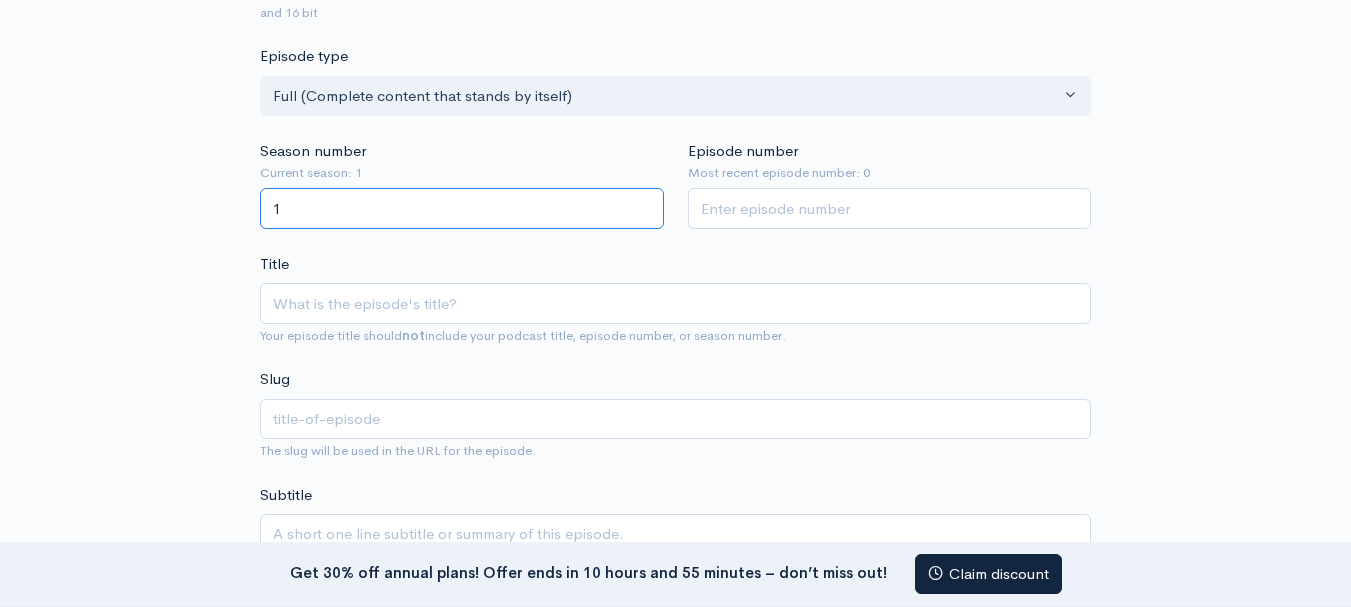 type on "1" 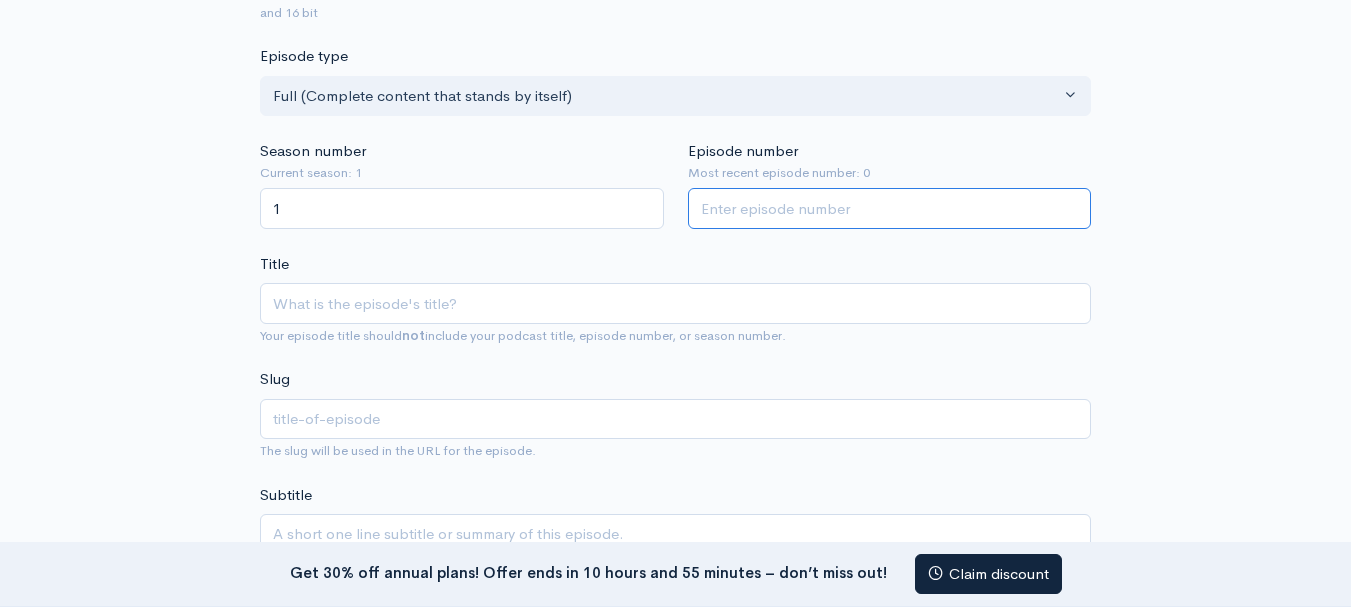 click on "Episode number" at bounding box center (890, 208) 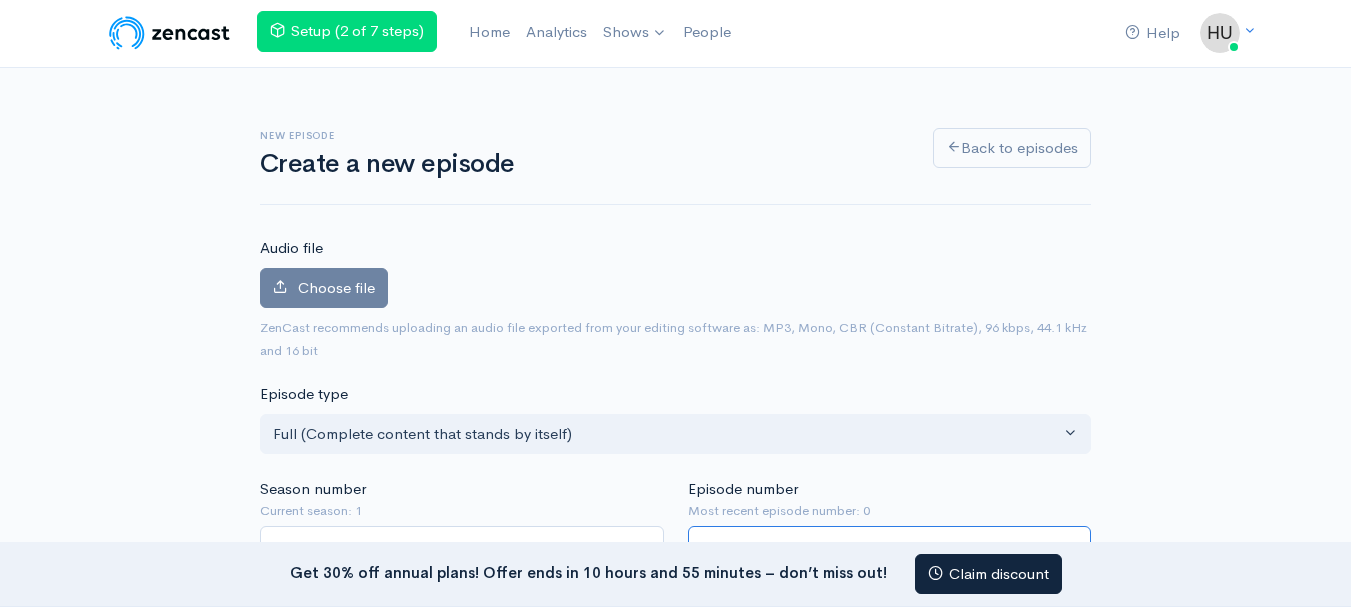 scroll, scrollTop: 0, scrollLeft: 0, axis: both 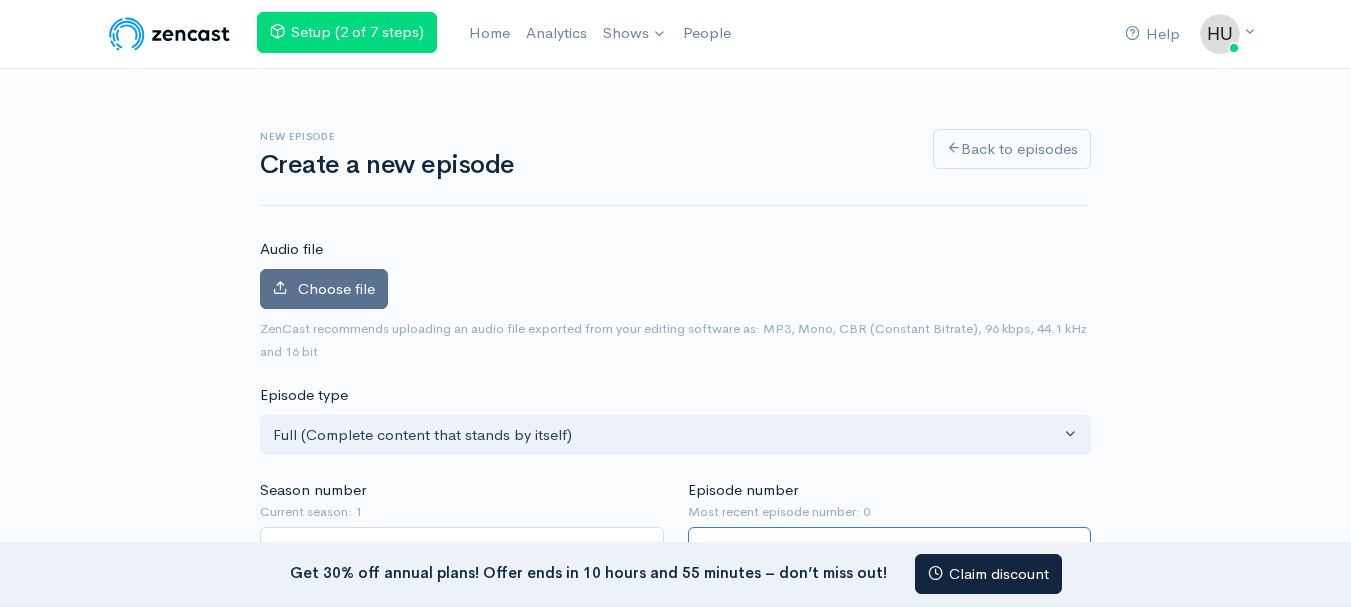 type on "5" 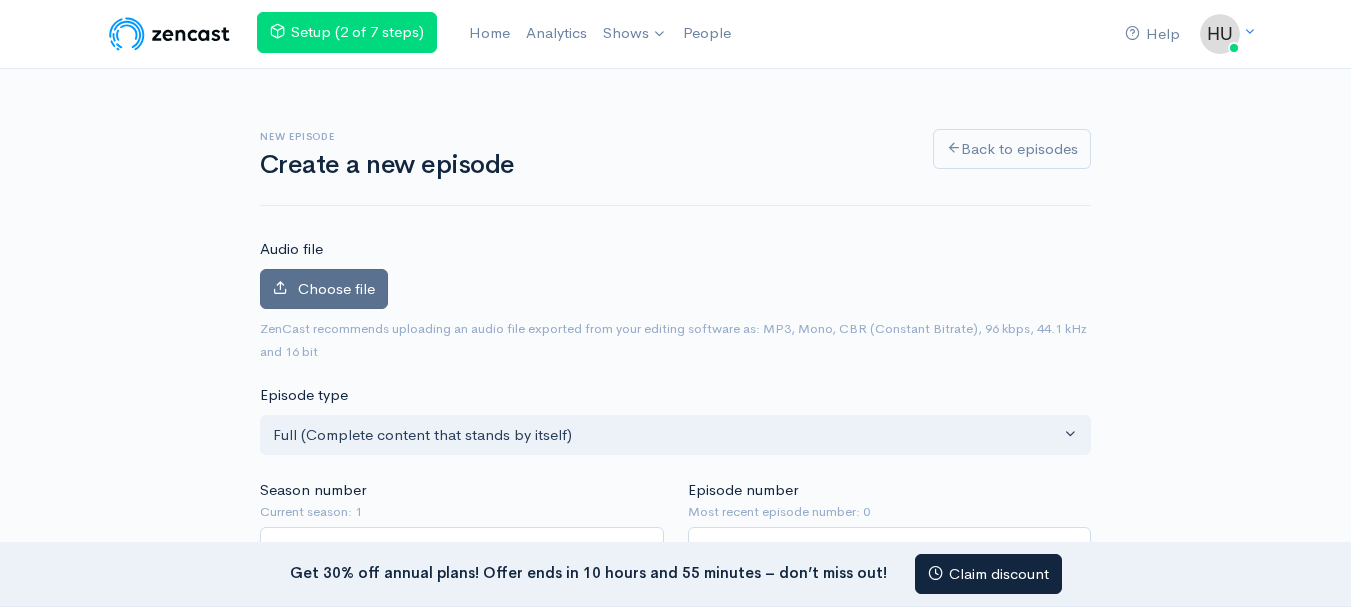 click on "Choose file" at bounding box center (324, 289) 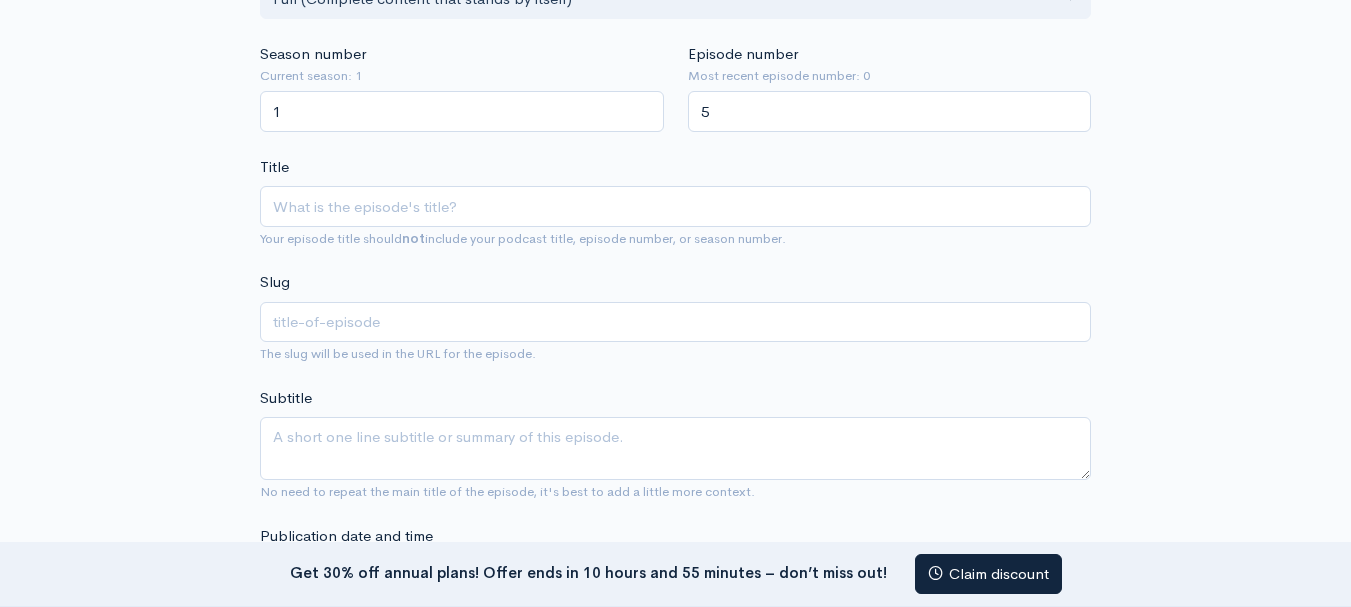 drag, startPoint x: 564, startPoint y: 270, endPoint x: 444, endPoint y: 250, distance: 121.65525 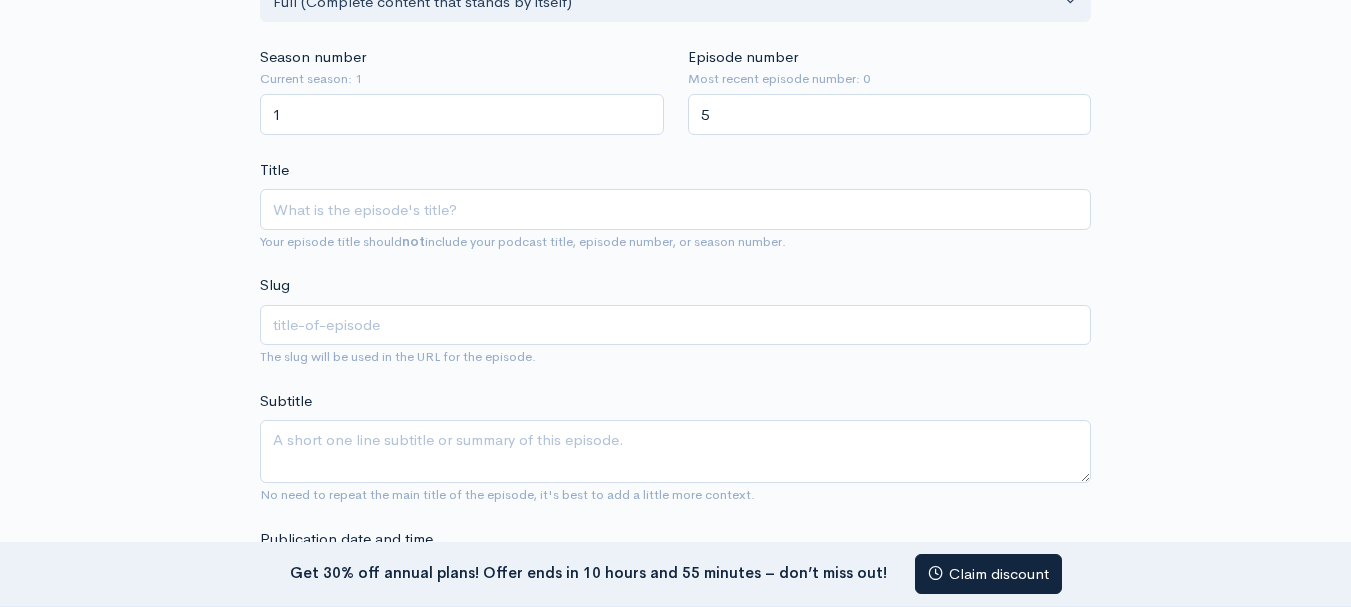 scroll, scrollTop: 503, scrollLeft: 0, axis: vertical 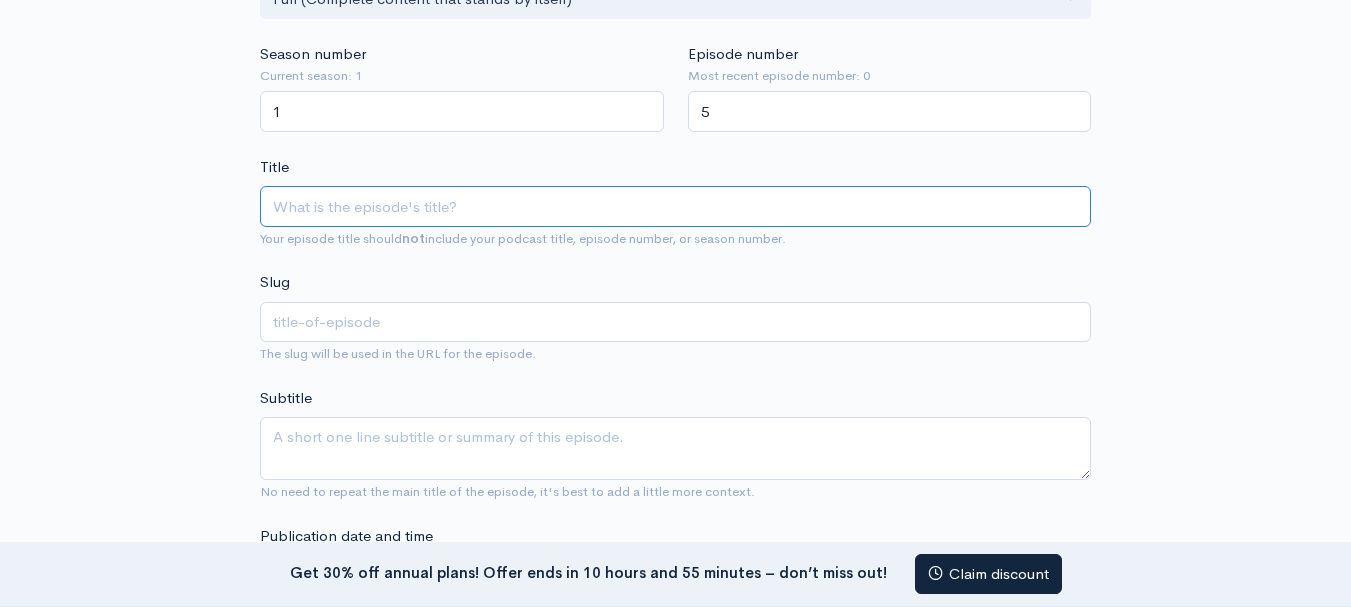 drag, startPoint x: 444, startPoint y: 250, endPoint x: 431, endPoint y: 211, distance: 41.109608 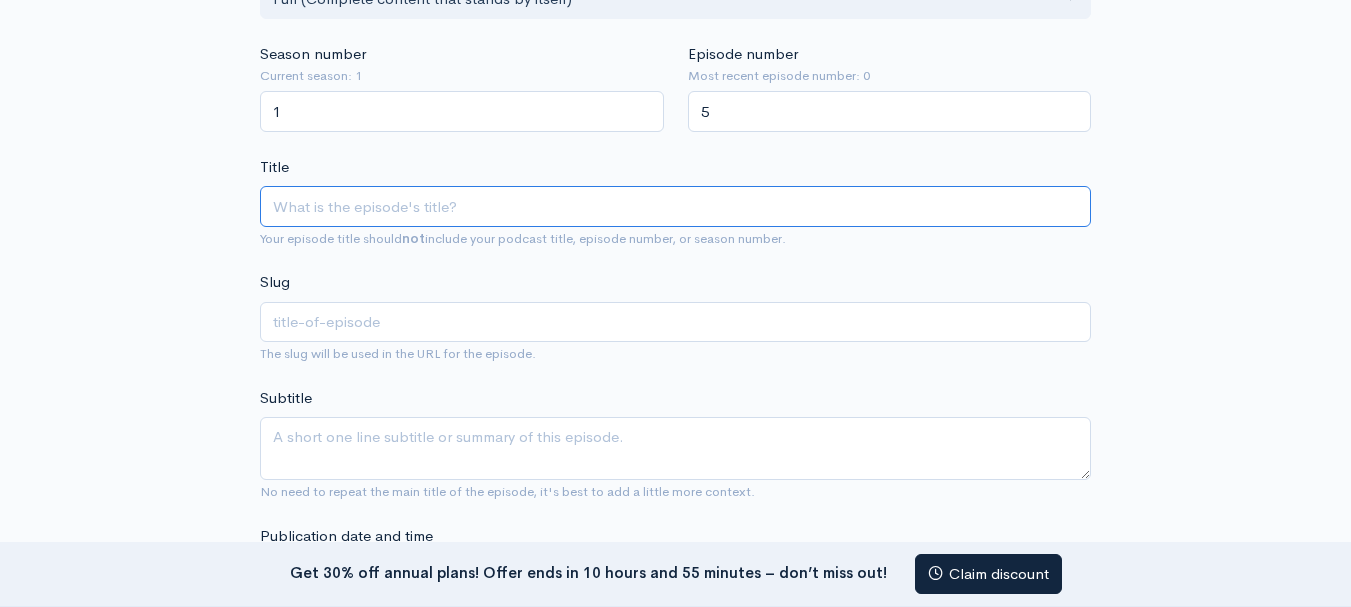 scroll, scrollTop: 548, scrollLeft: 0, axis: vertical 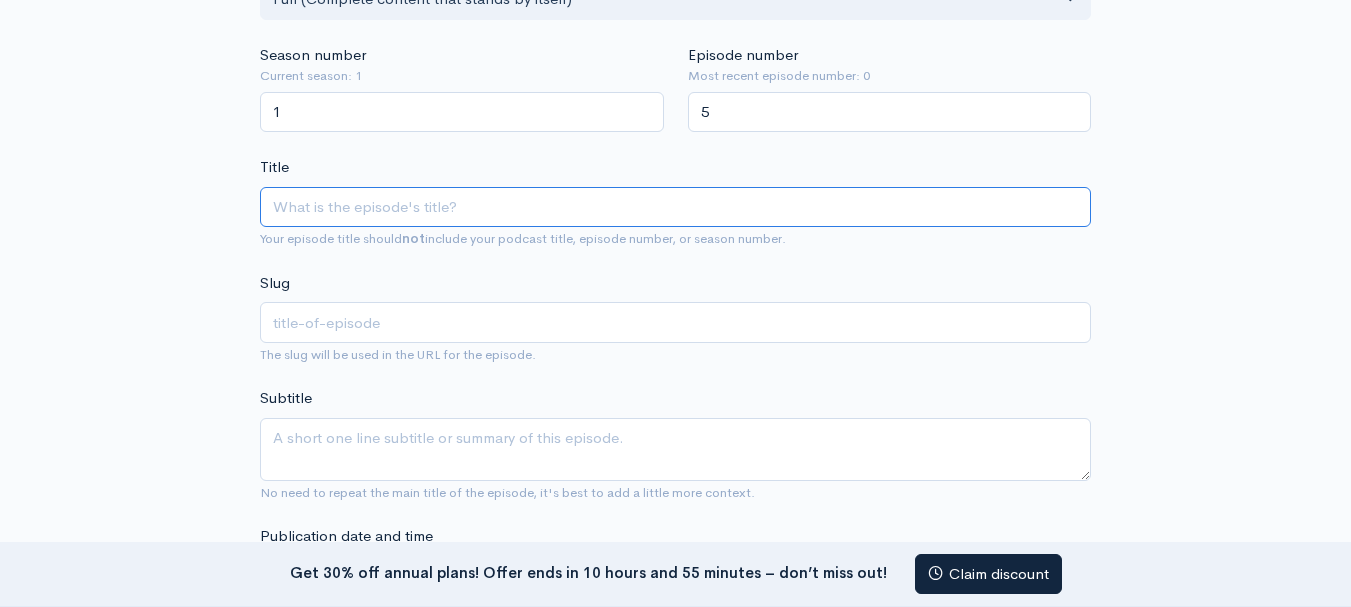 paste on "stumble guys for ios" 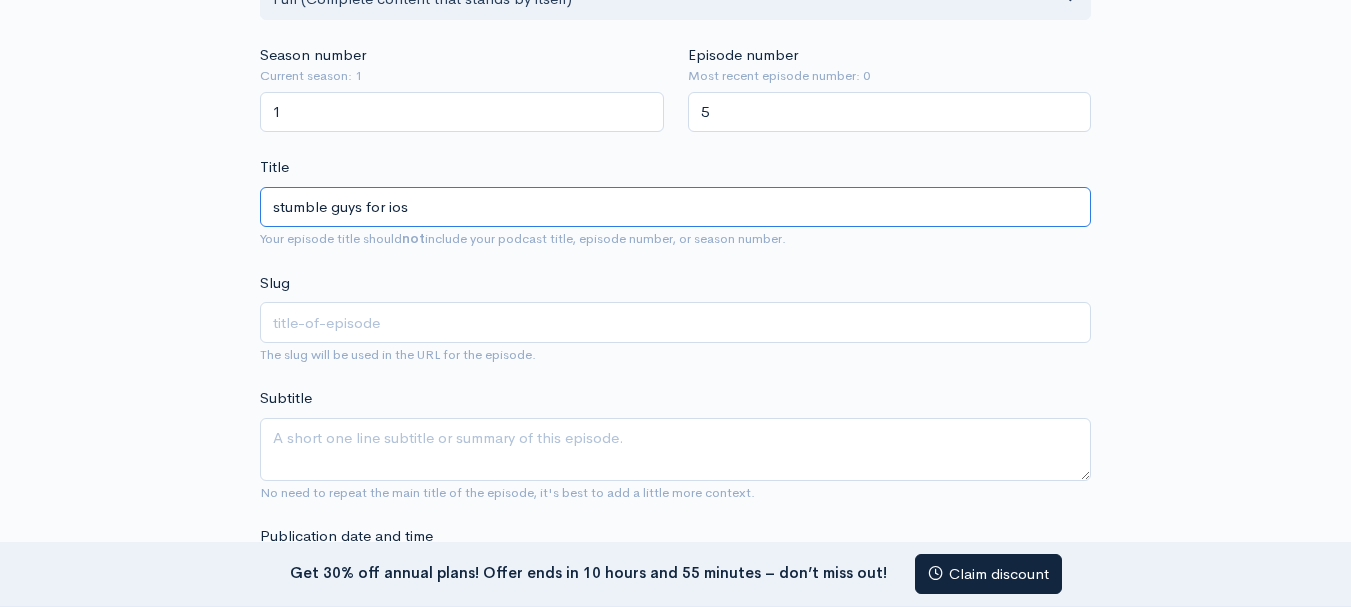 type on "stumble guys for ios" 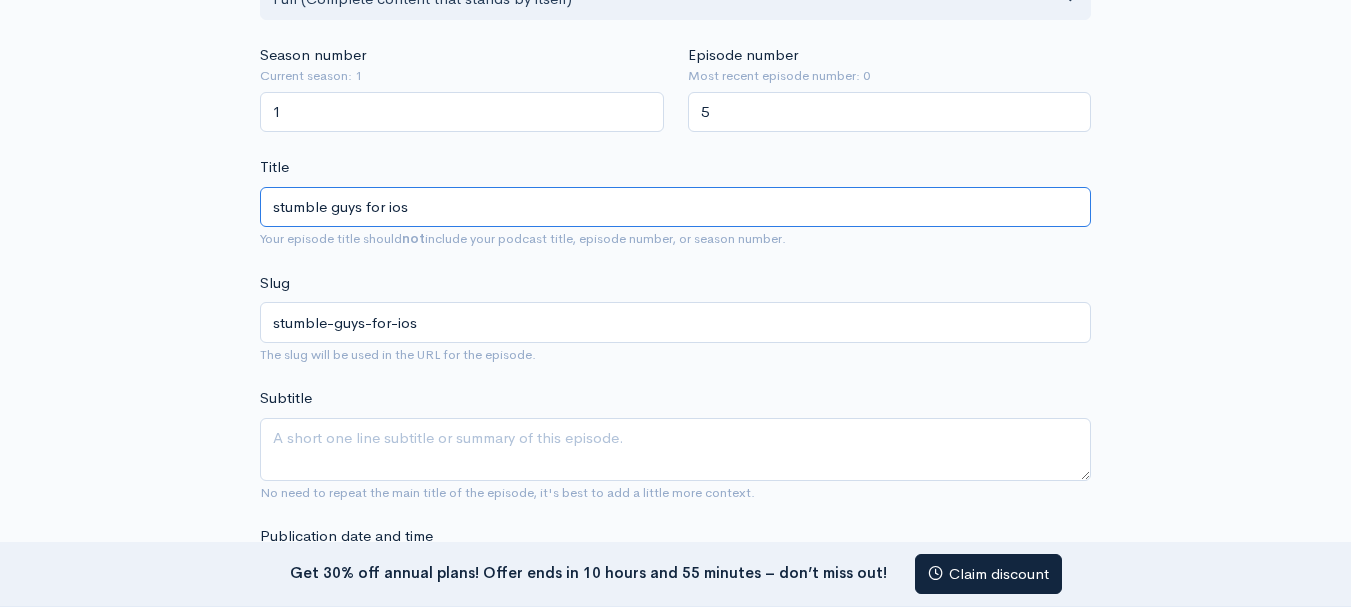 type on "stumble guys for ios f" 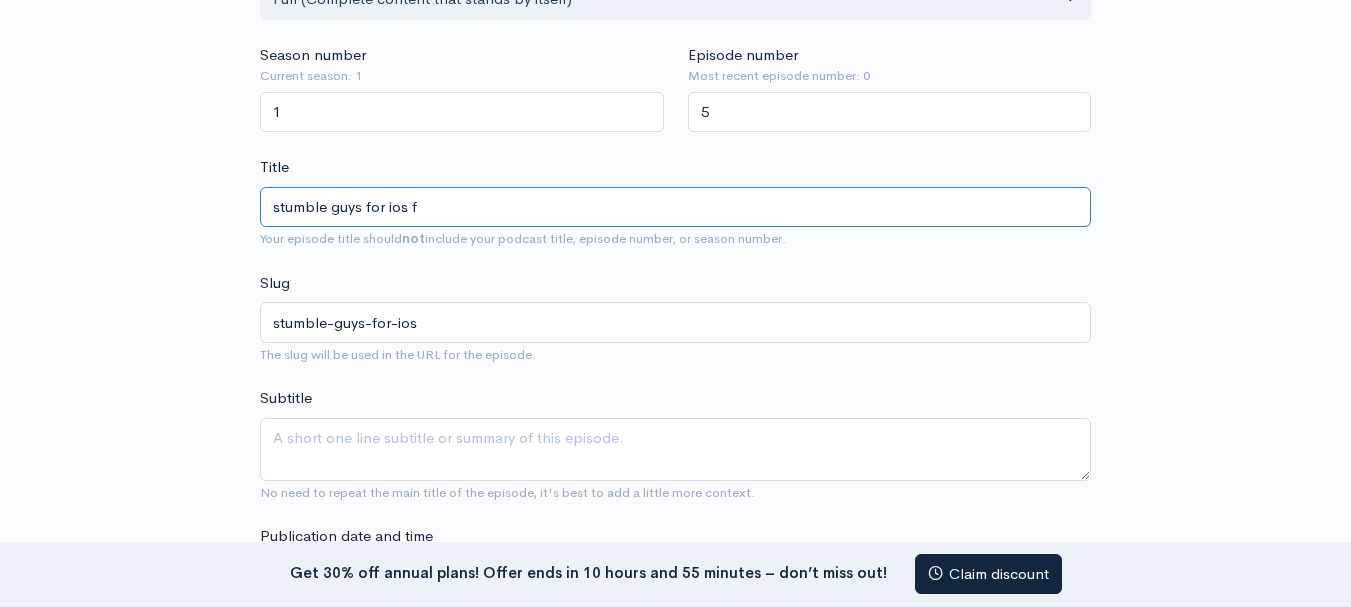 type on "stumble-guys-for-ios-f" 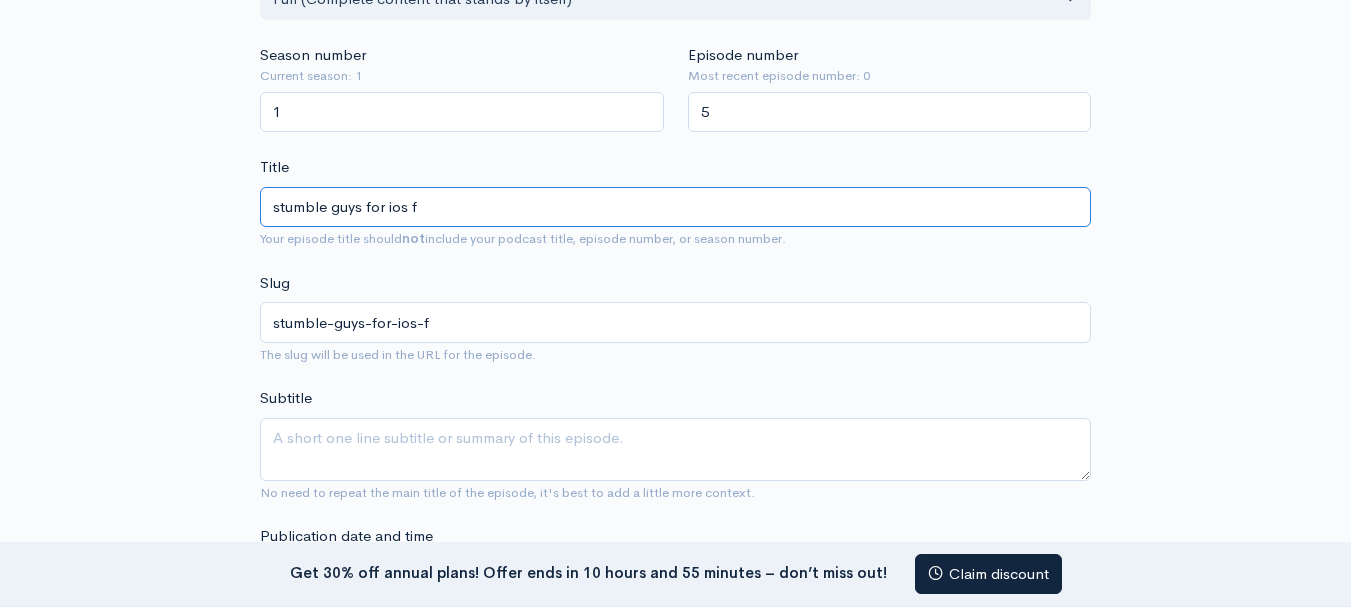 type on "stumble guys for ios fu" 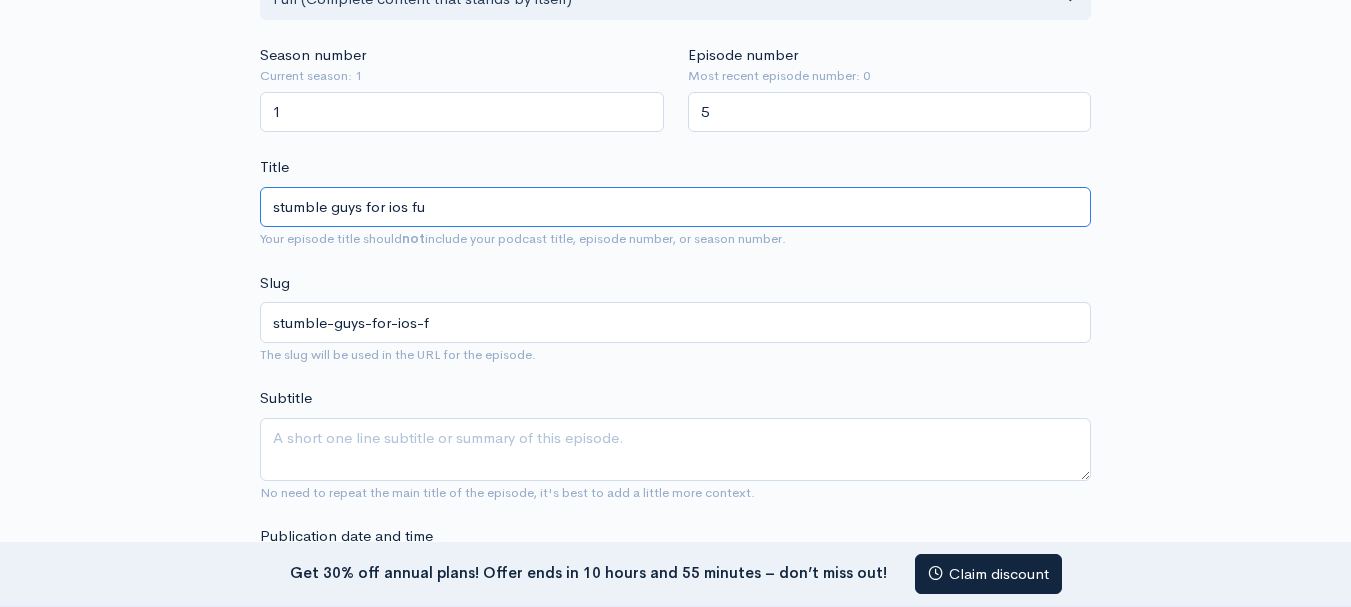 type on "stumble-guys-for-ios-fu" 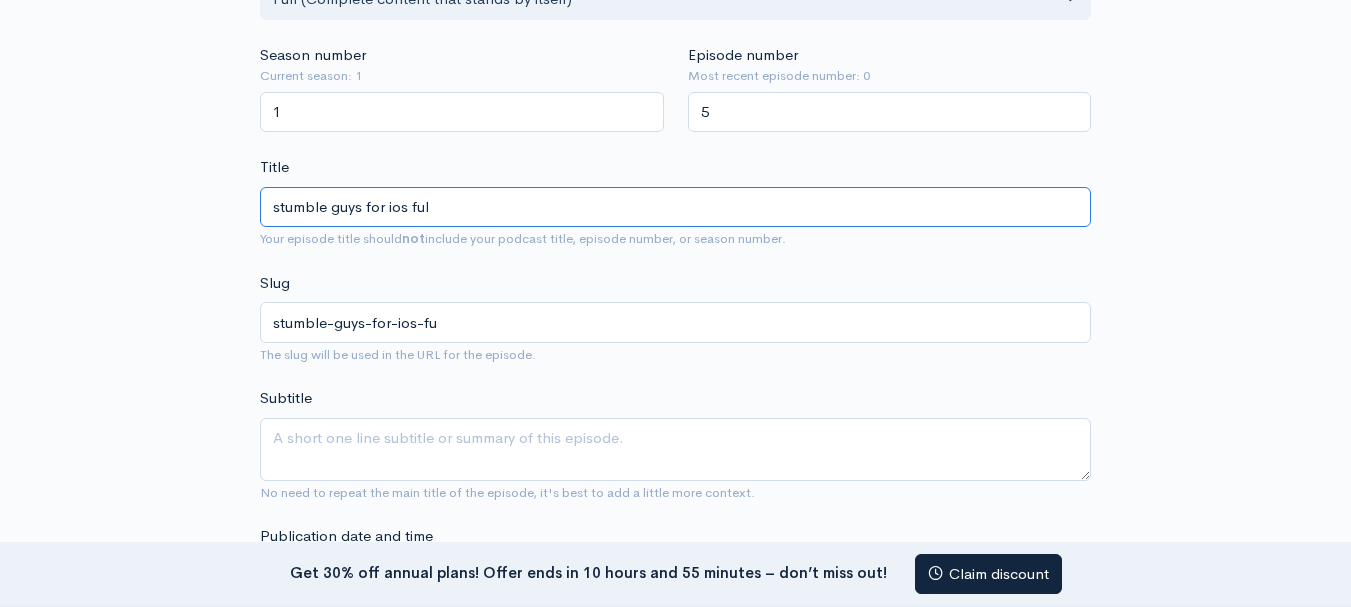 type on "stumble guys for ios ful;" 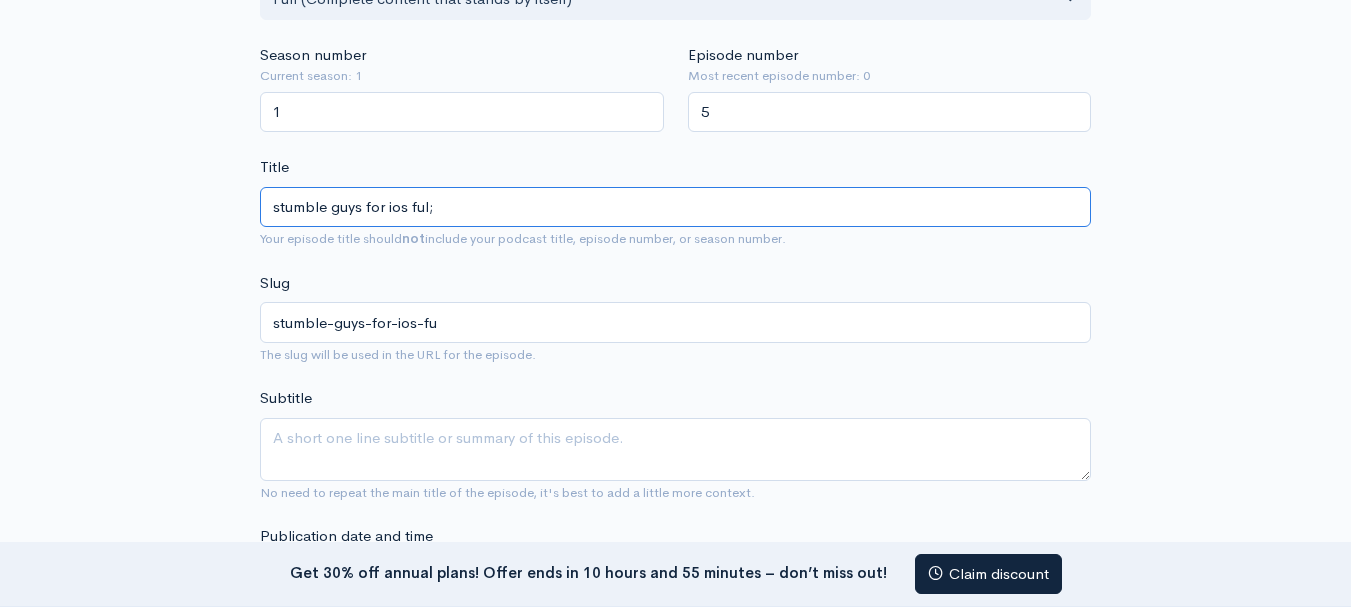 type on "stumble-guys-for-ios-ful" 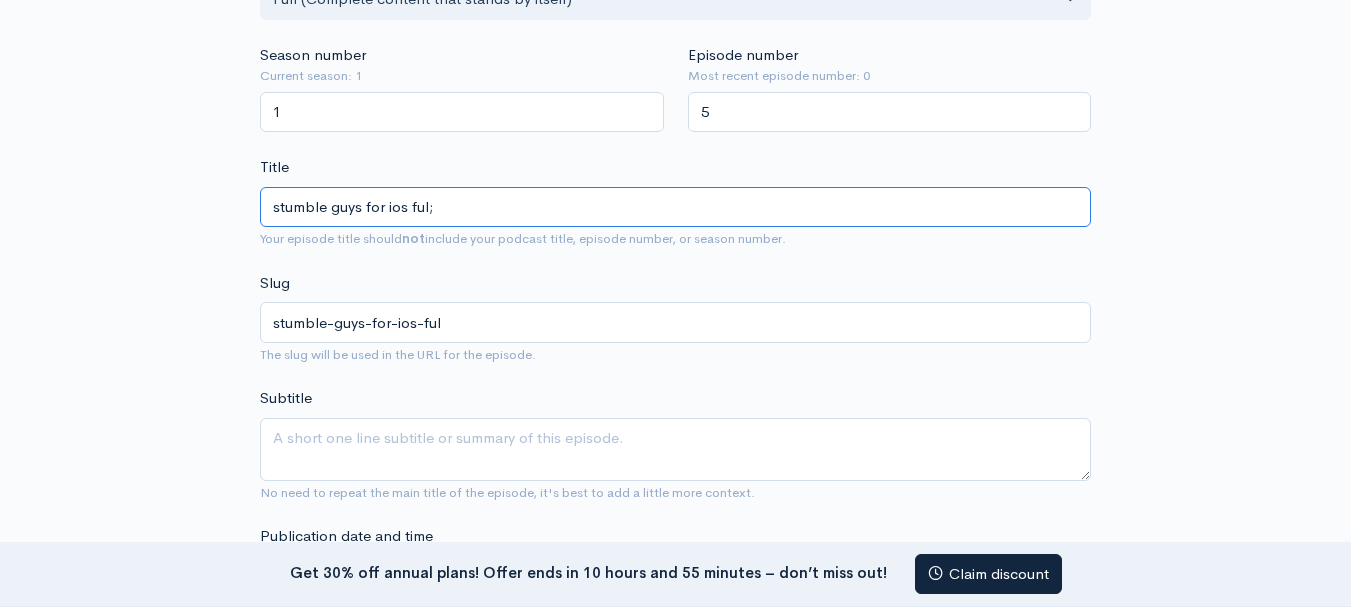 type on "stumble guys for ios ful;l" 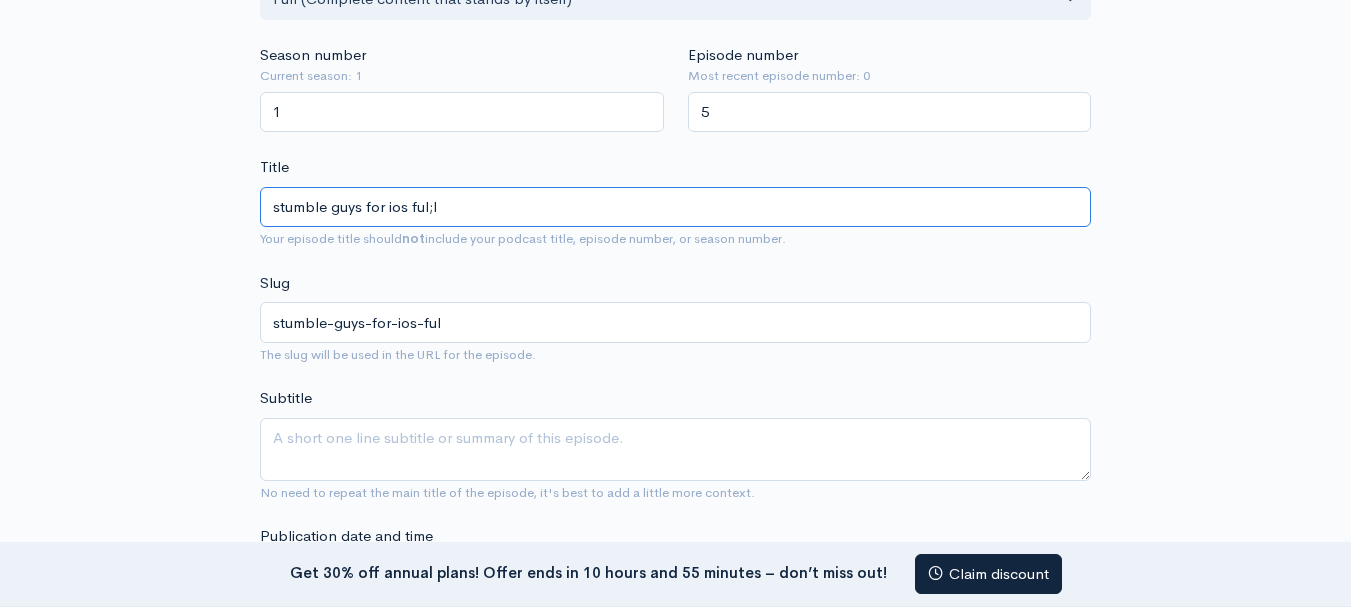 type on "stumble-guys-for-ios-full" 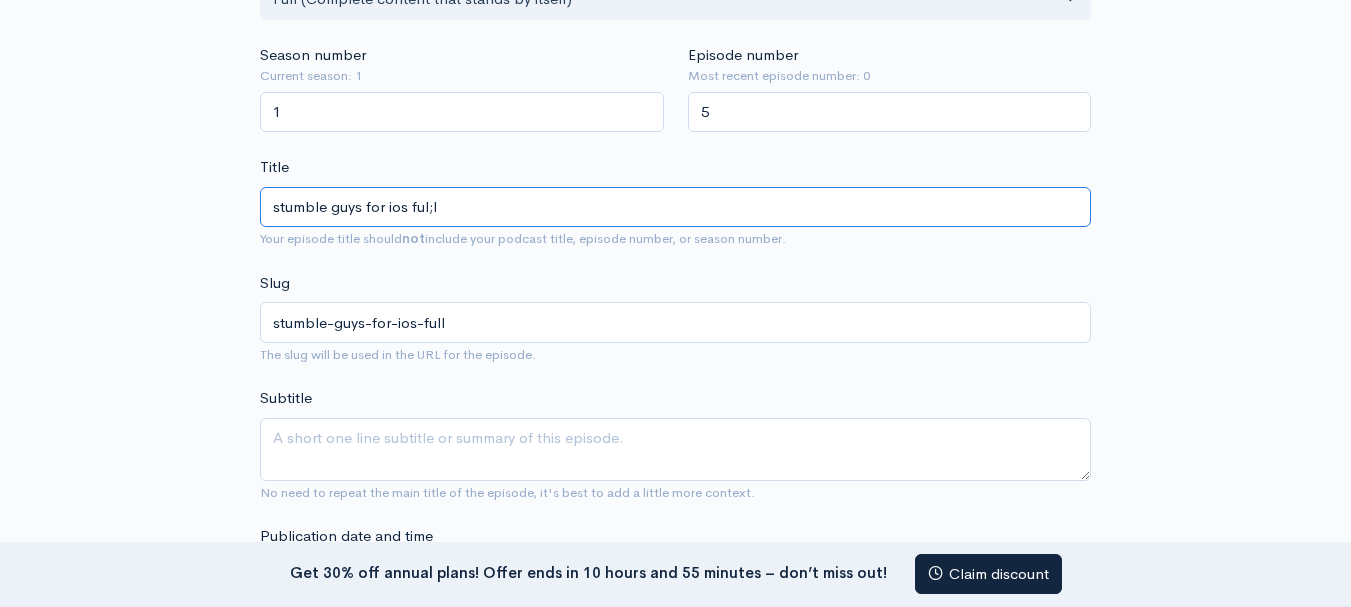 type on "stumble guys for ios ful;" 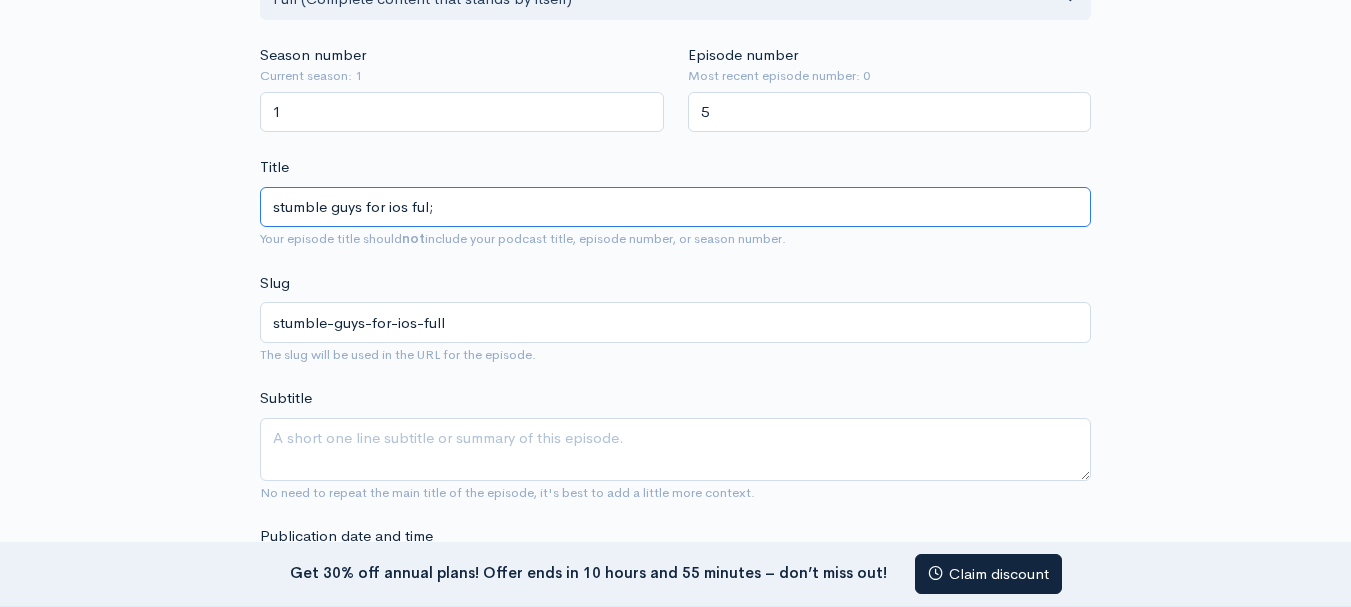 type on "stumble-guys-for-ios-ful" 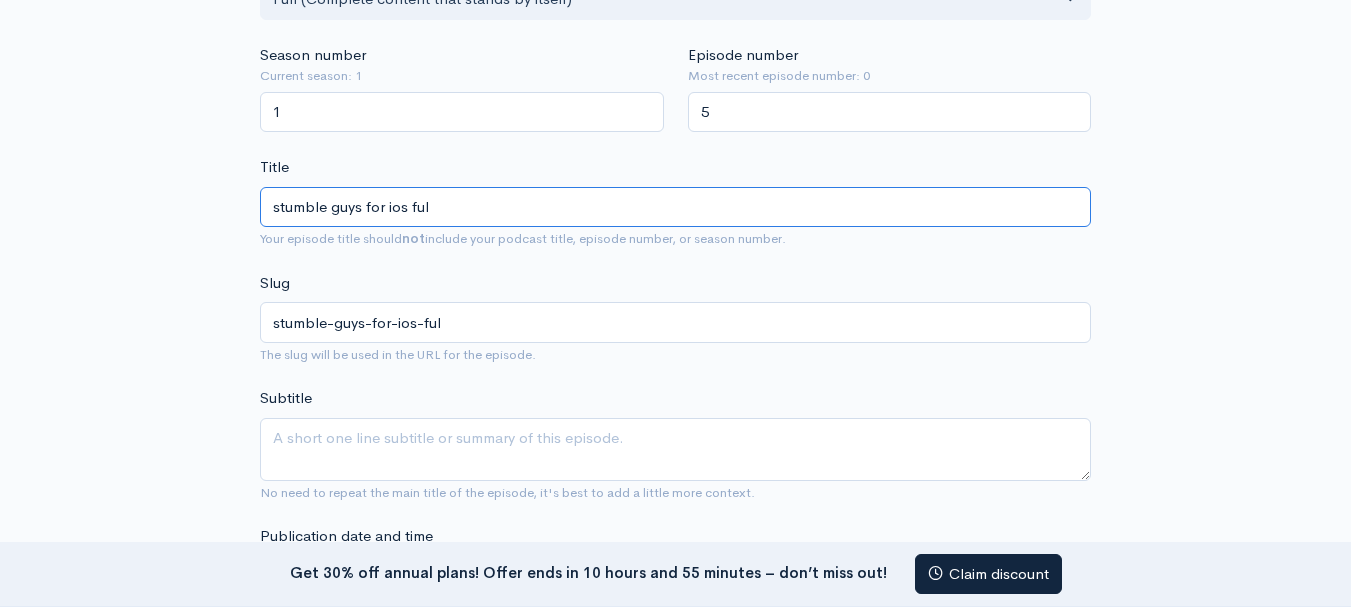 type on "stumble guys for ios full" 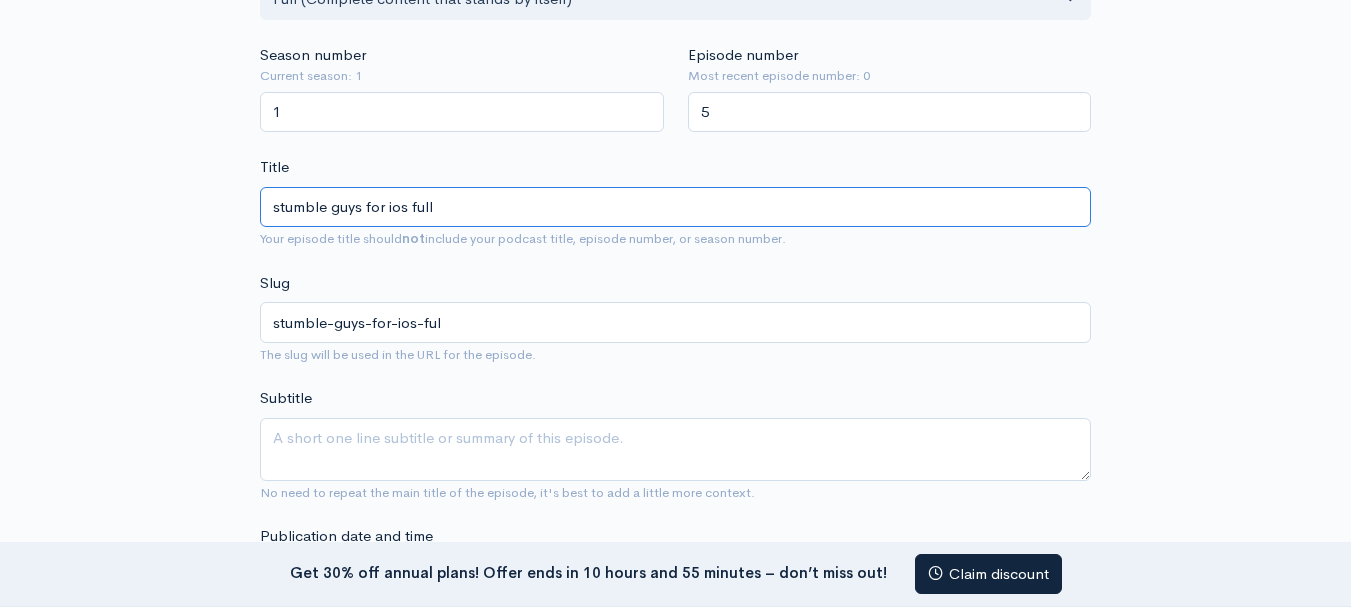 type on "stumble-guys-for-ios-full" 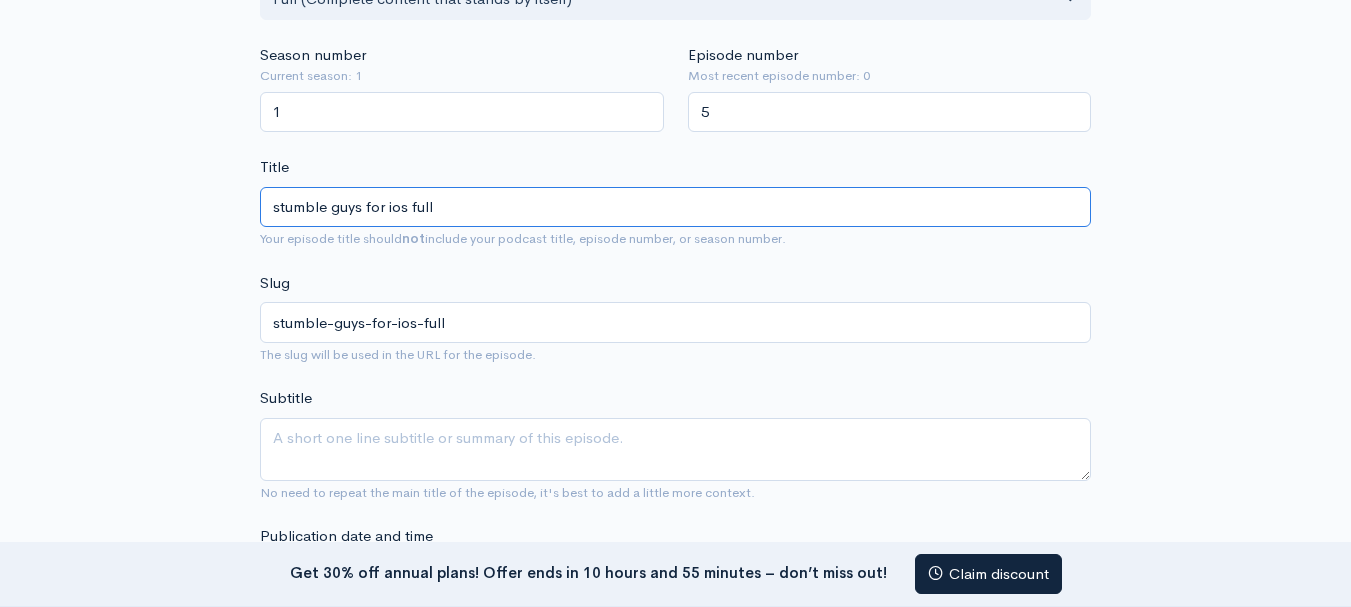 type on "stumble guys for ios full g" 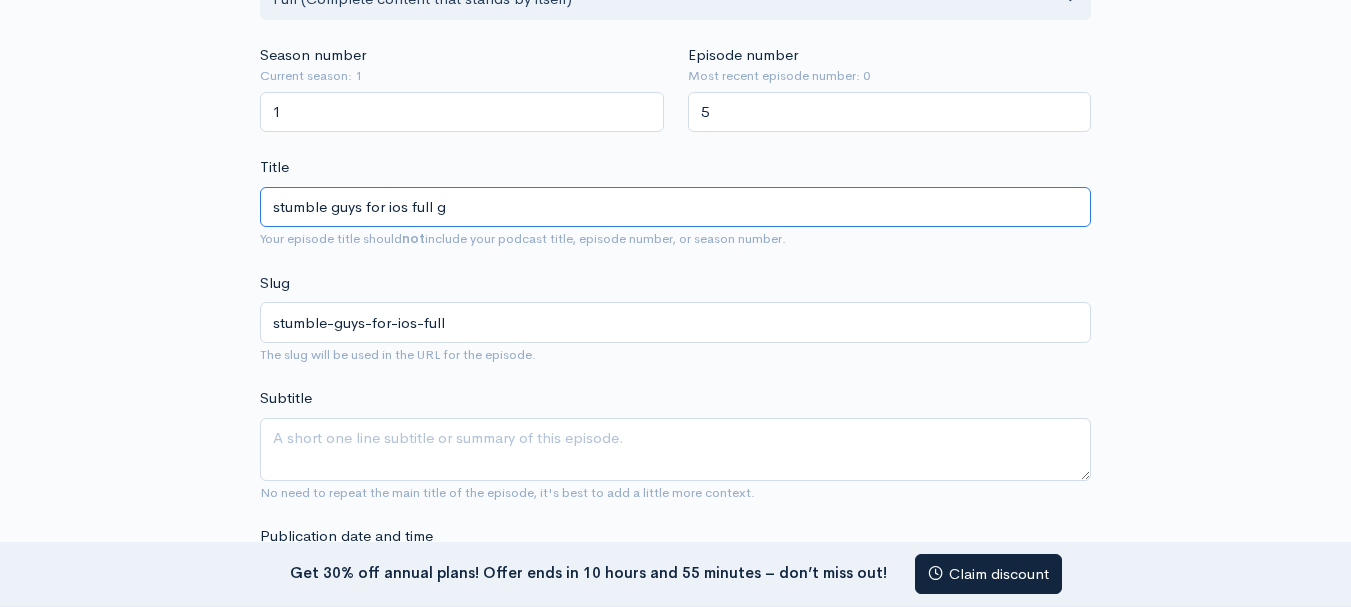 type on "stumble-guys-for-ios-full-g" 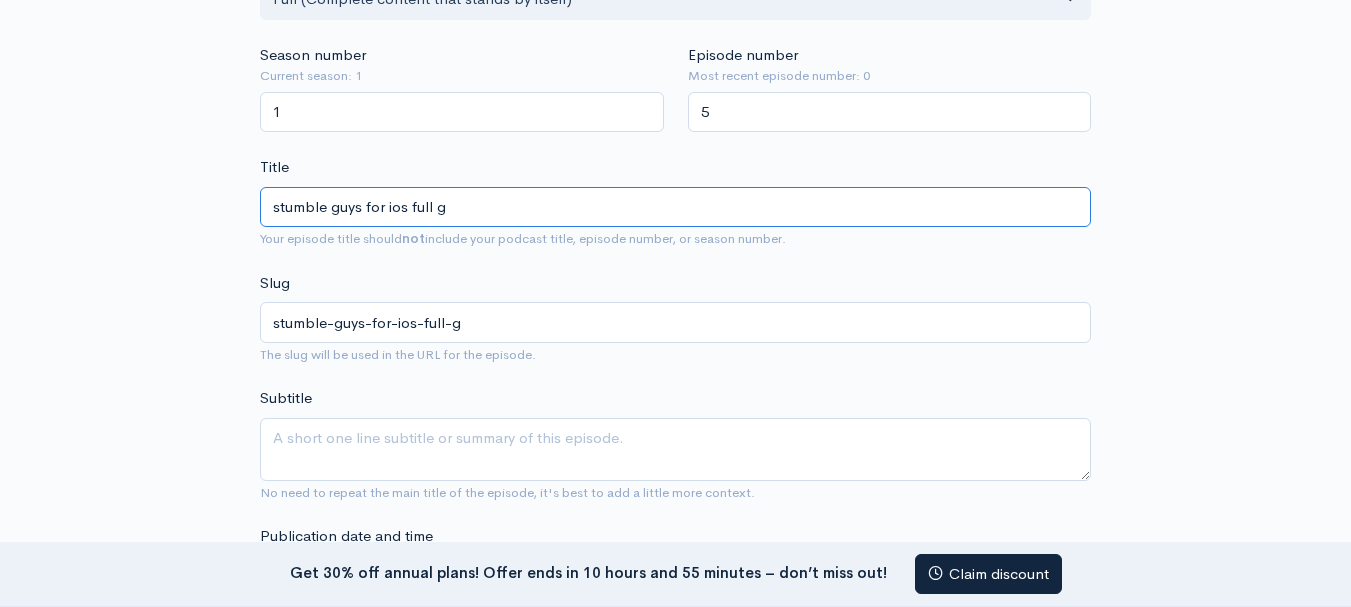 type on "stumble guys for ios full gu" 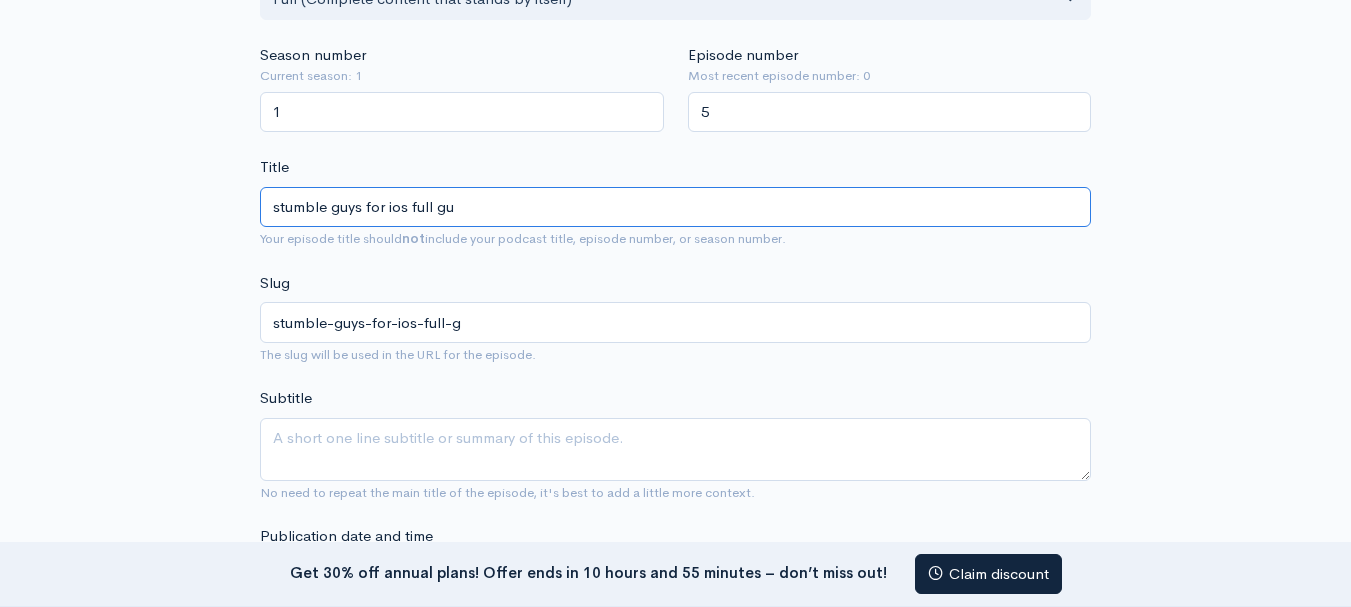 type on "stumble-guys-for-ios-full-gu" 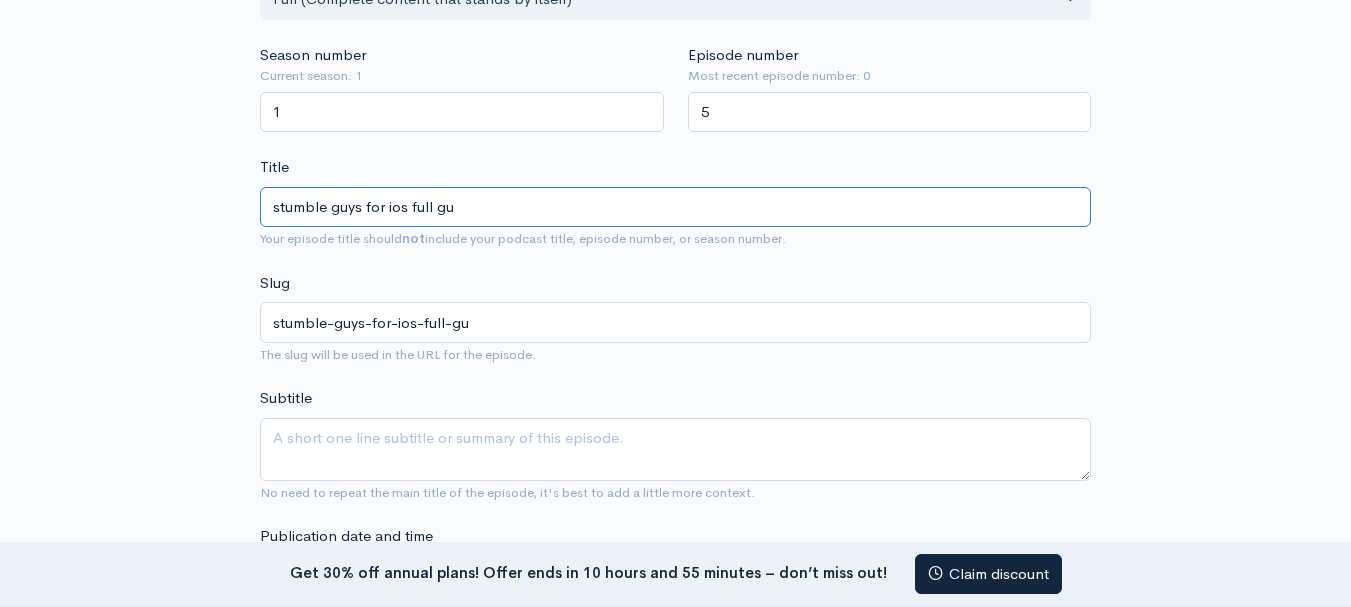 type on "stumble guys for ios full gui" 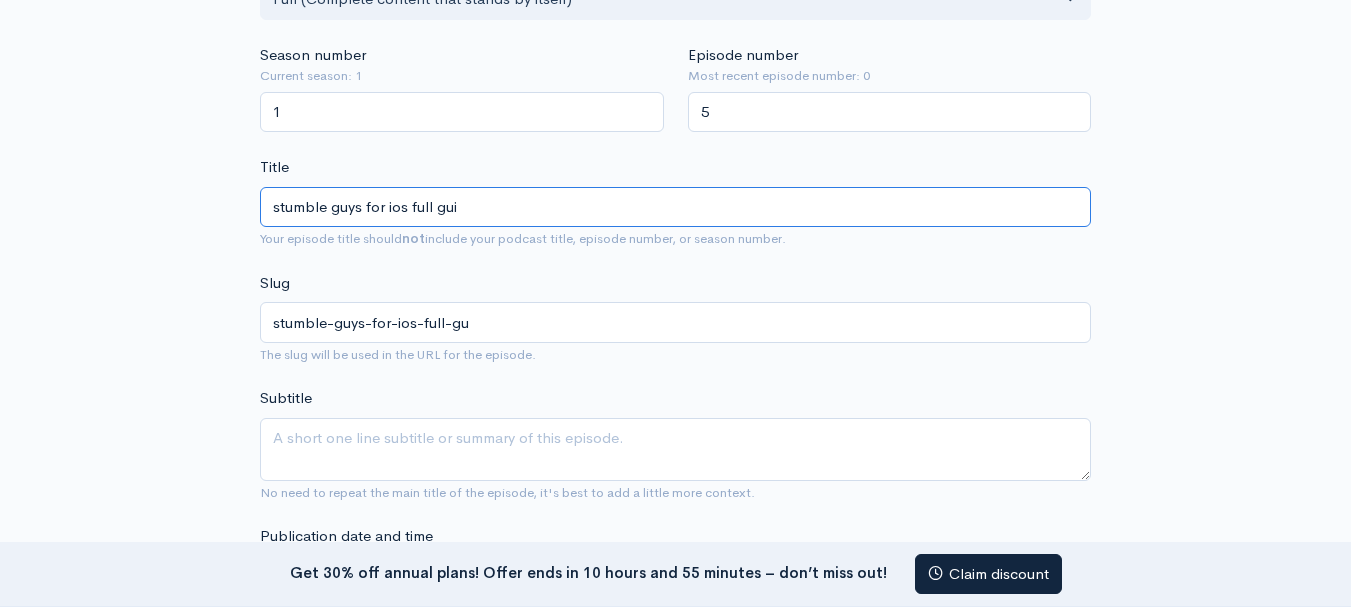 type on "stumble-guys-for-ios-full-gui" 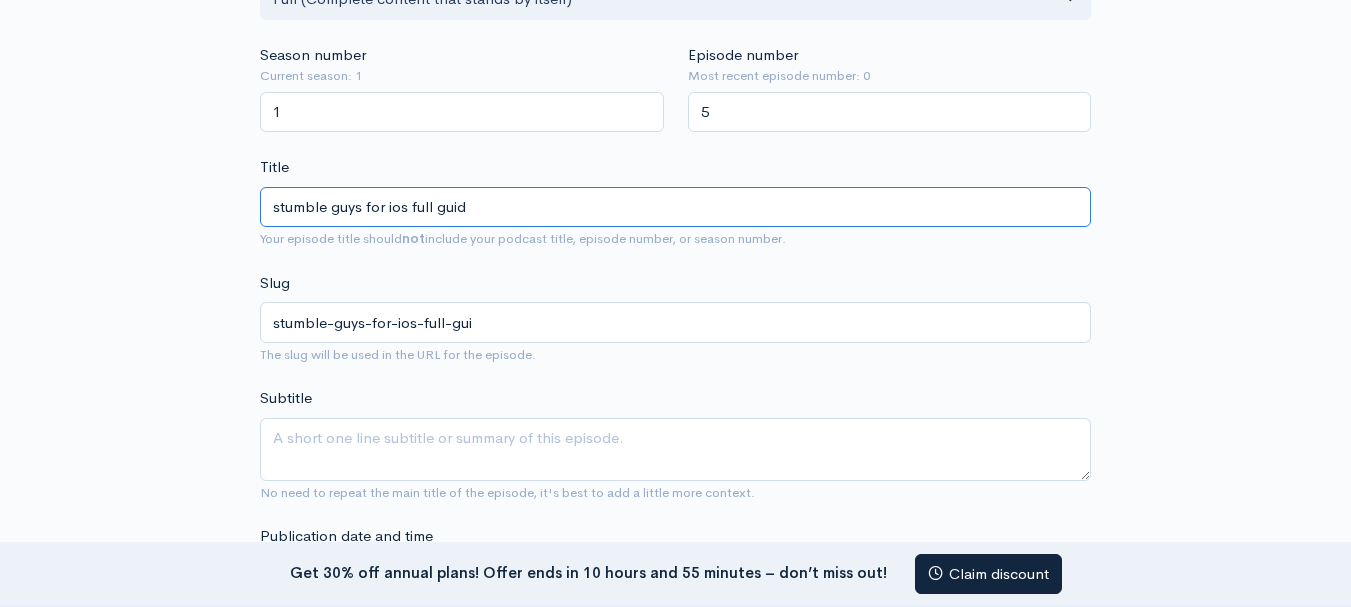 type on "stumble guys for ios full guidf" 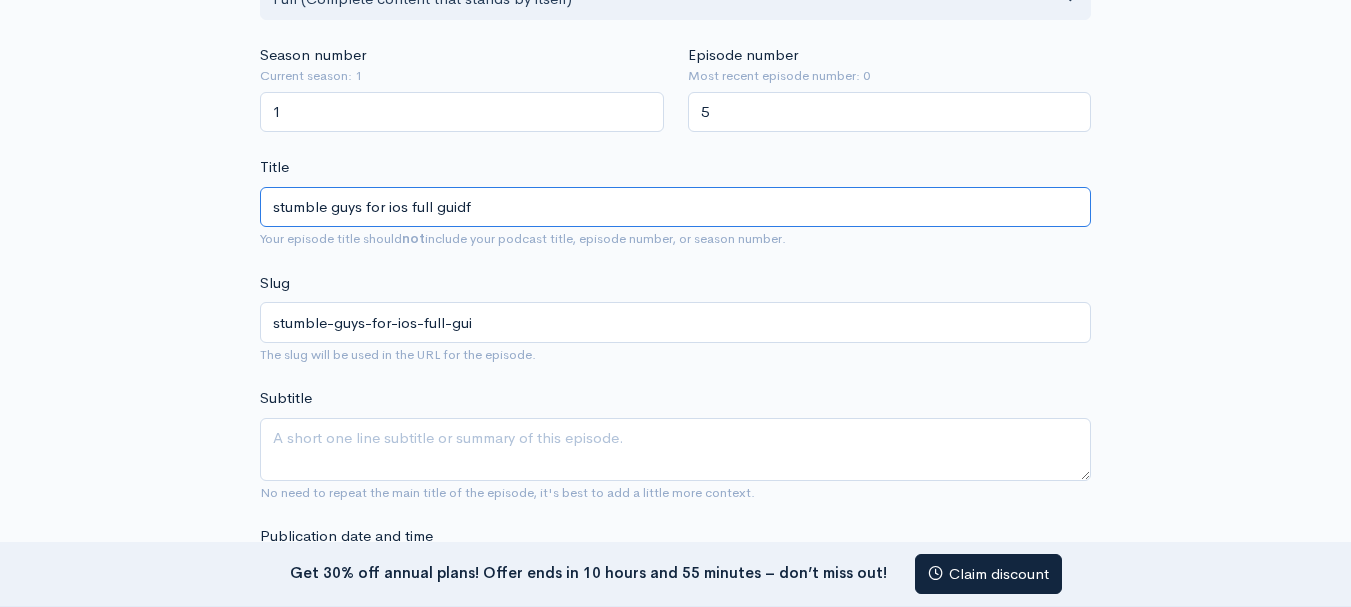 type on "stumble-guys-for-ios-full-guidf" 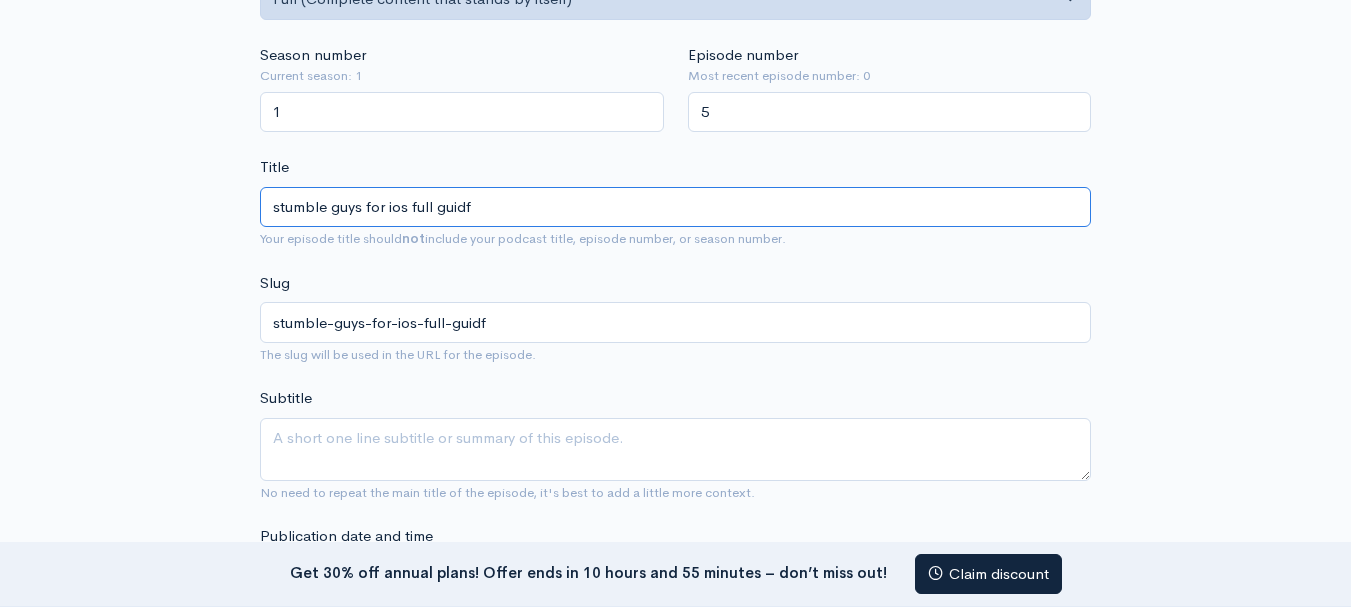 type on "stumble guys for ios full guid" 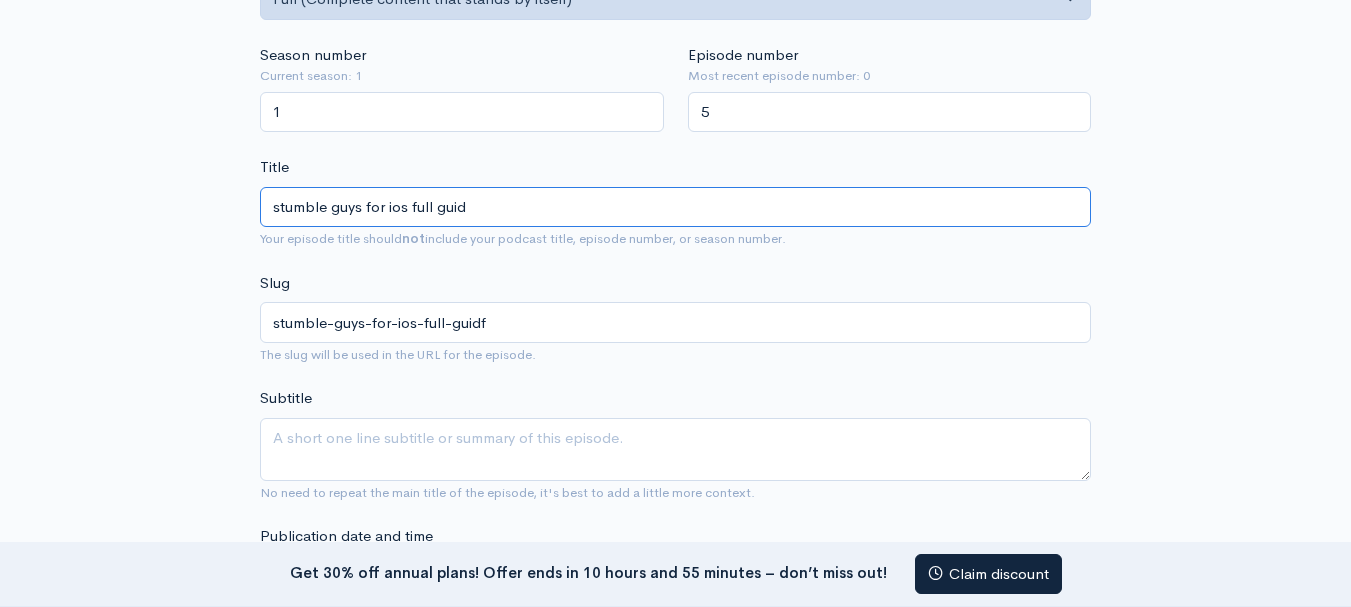 type on "stumble-guys-for-ios-full-guid" 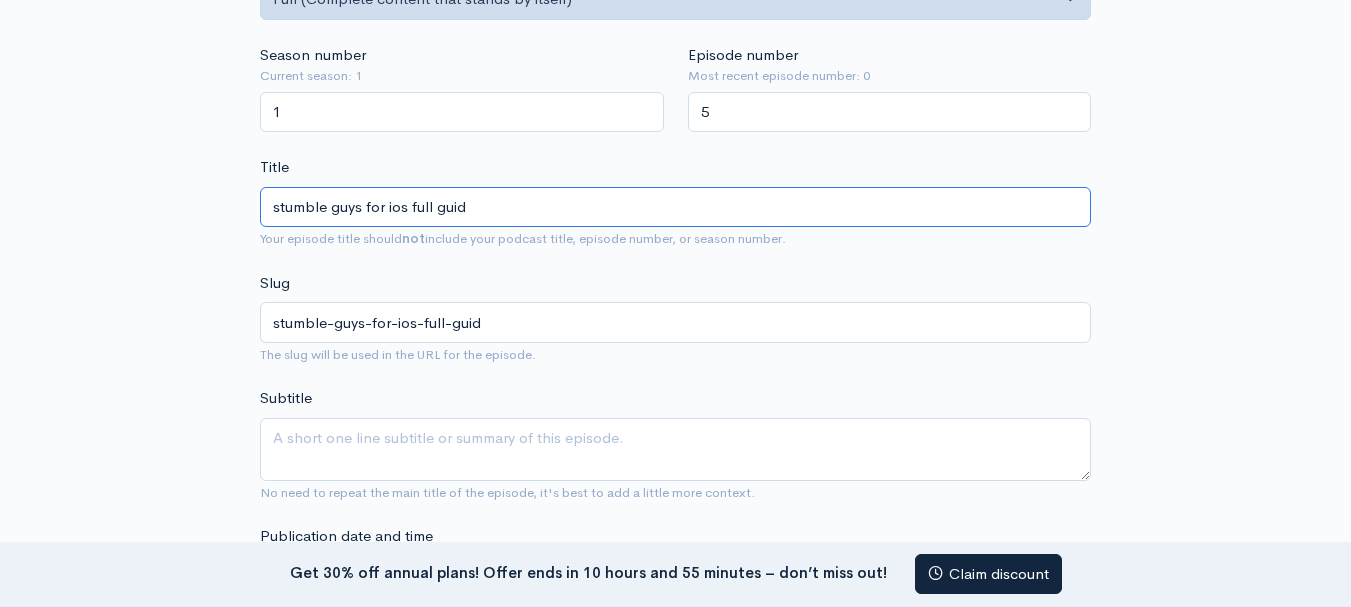 type on "stumble guys for ios full guide" 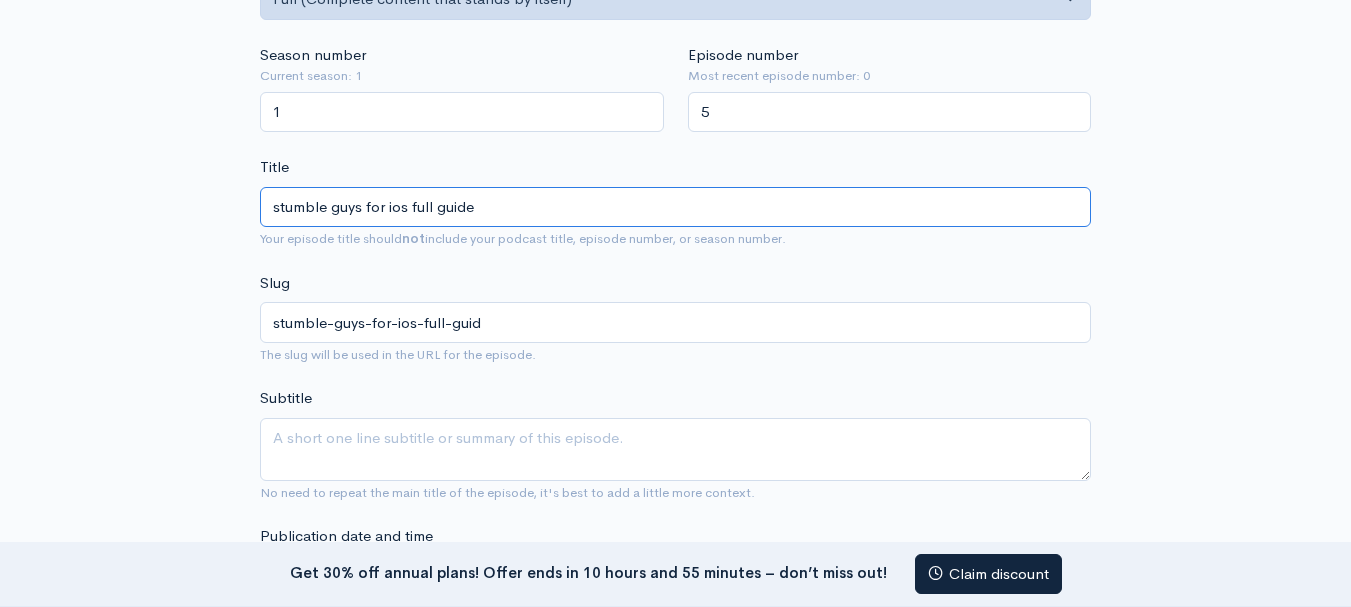 type on "stumble-guys-for-ios-full-guide" 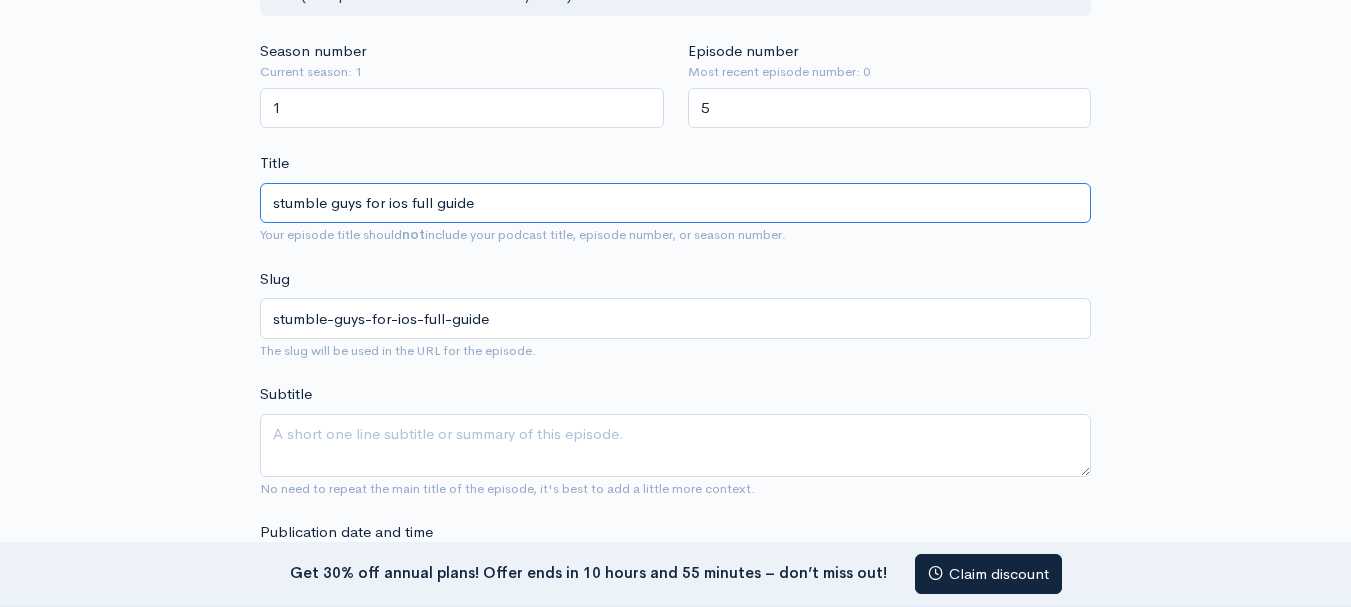 scroll, scrollTop: 615, scrollLeft: 0, axis: vertical 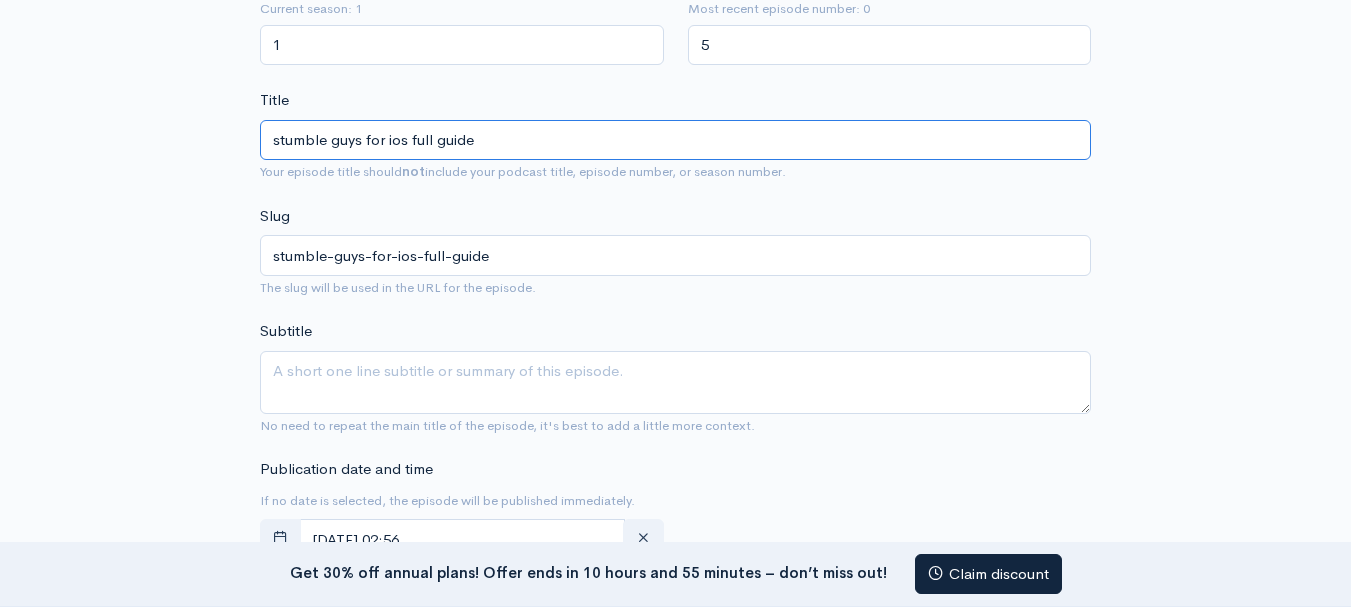 type on "stumble guys for ios full guide" 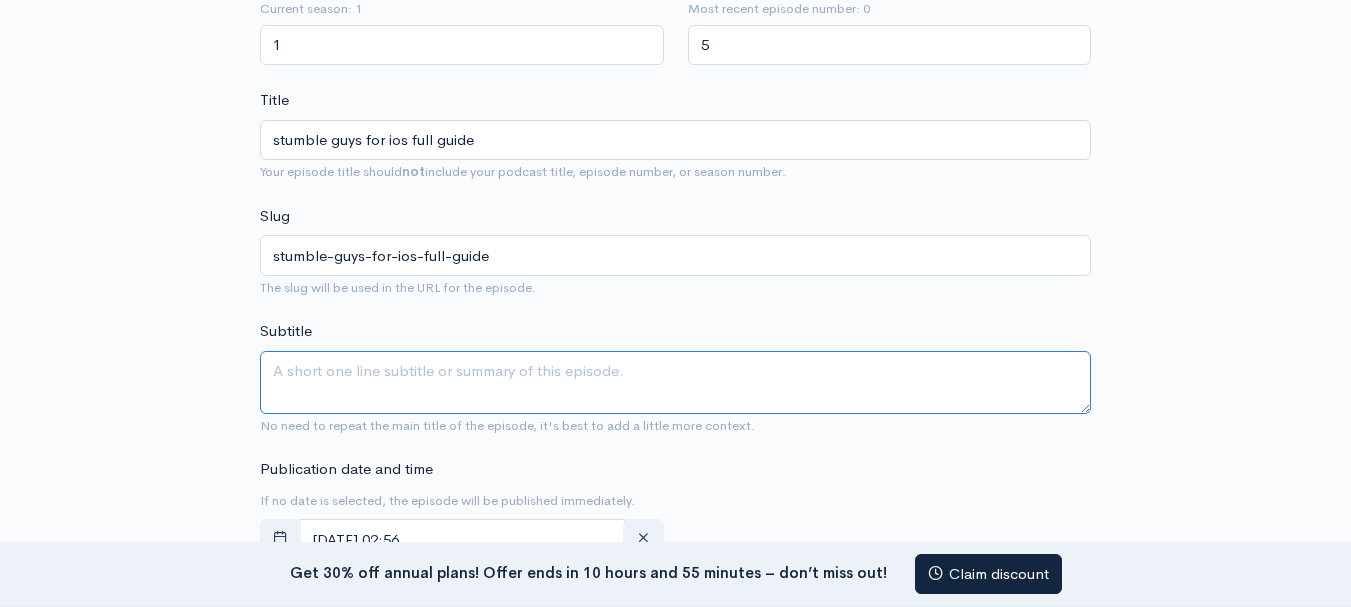 click on "Subtitle" at bounding box center (675, 382) 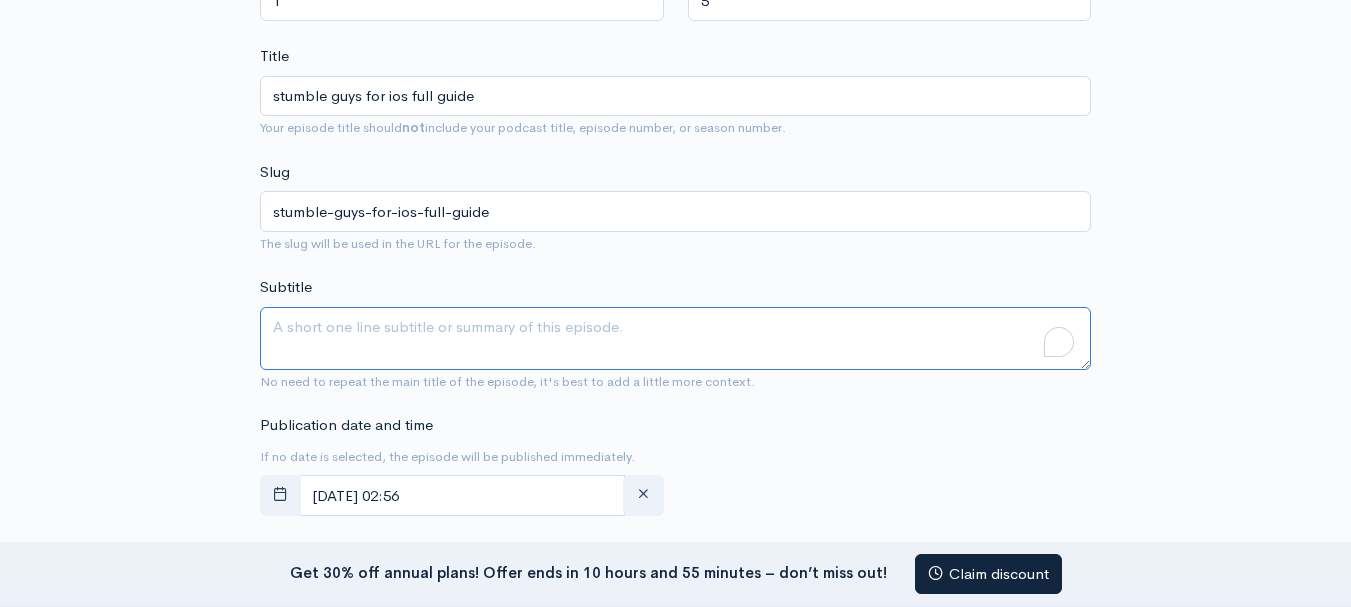 scroll, scrollTop: 648, scrollLeft: 0, axis: vertical 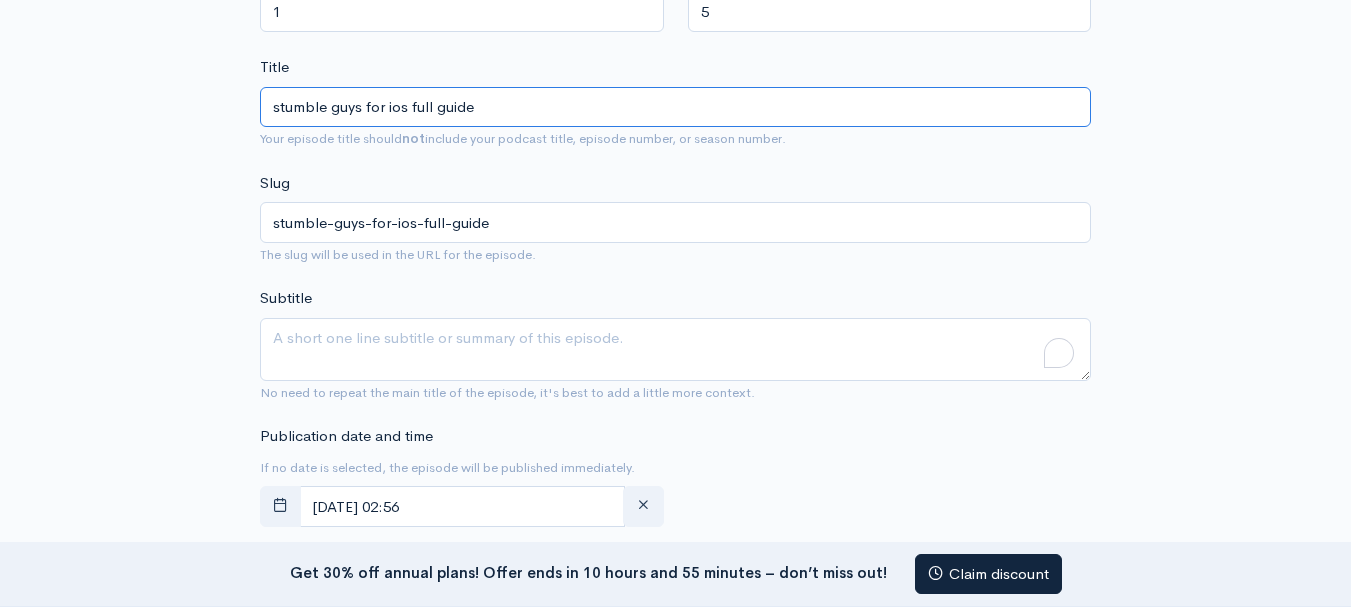 click on "stumble guys for ios full guide" at bounding box center (675, 107) 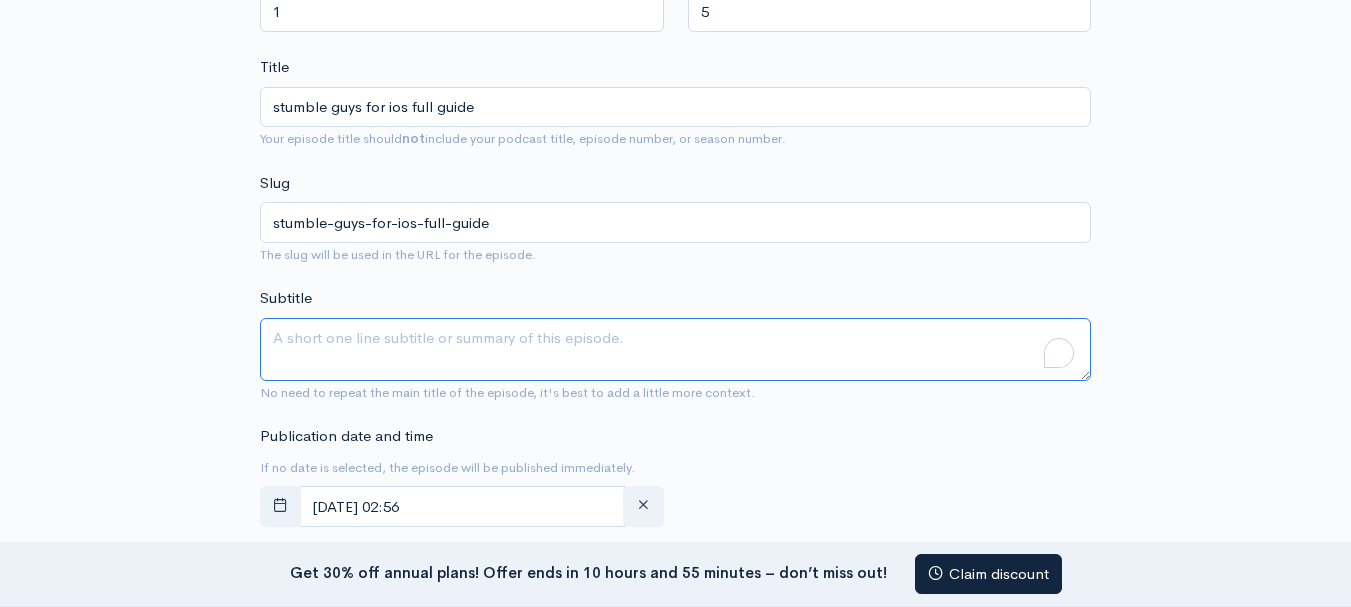 click on "Subtitle" at bounding box center [675, 349] 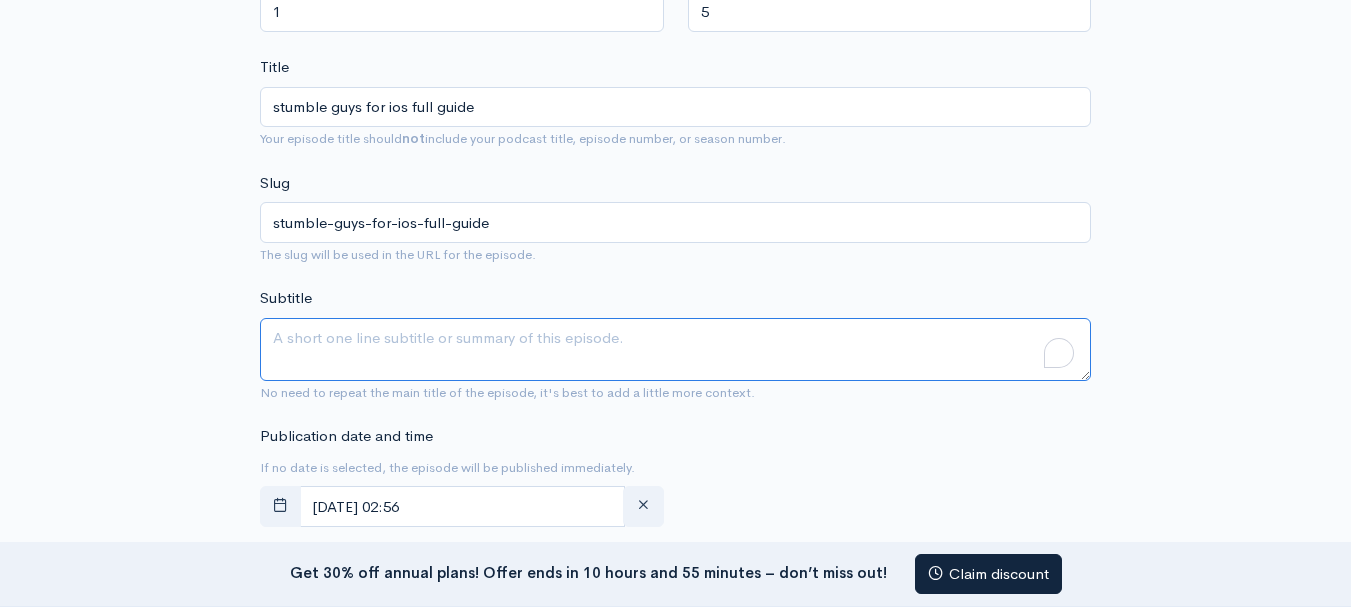 paste on "stumble guys for ios full guide" 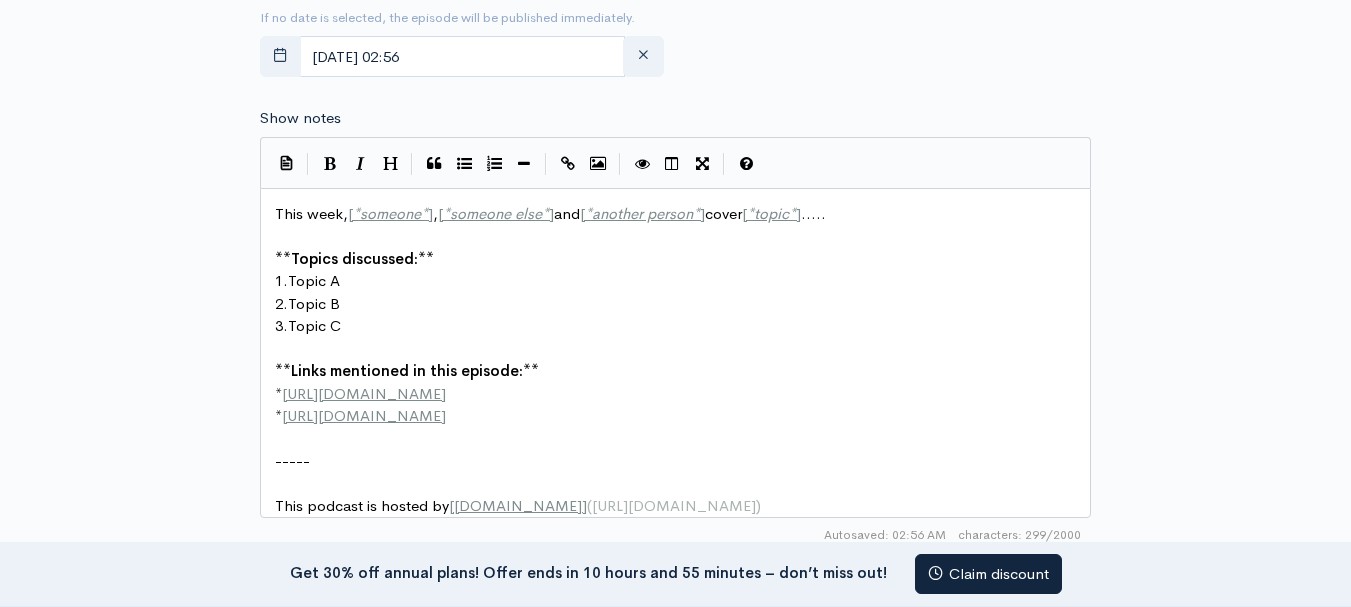 scroll, scrollTop: 1115, scrollLeft: 0, axis: vertical 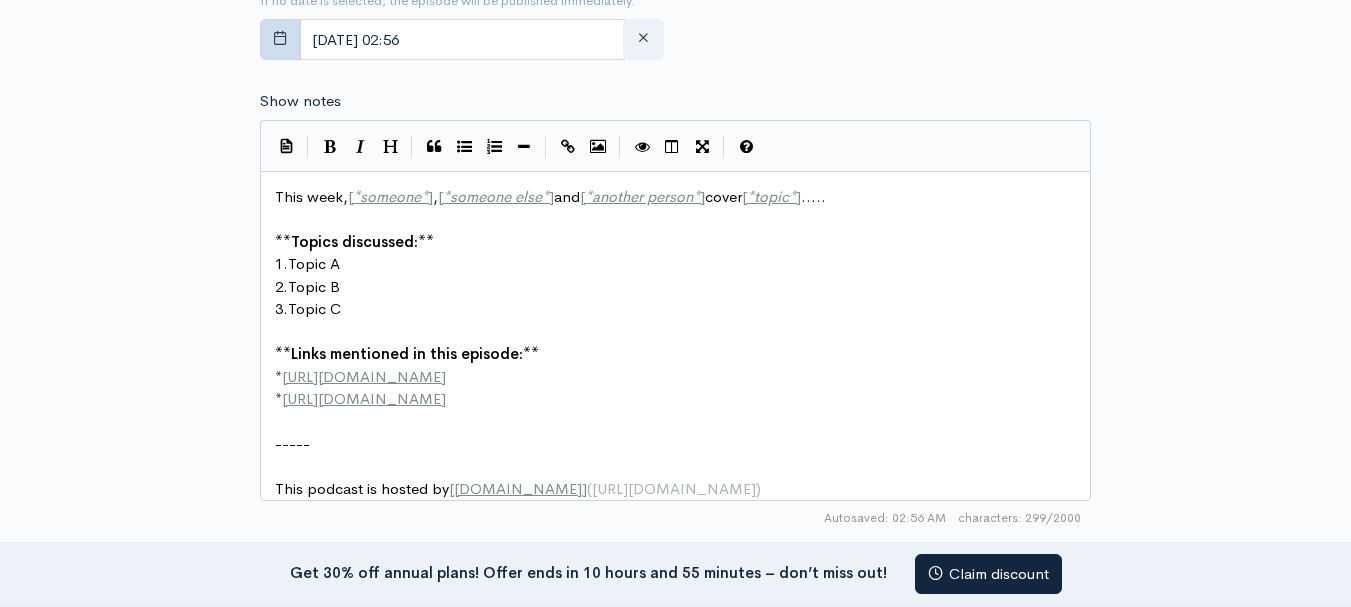 type on "stumble guys for ios full guide podcast" 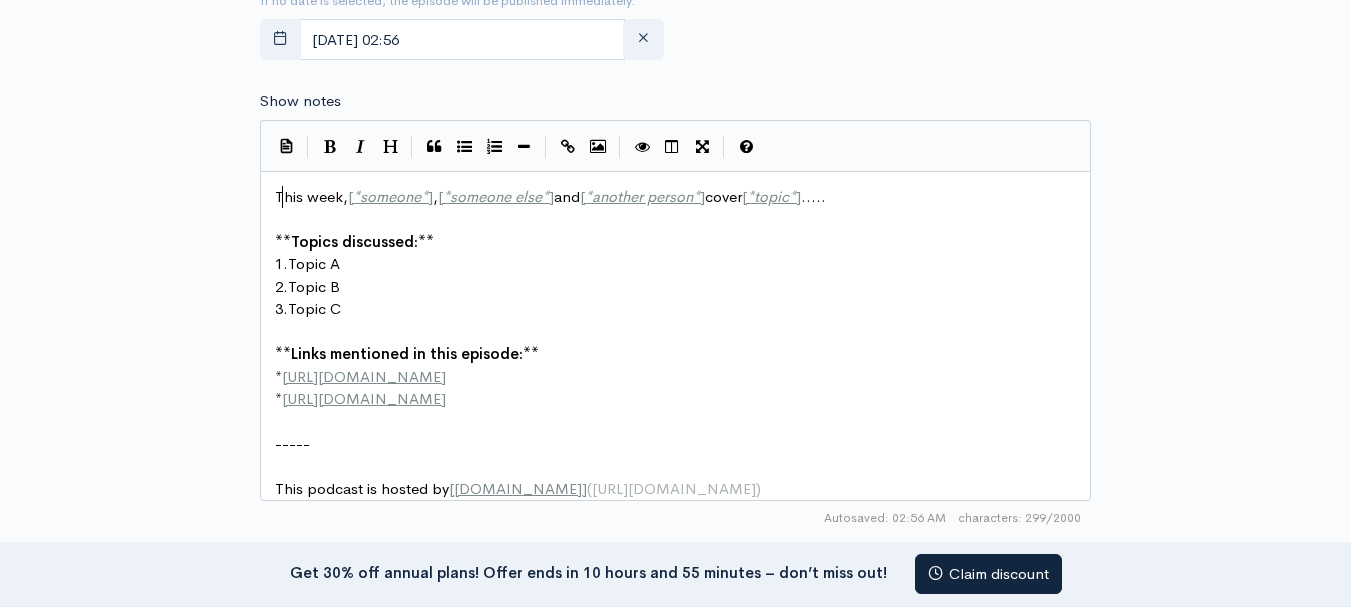 scroll, scrollTop: 1, scrollLeft: 0, axis: vertical 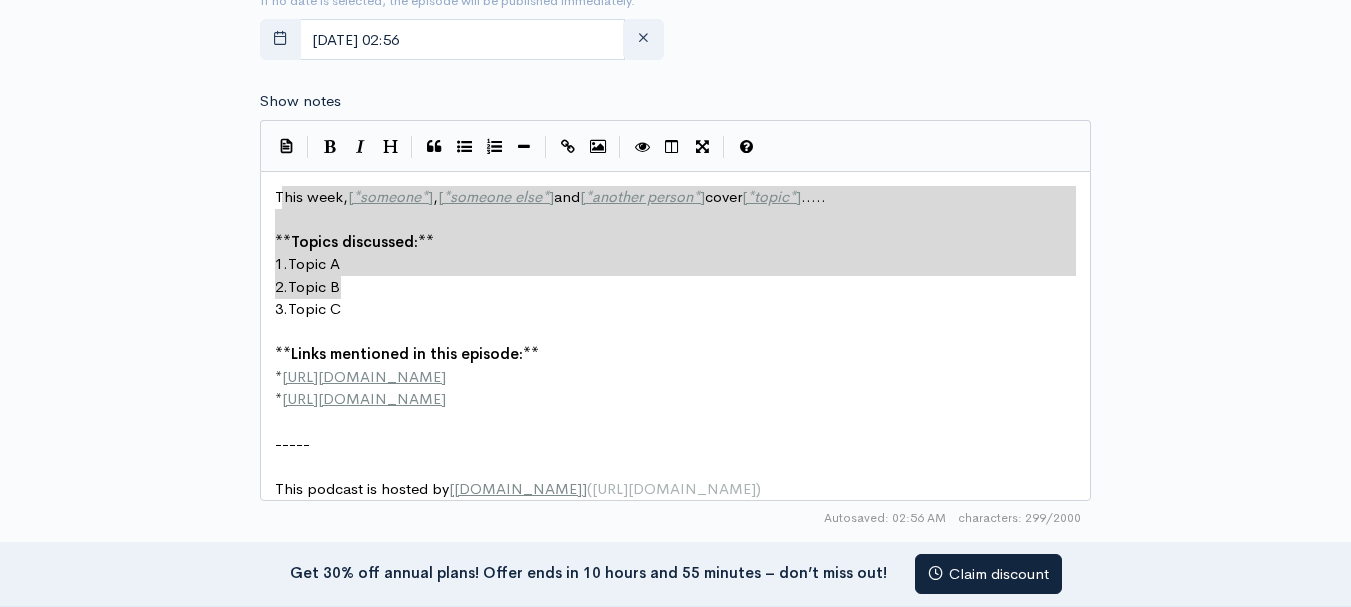 drag, startPoint x: 279, startPoint y: 194, endPoint x: 409, endPoint y: 242, distance: 138.57849 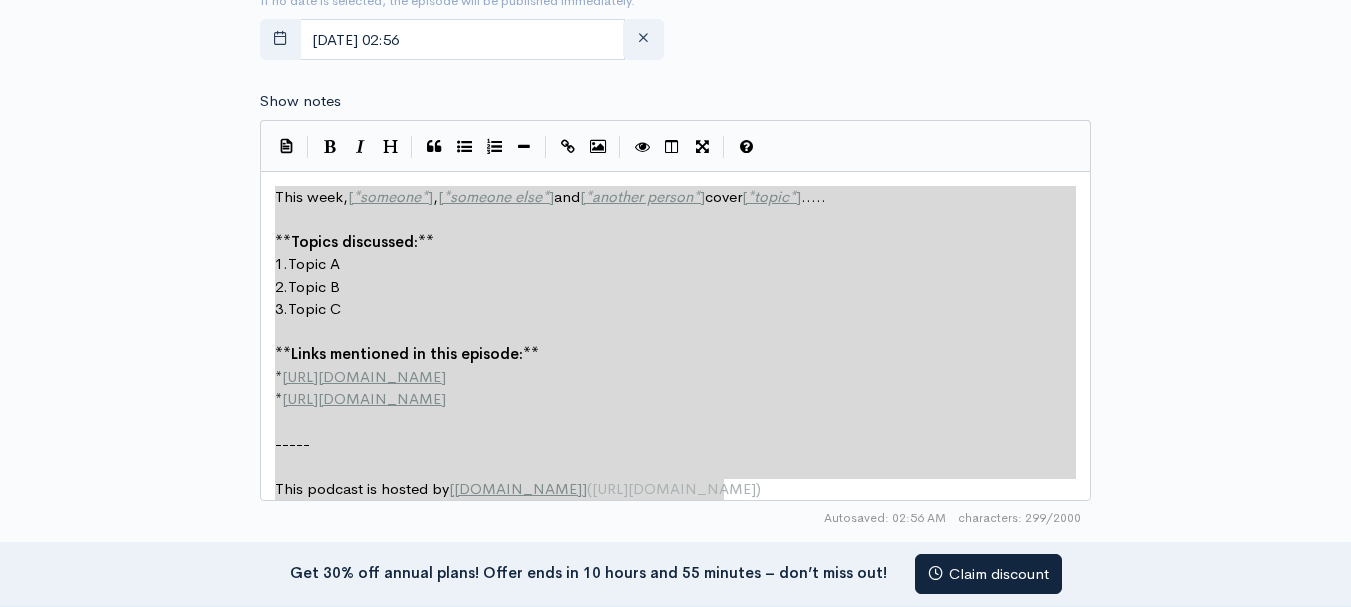drag, startPoint x: 273, startPoint y: 194, endPoint x: 515, endPoint y: 541, distance: 423.052 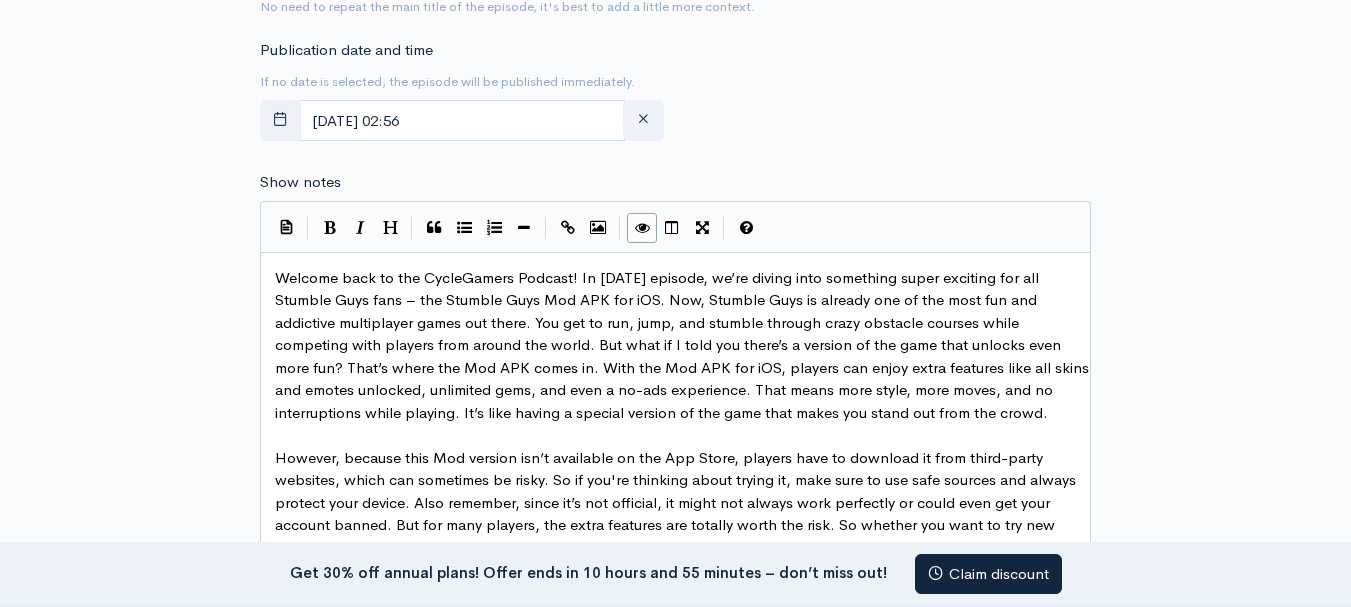 scroll, scrollTop: 981, scrollLeft: 0, axis: vertical 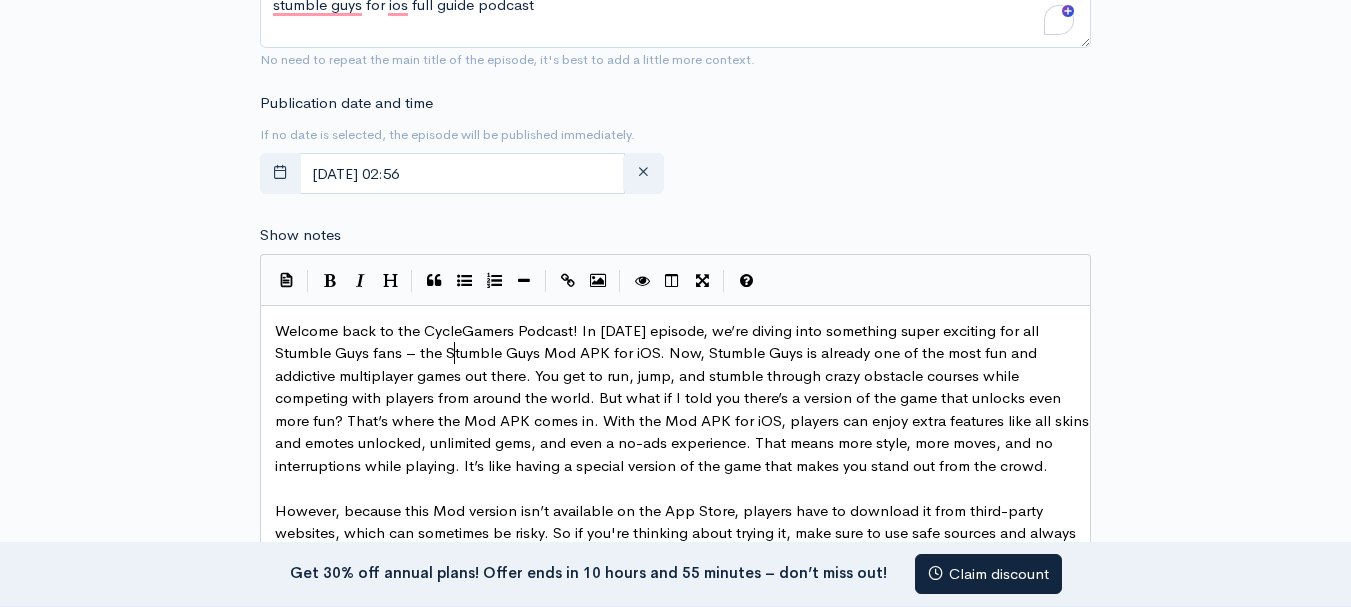 click on "Welcome back to the CycleGamers Podcast! In today’s episode, we’re diving into something super exciting for all Stumble Guys fans – the Stumble Guys Mod APK for iOS. Now, Stumble Guys is already one of the most fun and addictive multiplayer games out there. You get to run, jump, and stumble through crazy obstacle courses while competing with players from around the world. But what if I told you there’s a version of the game that unlocks even more fun? That’s where the Mod APK comes in. With the Mod APK for iOS, players can enjoy extra features like all skins and emotes unlocked, unlimited gems, and even a no-ads experience. That means more style, more moves, and no interruptions while playing. It’s like having a special version of the game that makes you stand out from the crowd." at bounding box center [684, 398] 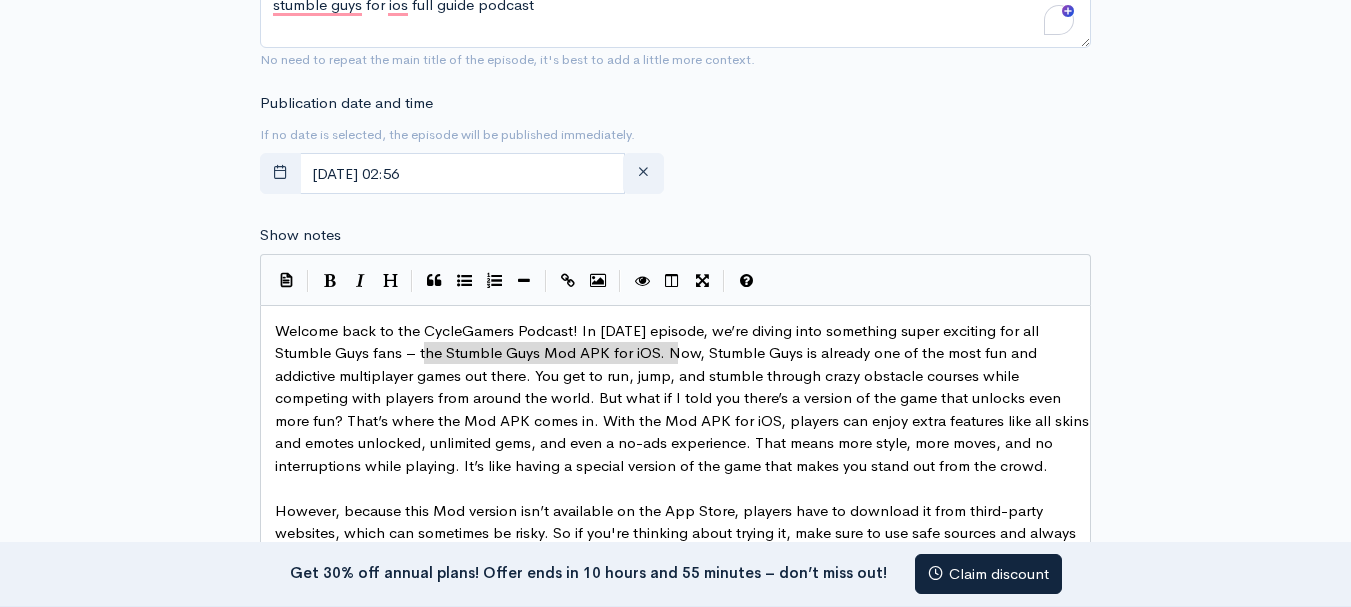 type on "he Stumble Guys Mod APK for iOS" 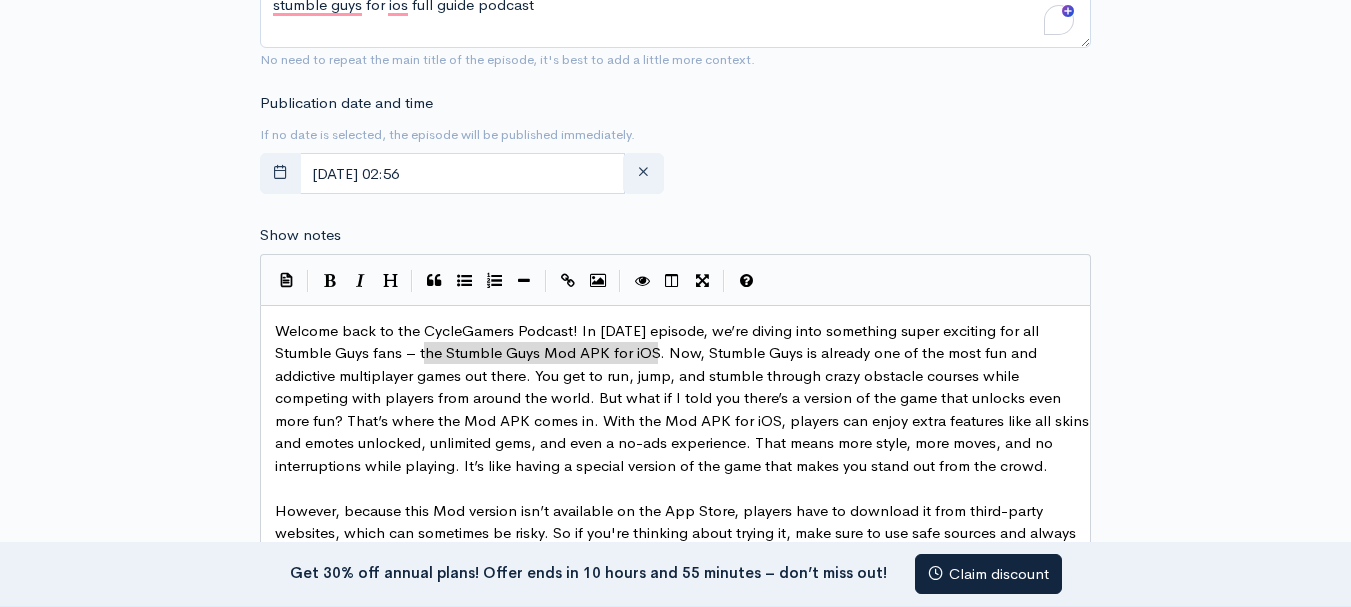 drag, startPoint x: 422, startPoint y: 351, endPoint x: 654, endPoint y: 355, distance: 232.03448 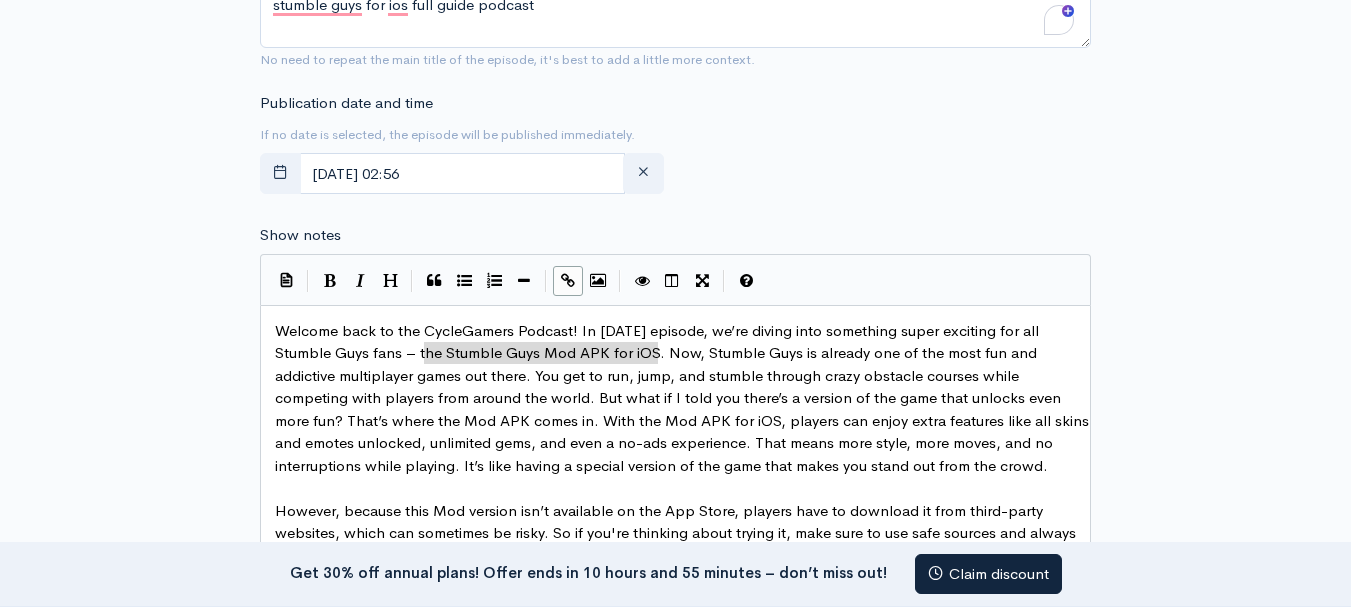 click at bounding box center (568, 280) 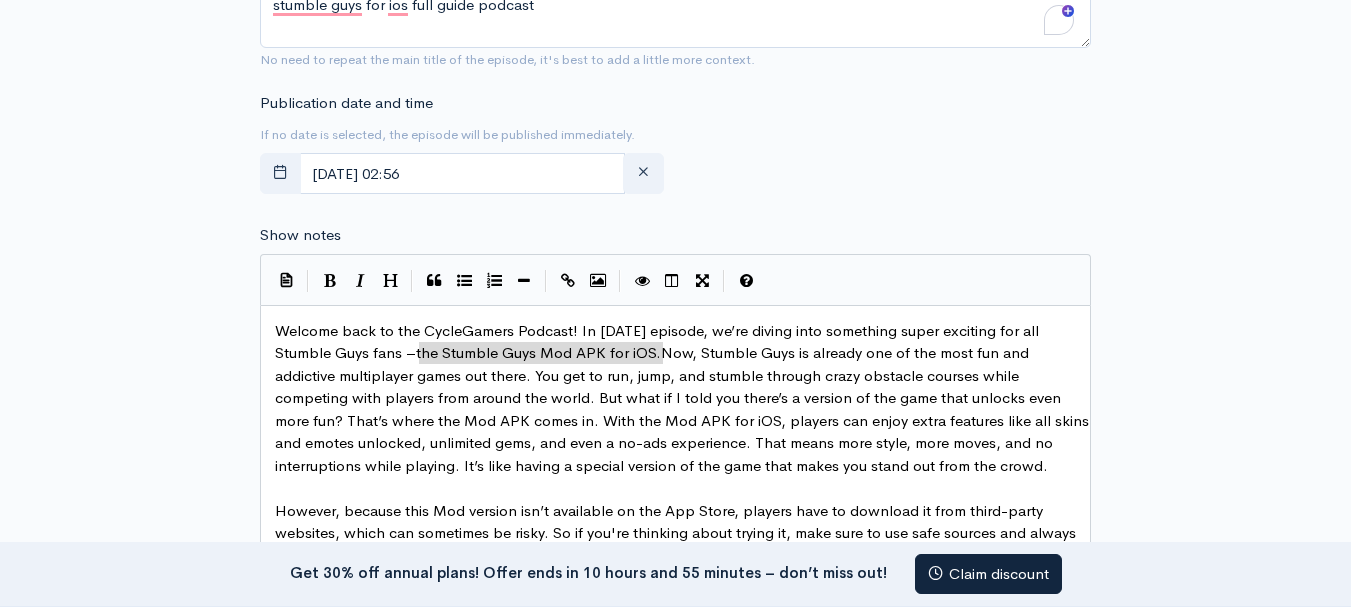 type on "the Stumble Guys Mod APK for iOS" 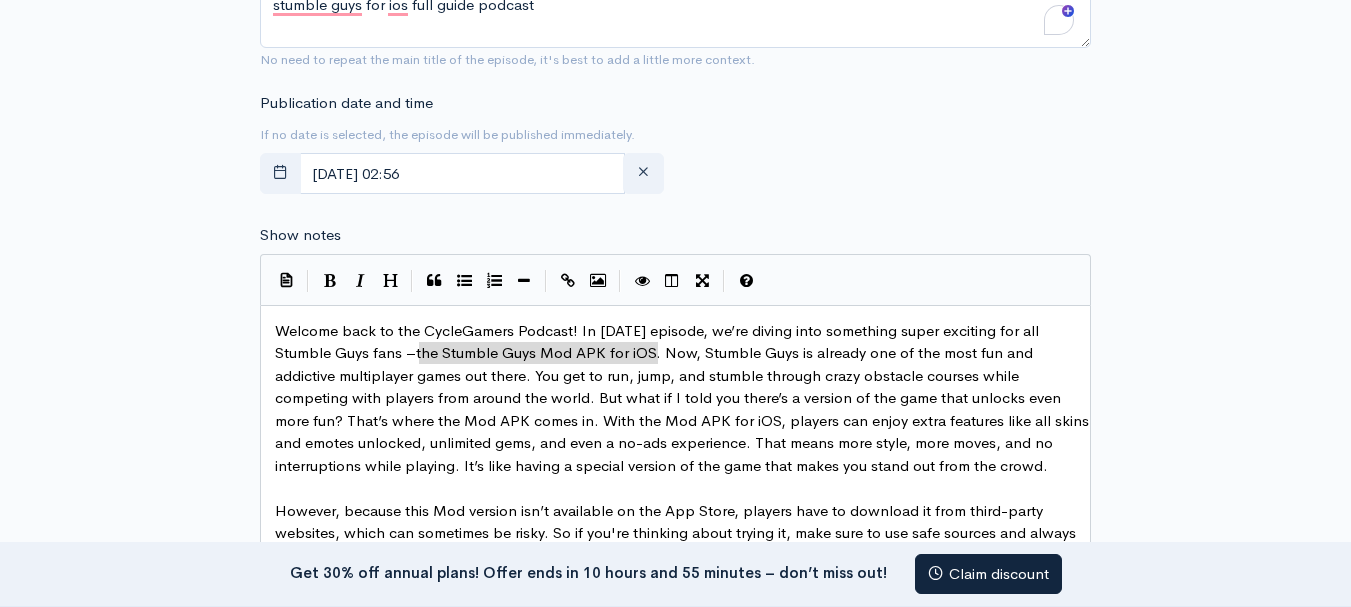 drag, startPoint x: 417, startPoint y: 356, endPoint x: 660, endPoint y: 349, distance: 243.1008 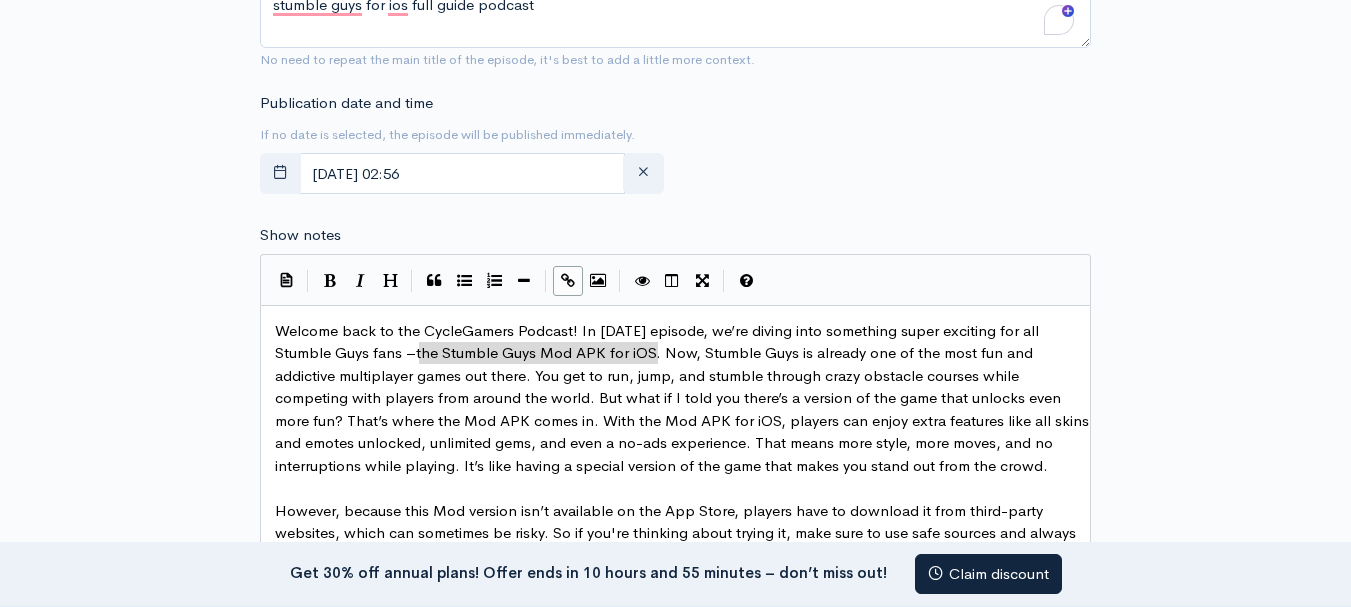 click at bounding box center (568, 281) 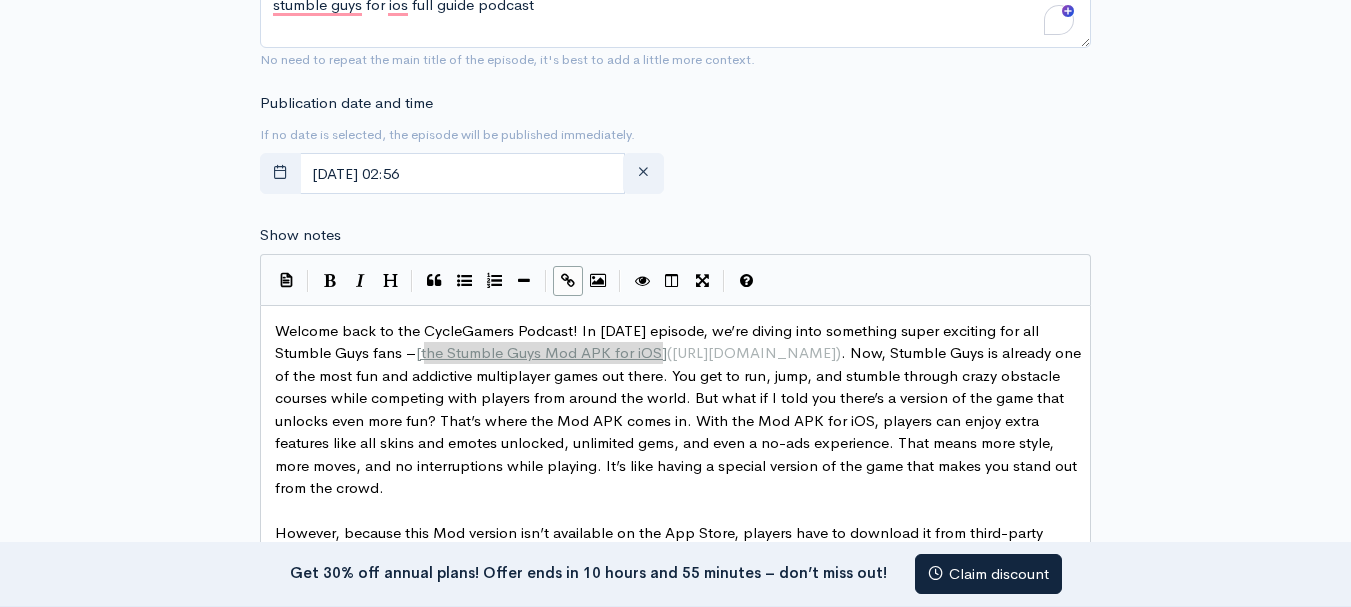 type 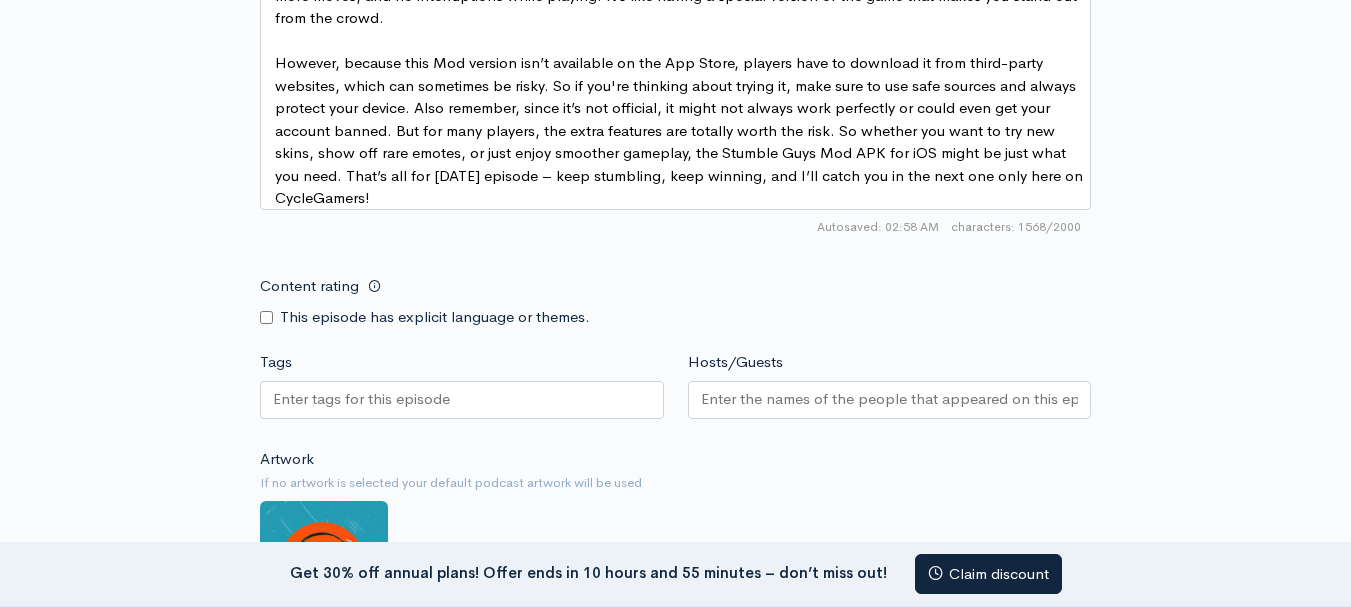 scroll, scrollTop: 1548, scrollLeft: 0, axis: vertical 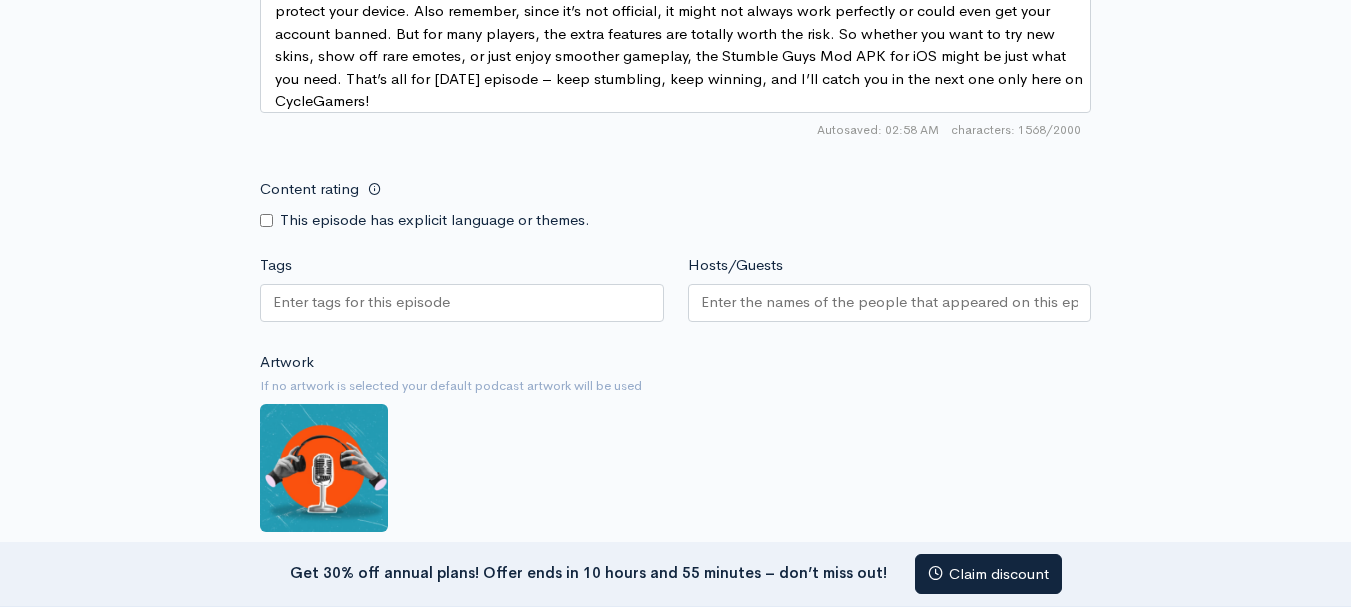 click on "Tags" at bounding box center [462, 291] 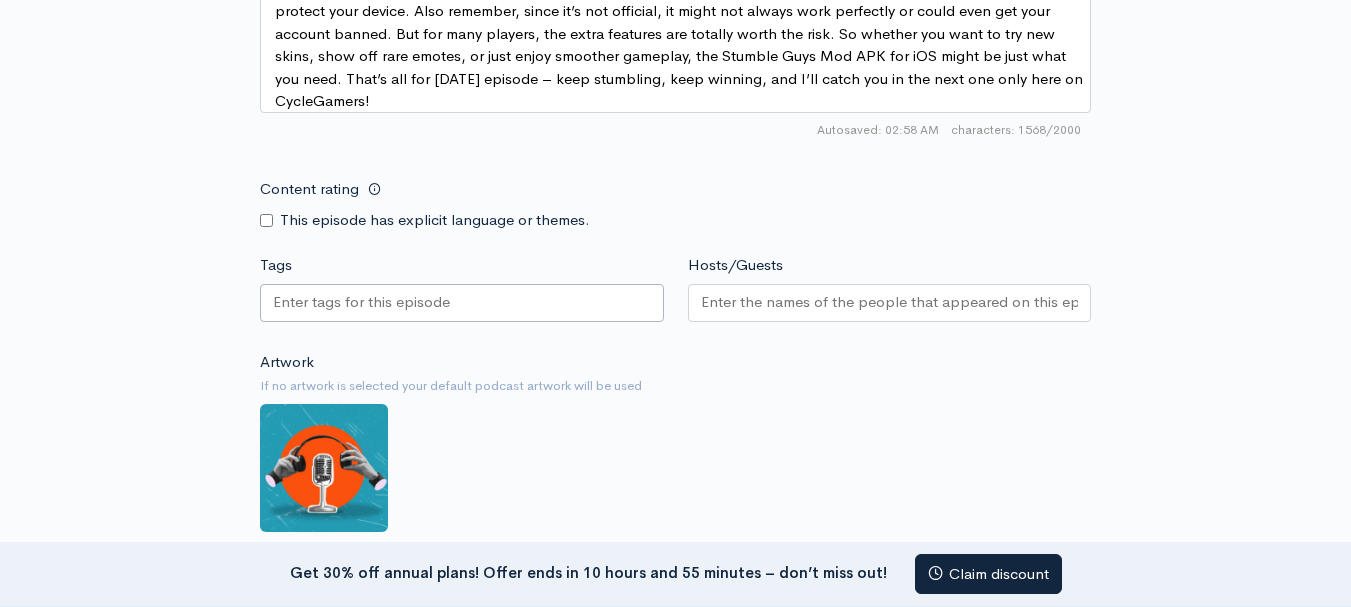 click on "Tags" at bounding box center [363, 302] 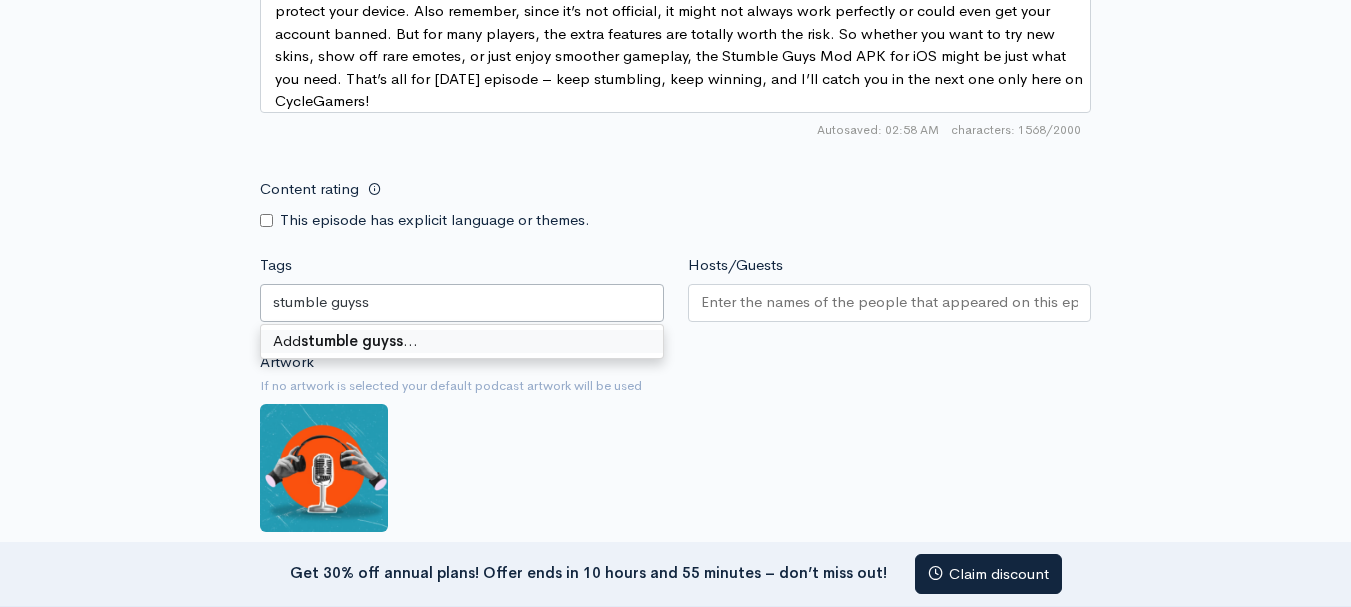 type on "stumble guys" 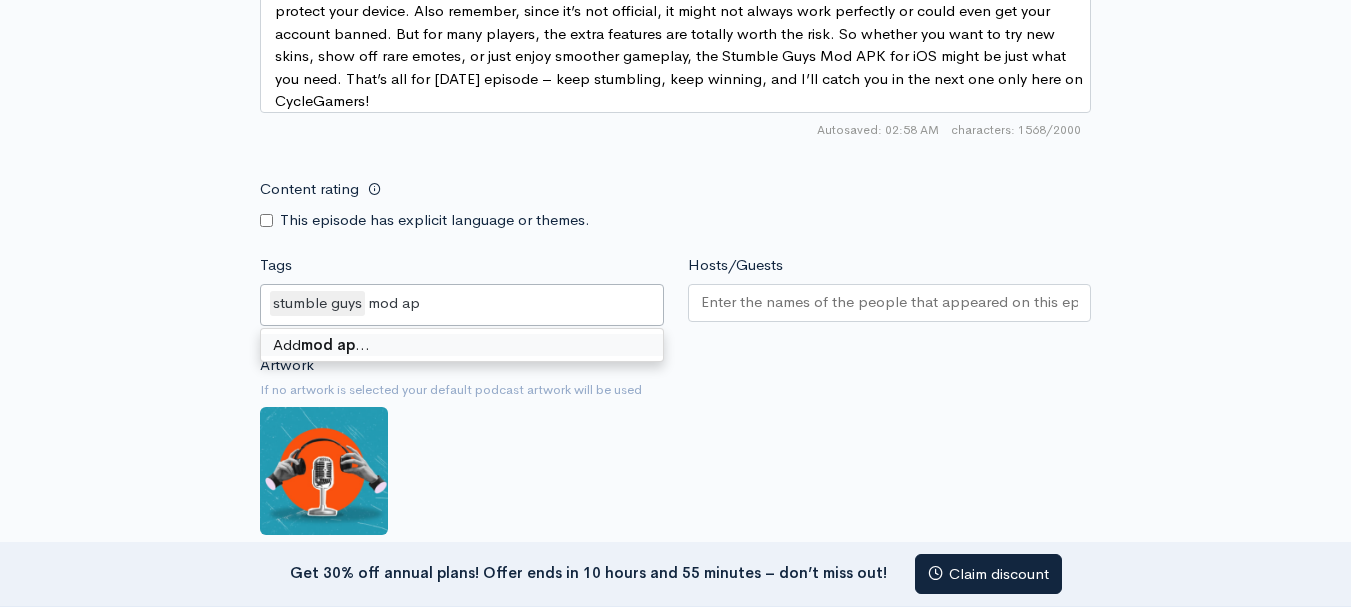type on "mod apk" 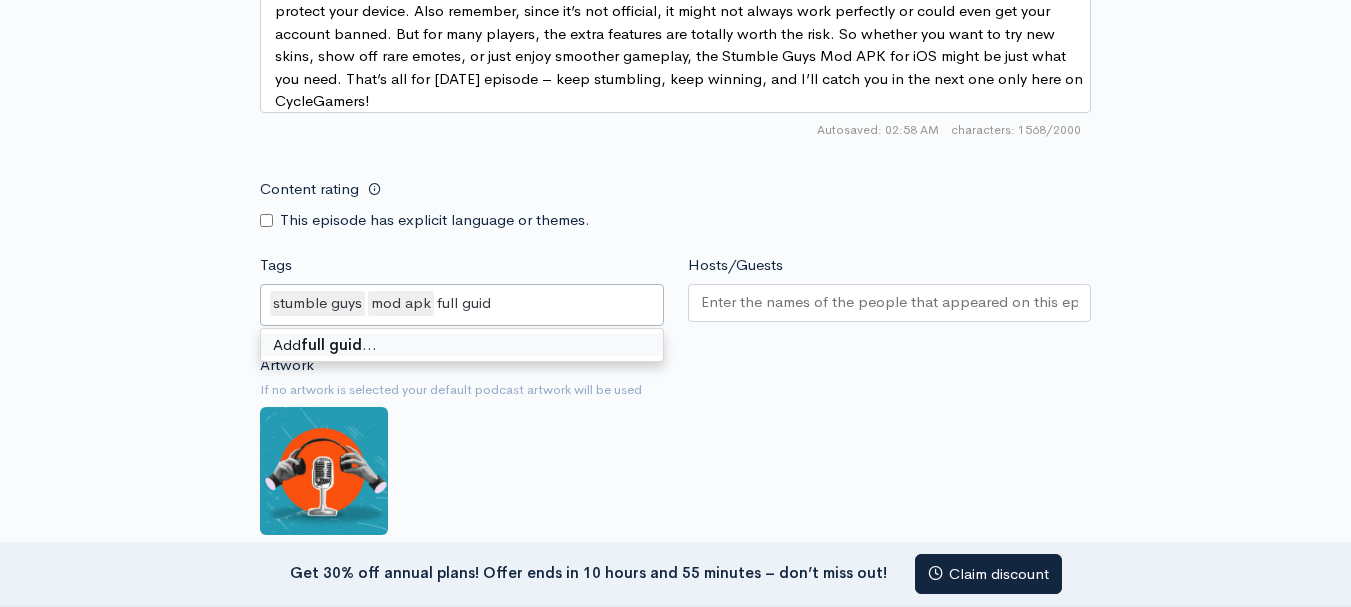 type on "full guide" 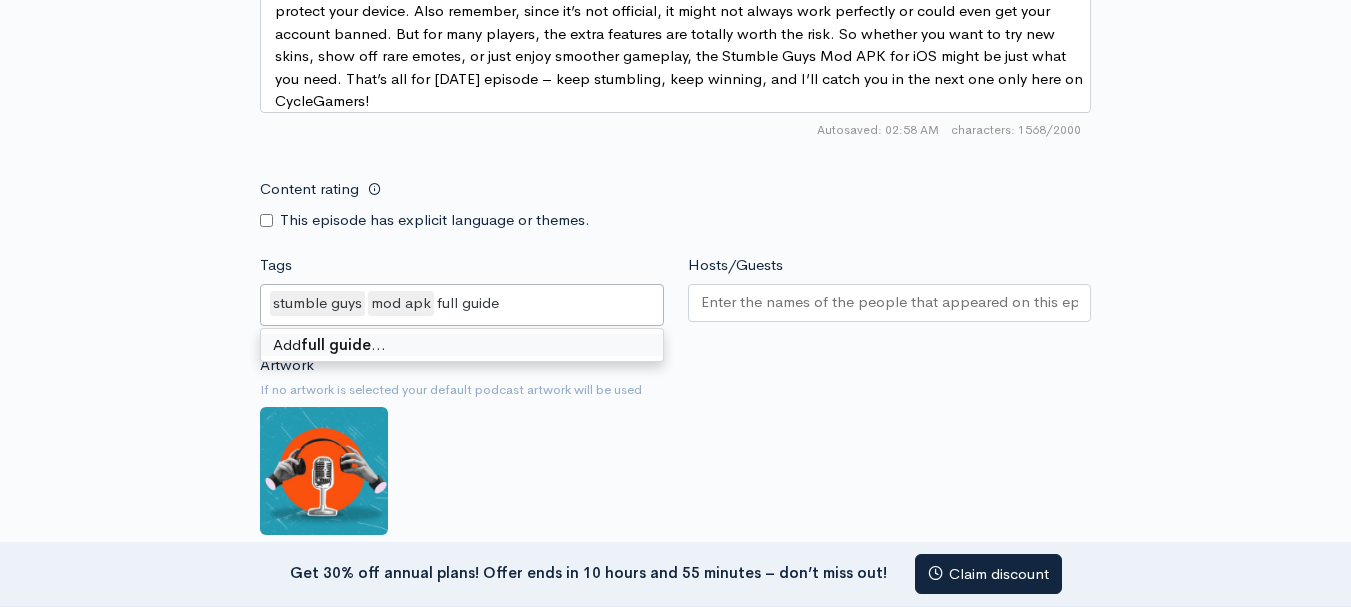 type 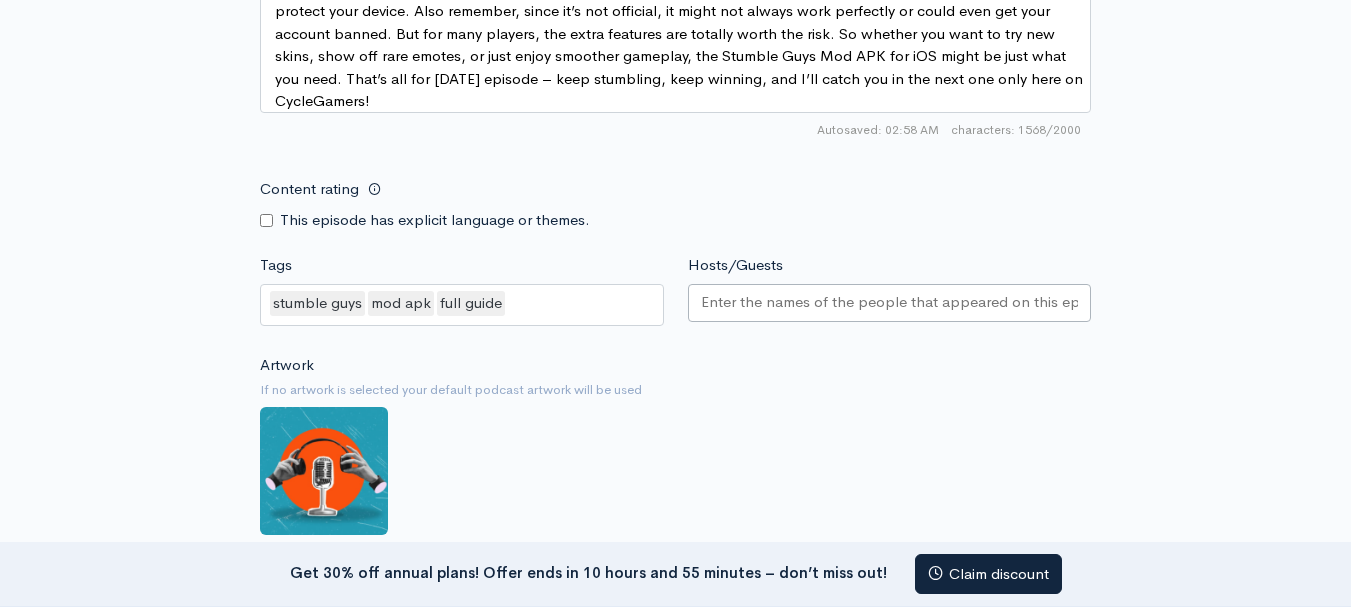 click at bounding box center [890, 303] 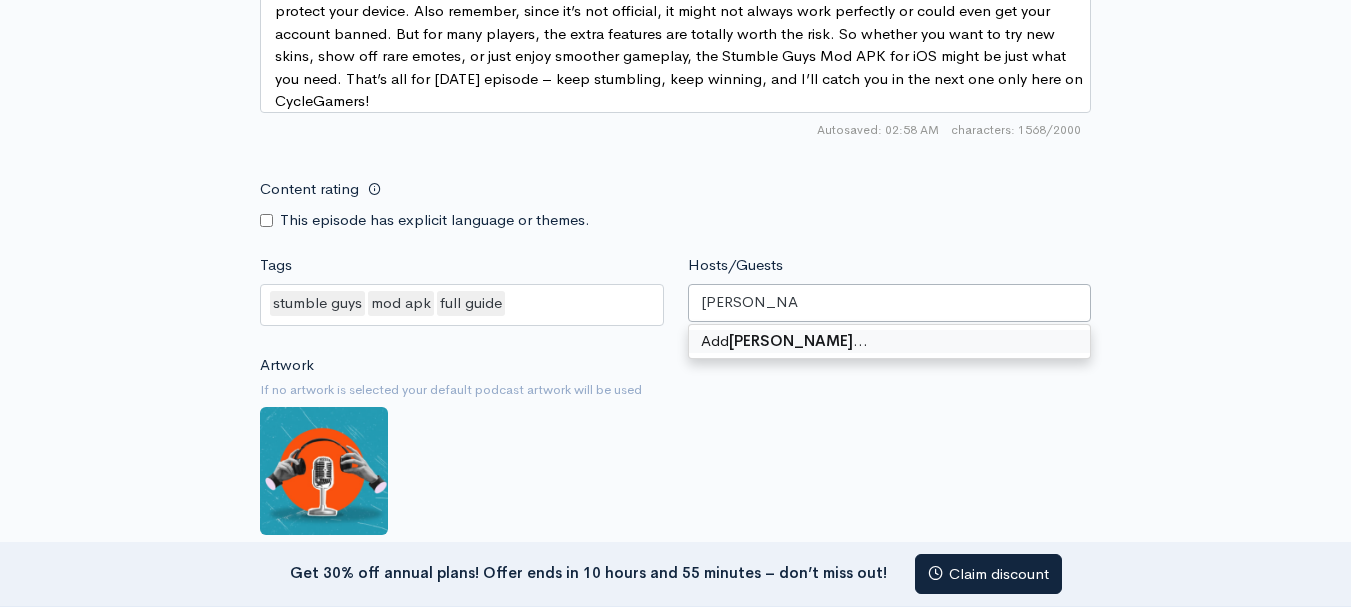type on "hunain abbasi" 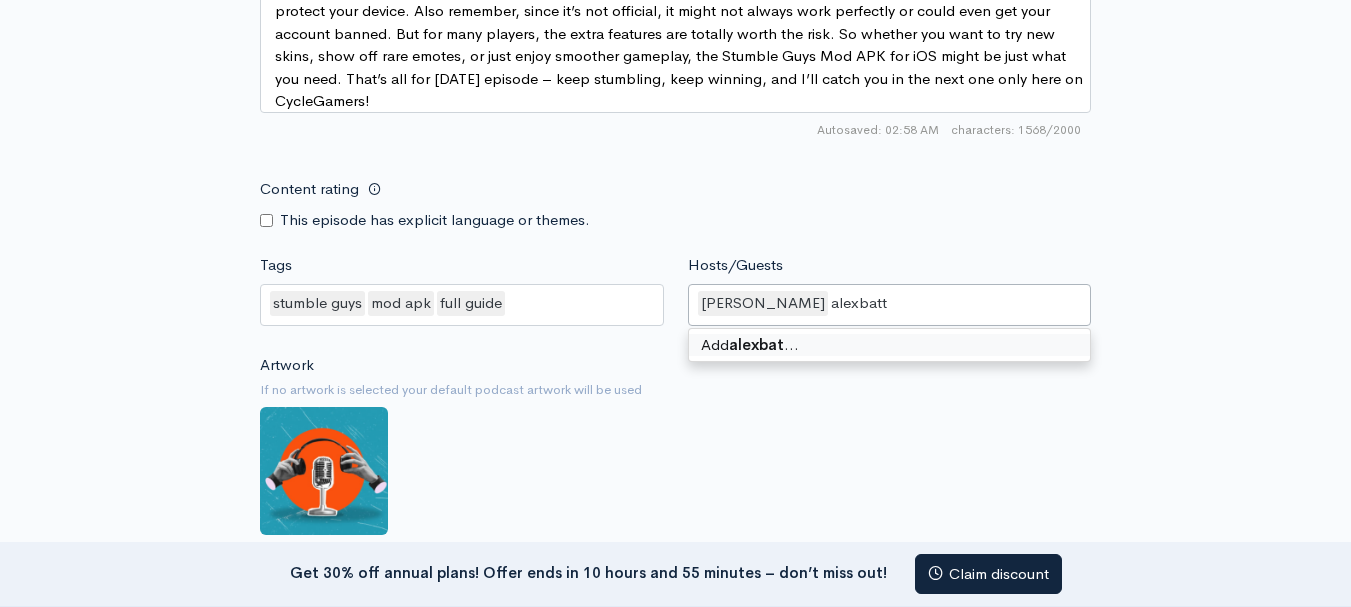 type on "alexbatti" 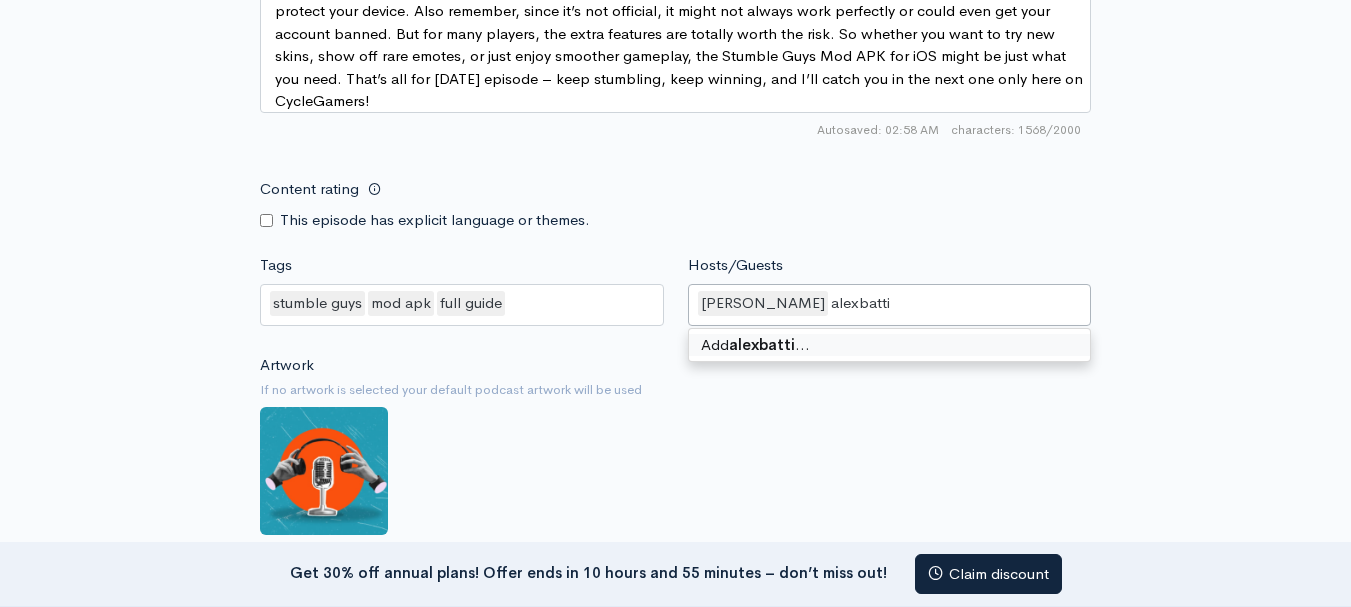 type 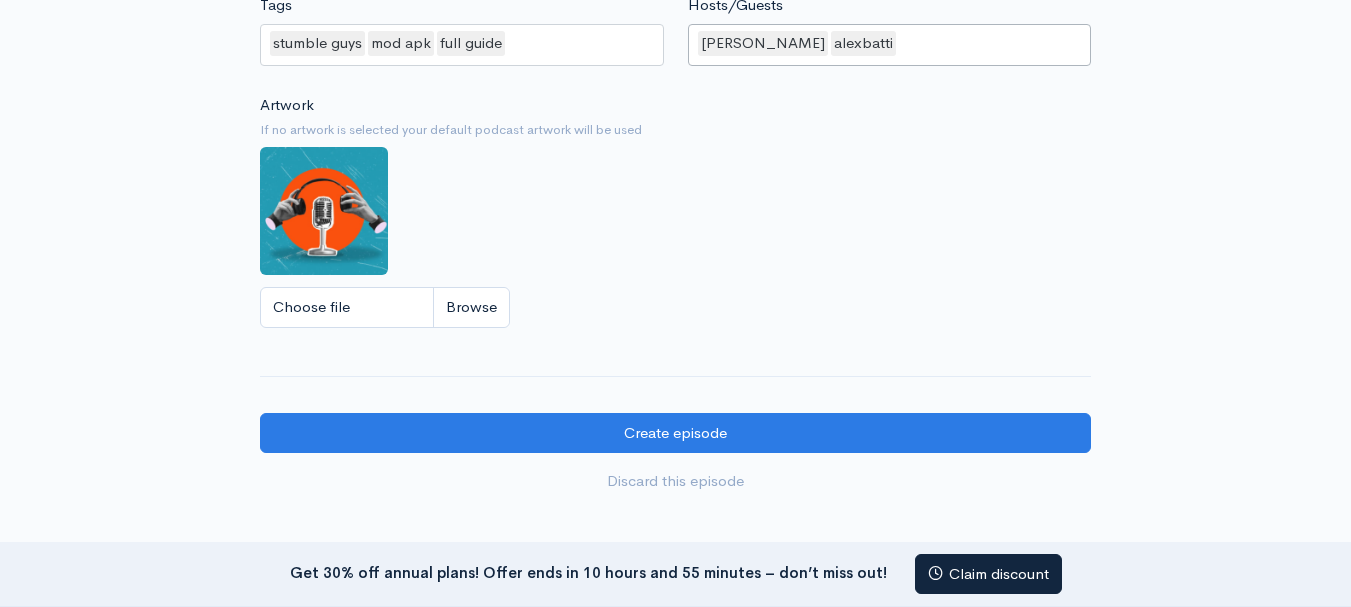 scroll, scrollTop: 1948, scrollLeft: 0, axis: vertical 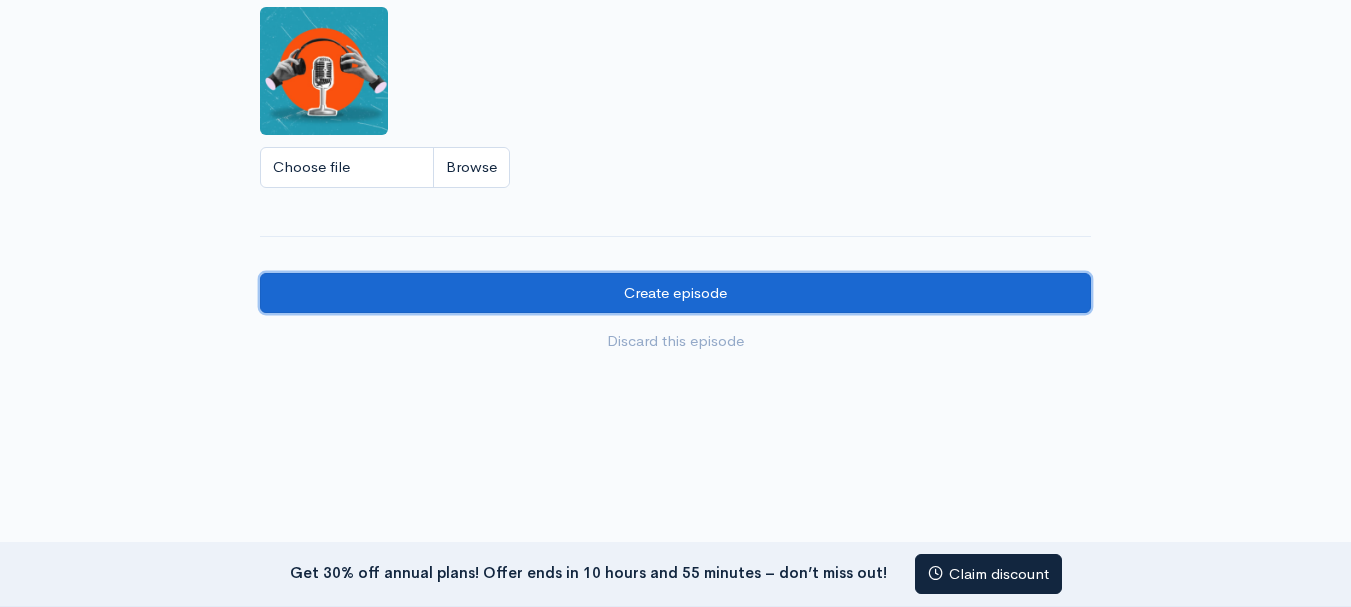 click on "Create episode" at bounding box center (675, 293) 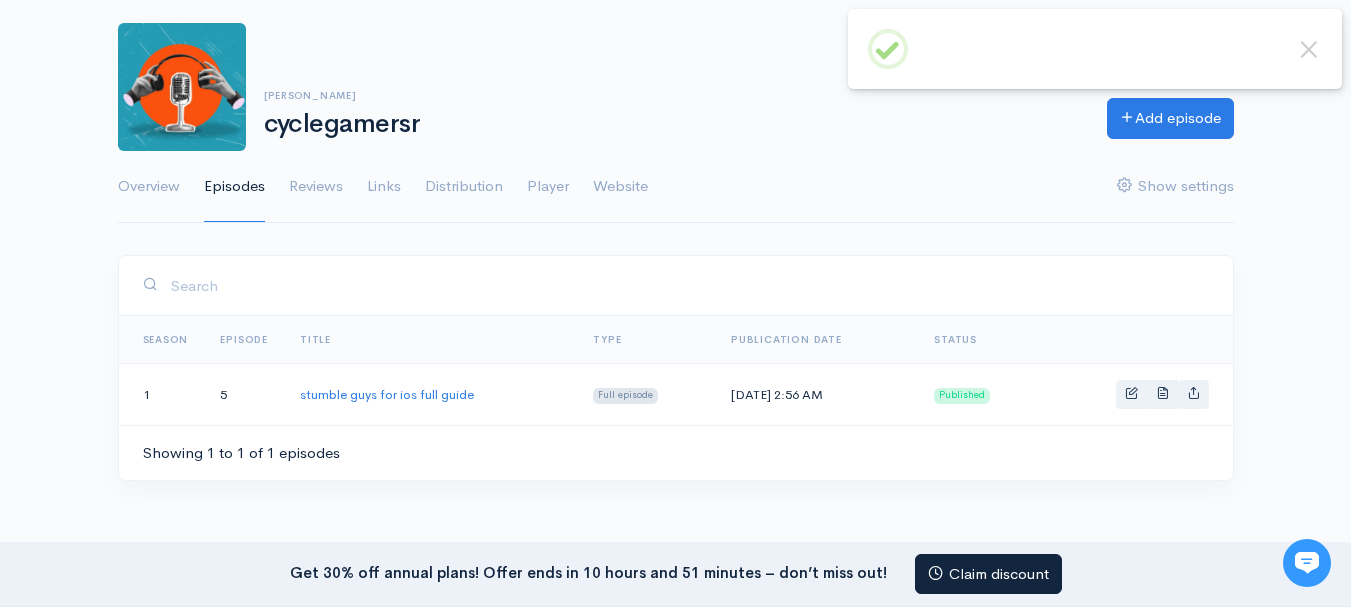 scroll, scrollTop: 100, scrollLeft: 0, axis: vertical 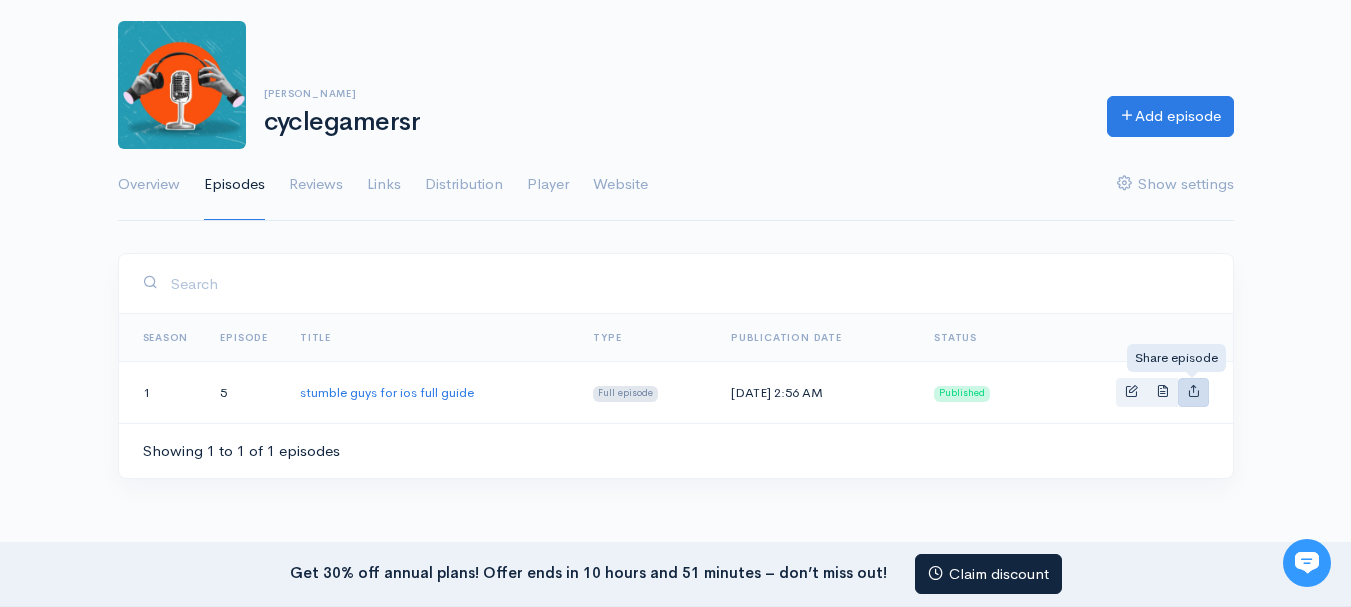 click at bounding box center (1193, 392) 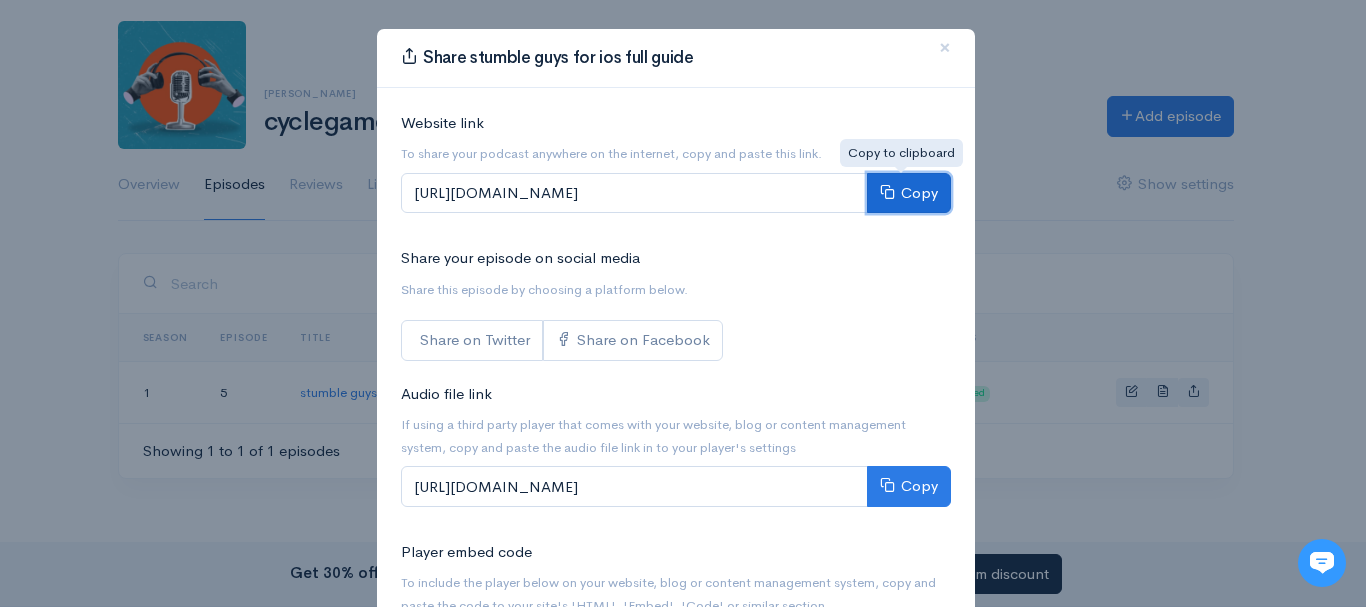 click on "Copy" at bounding box center [909, 193] 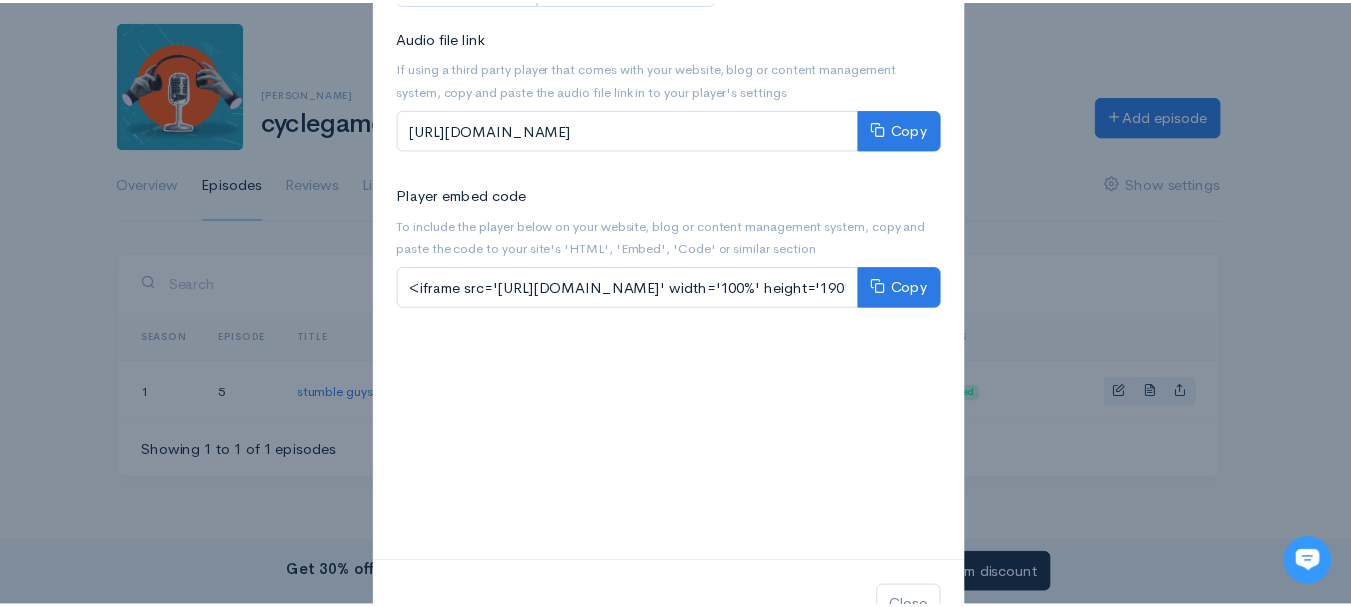 scroll, scrollTop: 400, scrollLeft: 0, axis: vertical 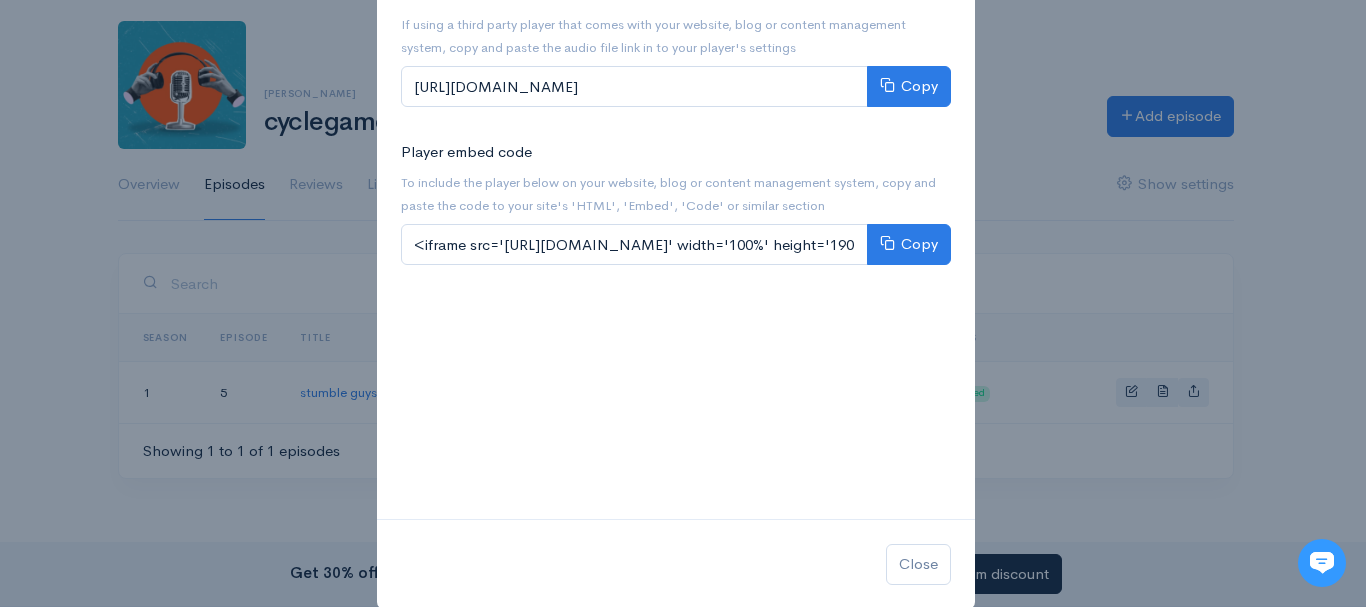 click on "Share stumble guys for ios full guide   ×   Website link   To share your podcast anywhere on the internet, copy and paste this link.   https://cyclegamersr.zencast.website/episodes/stumble-guys-for-ios-full-guide   Copy   Share your episode on social media   Share this episode by choosing a platform below.     Share on Twitter   Share on Facebook   Audio file link   If using a third party player that comes with your website, blog or content management system, copy and paste the audio file link in to your player's settings   https://media.zencast.fm/cyclegamersr/d13467fc-4590-45af-95ec-02367750fdd4.mp3   Copy   Player embed code   To include the player below on your website, blog or content management system,
copy and paste the code to your site's 'HTML', 'Embed', 'Code' or similar section     Copy     Close" at bounding box center (683, 303) 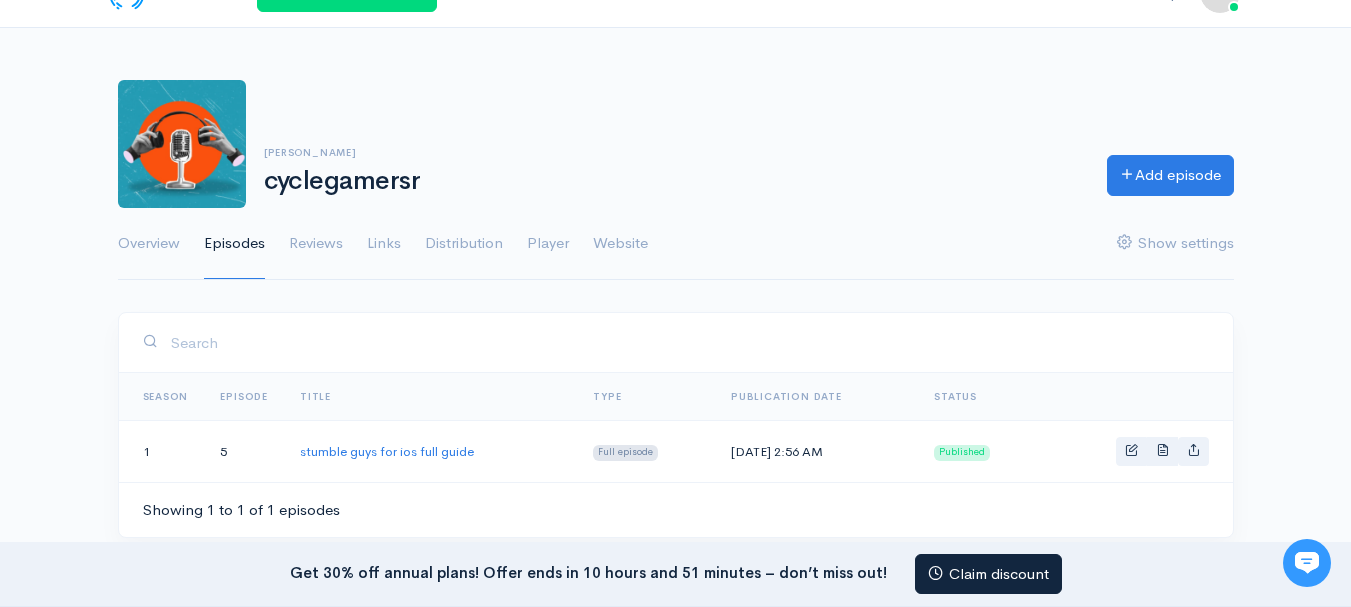 scroll, scrollTop: 0, scrollLeft: 0, axis: both 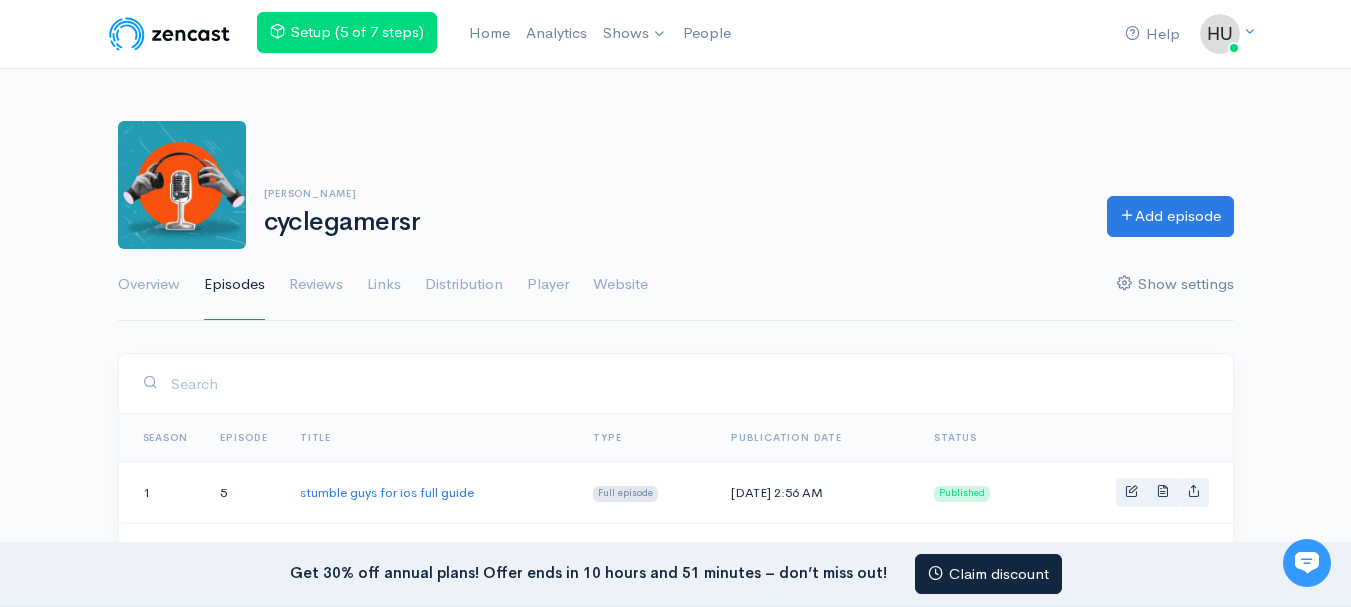 click on "Show settings" at bounding box center [1175, 285] 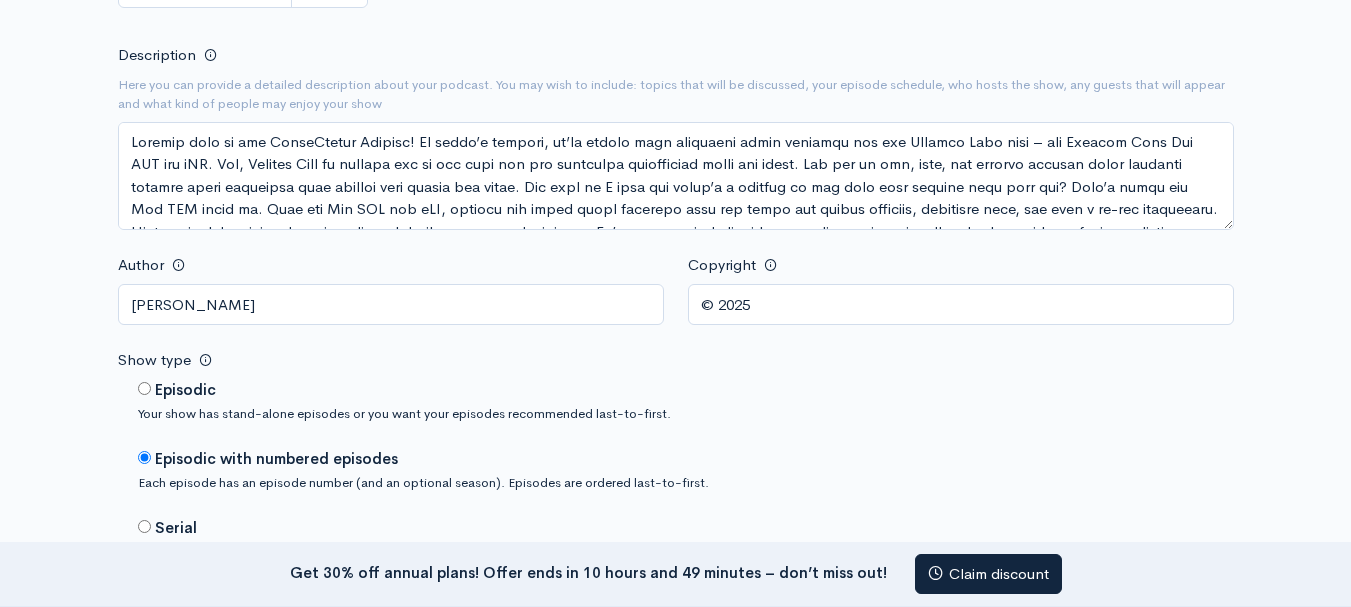 scroll, scrollTop: 833, scrollLeft: 0, axis: vertical 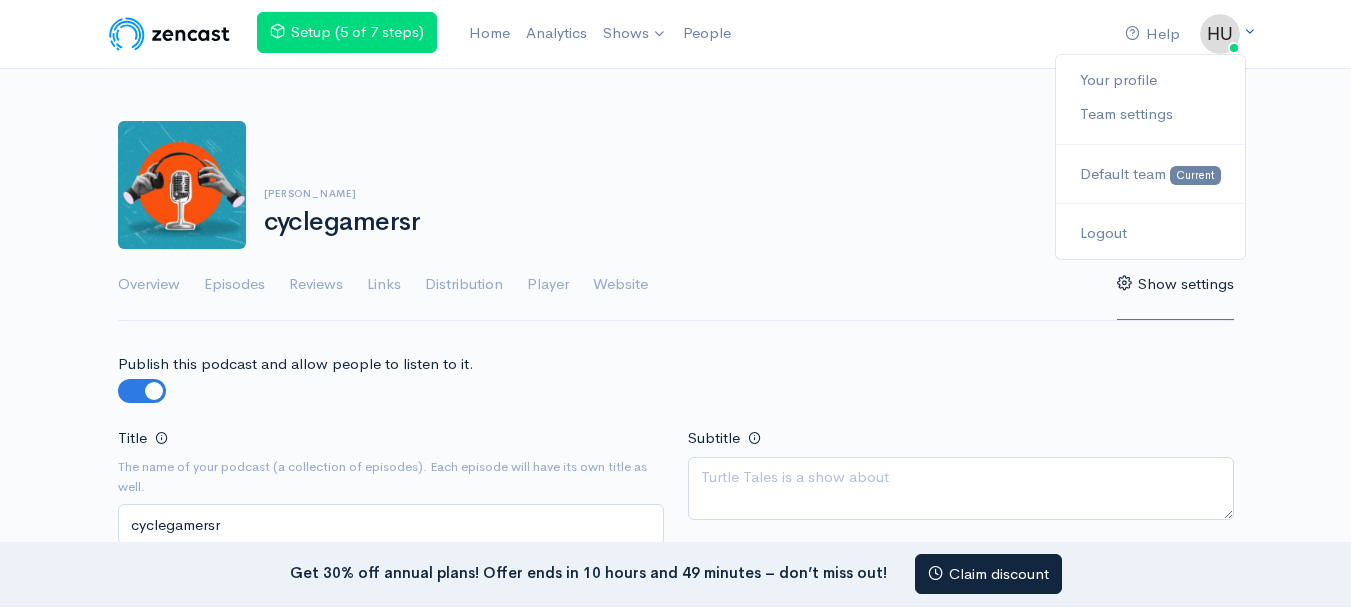 click at bounding box center (1249, 32) 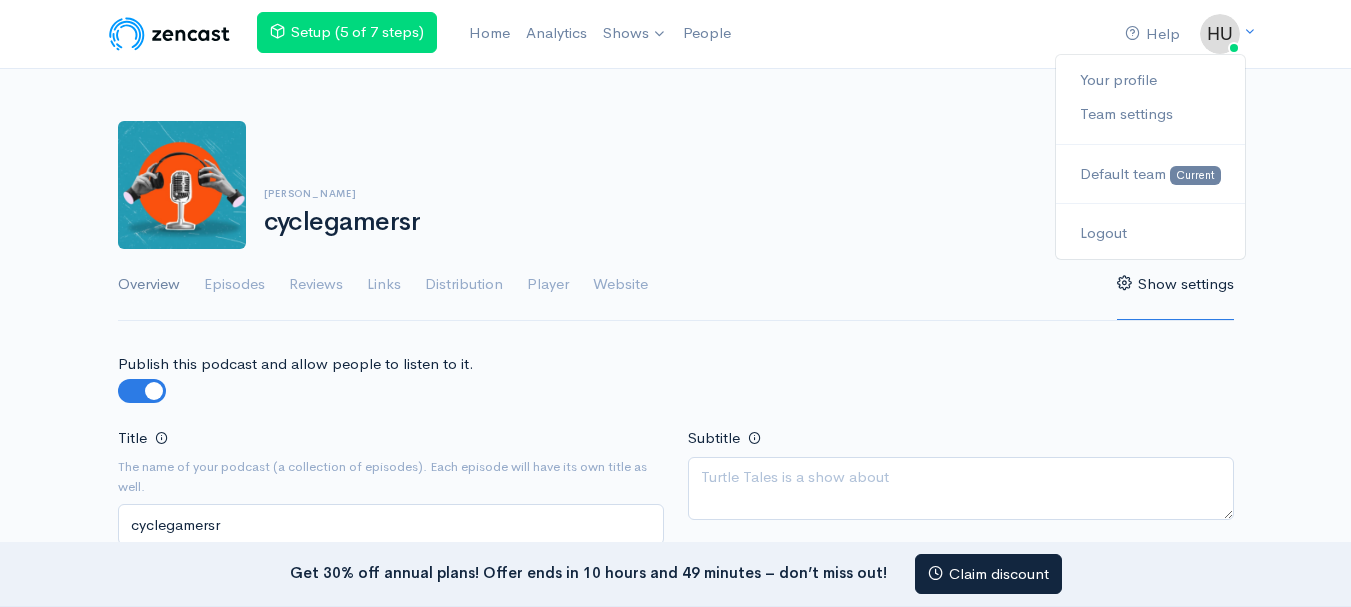 click on "Overview" at bounding box center [149, 285] 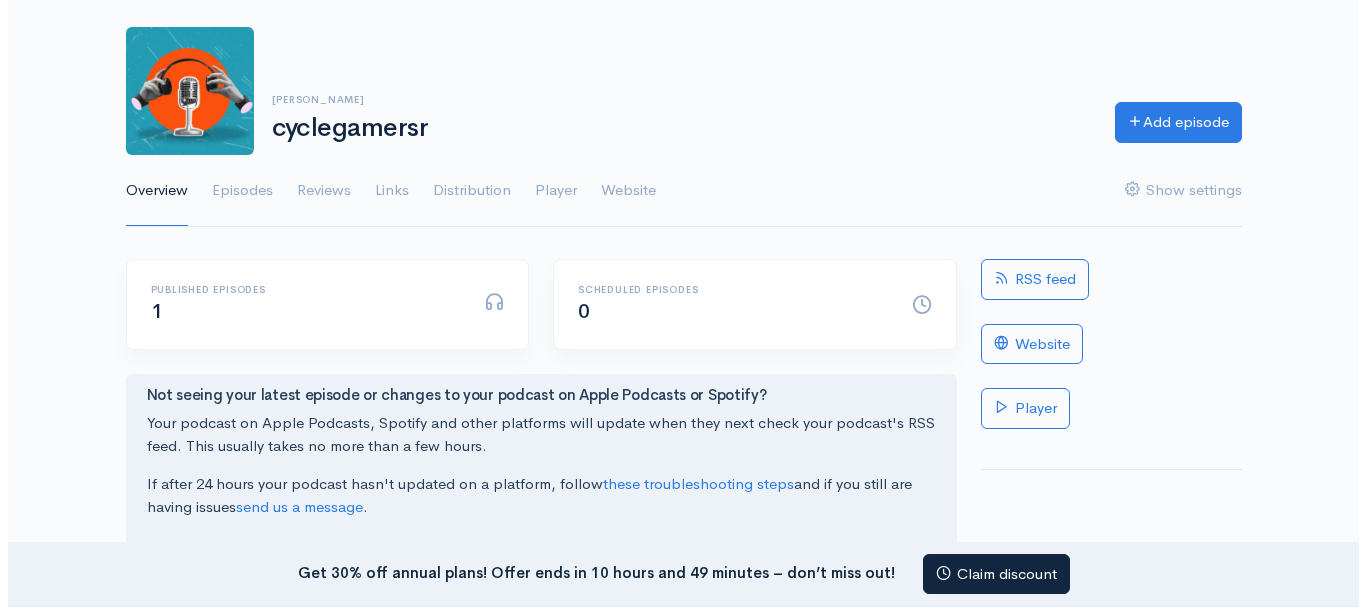 scroll, scrollTop: 200, scrollLeft: 0, axis: vertical 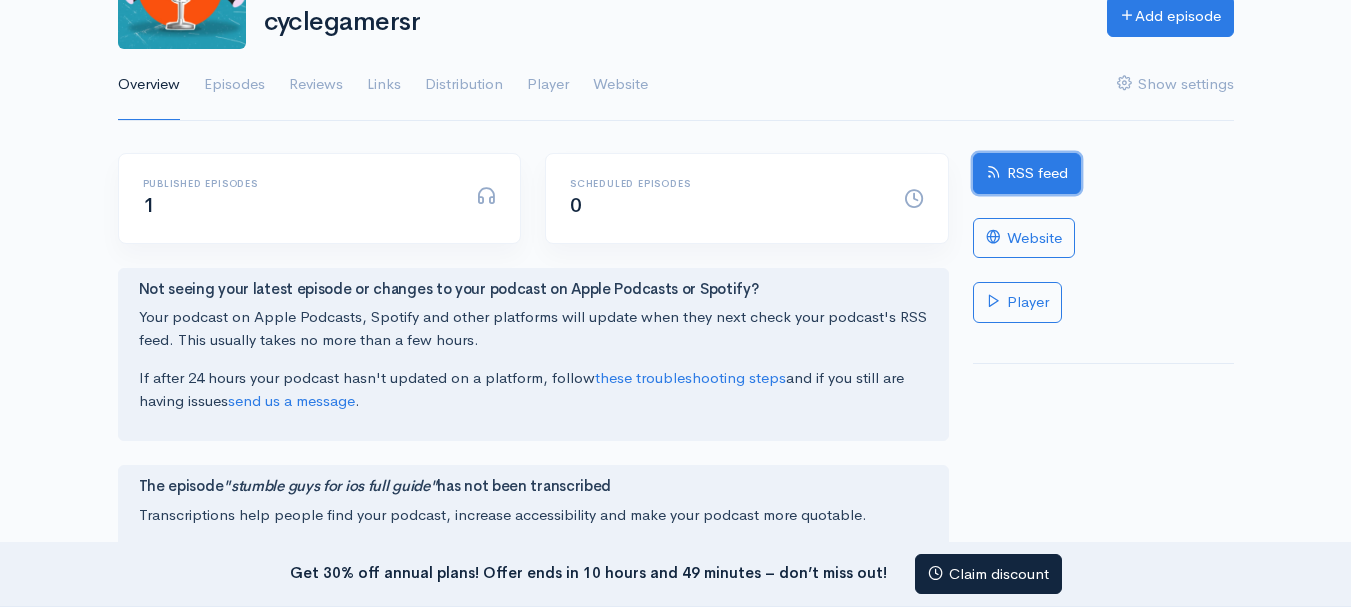 click on "RSS feed" at bounding box center (1027, 173) 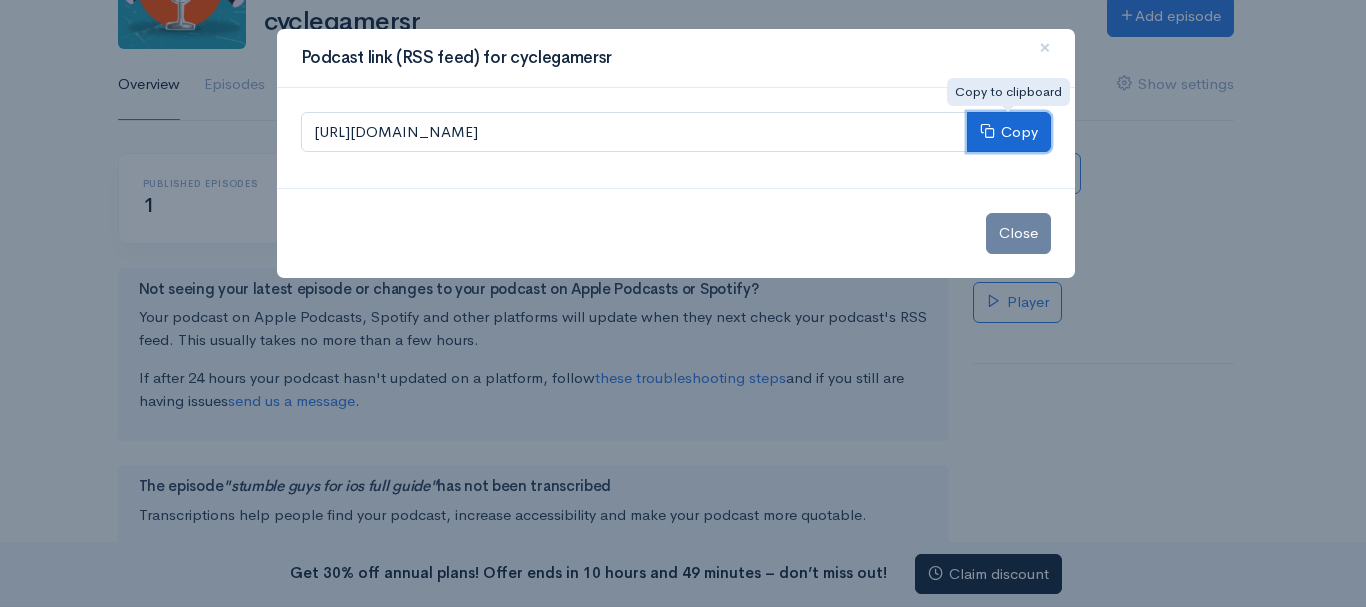 click on "Copy" at bounding box center (1009, 132) 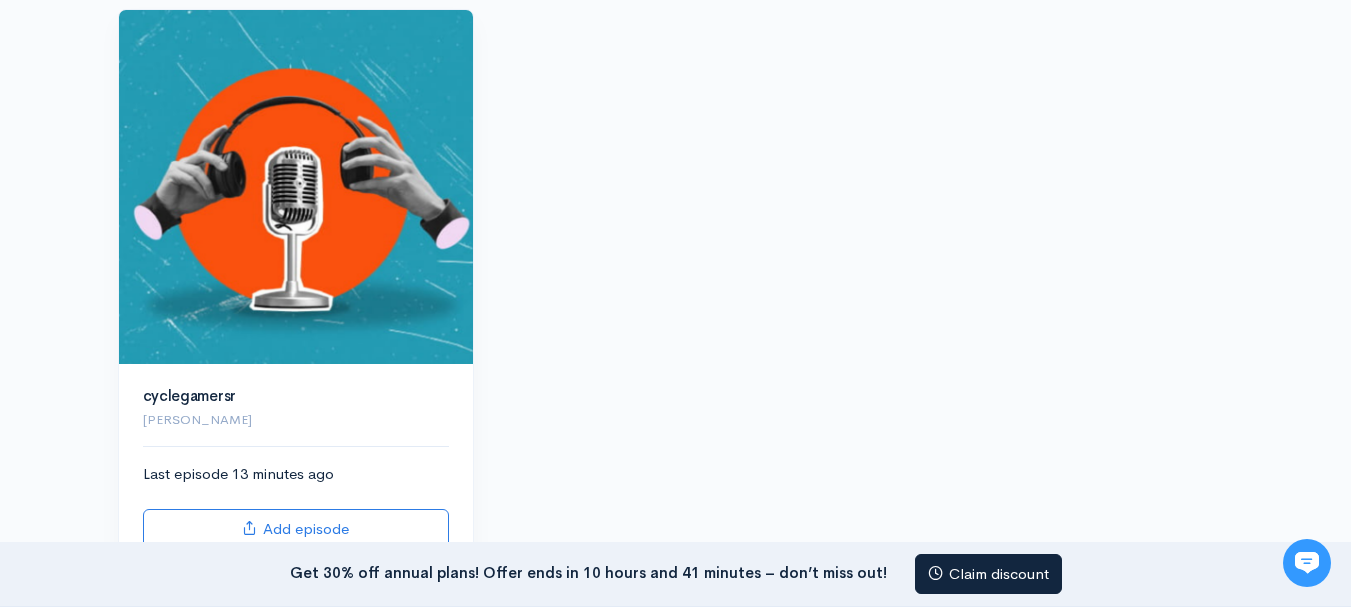 scroll, scrollTop: 393, scrollLeft: 0, axis: vertical 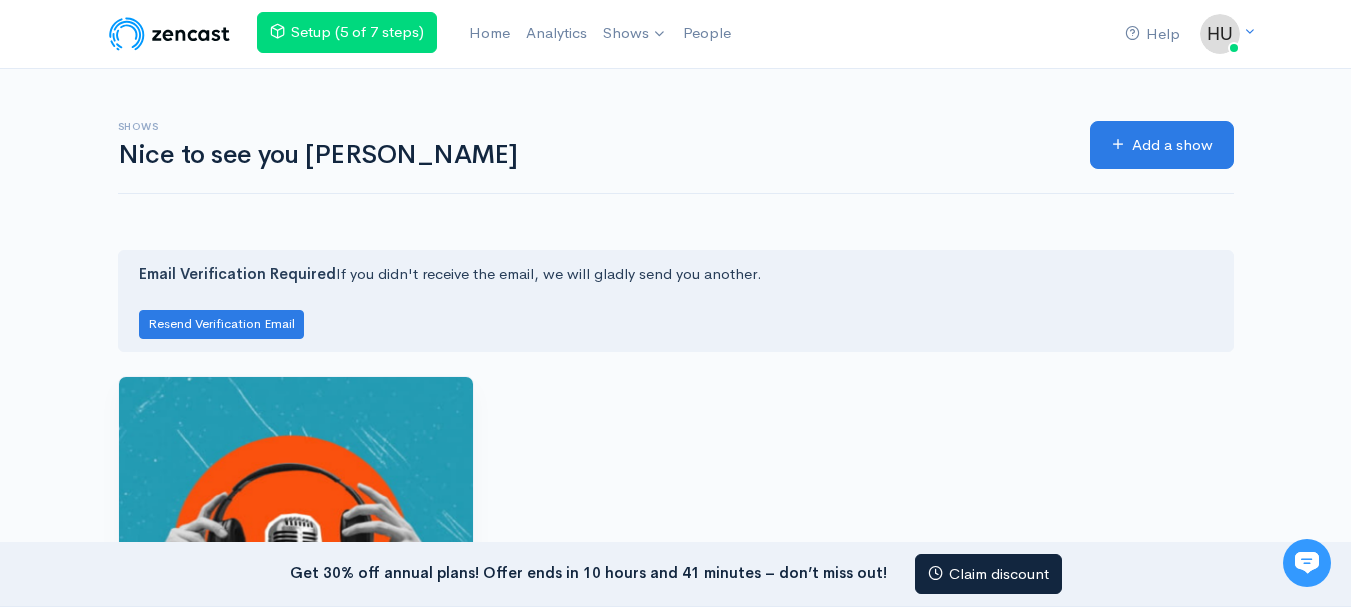 click at bounding box center [169, 34] 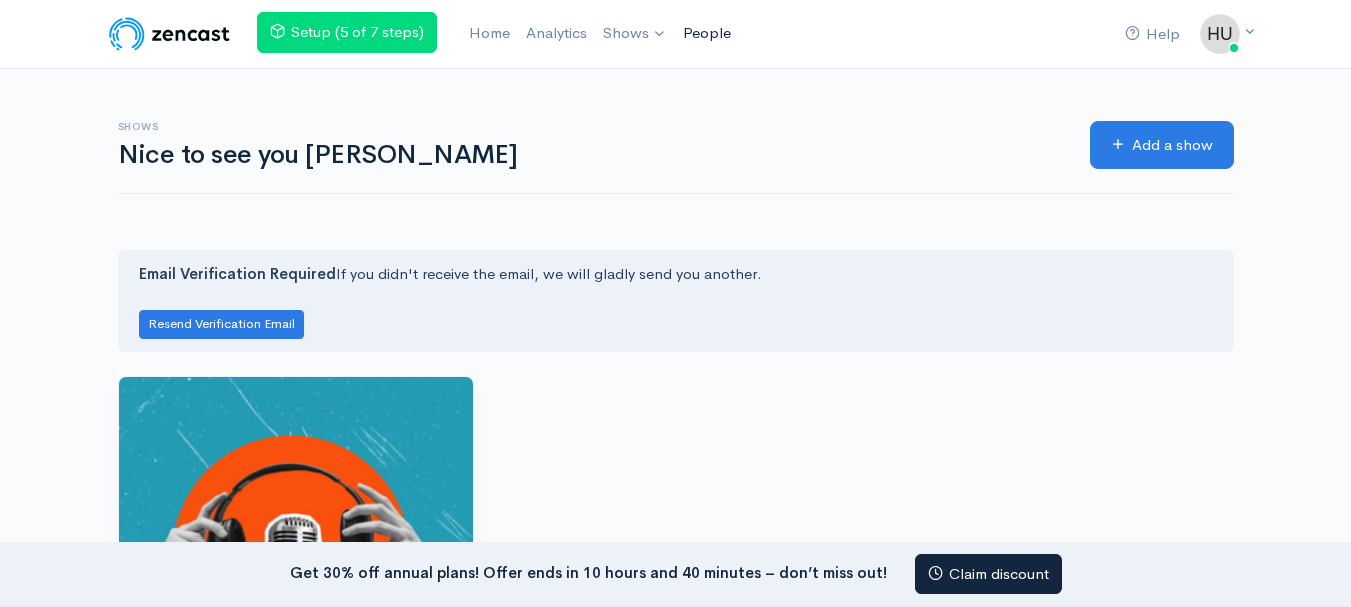 scroll, scrollTop: 0, scrollLeft: 0, axis: both 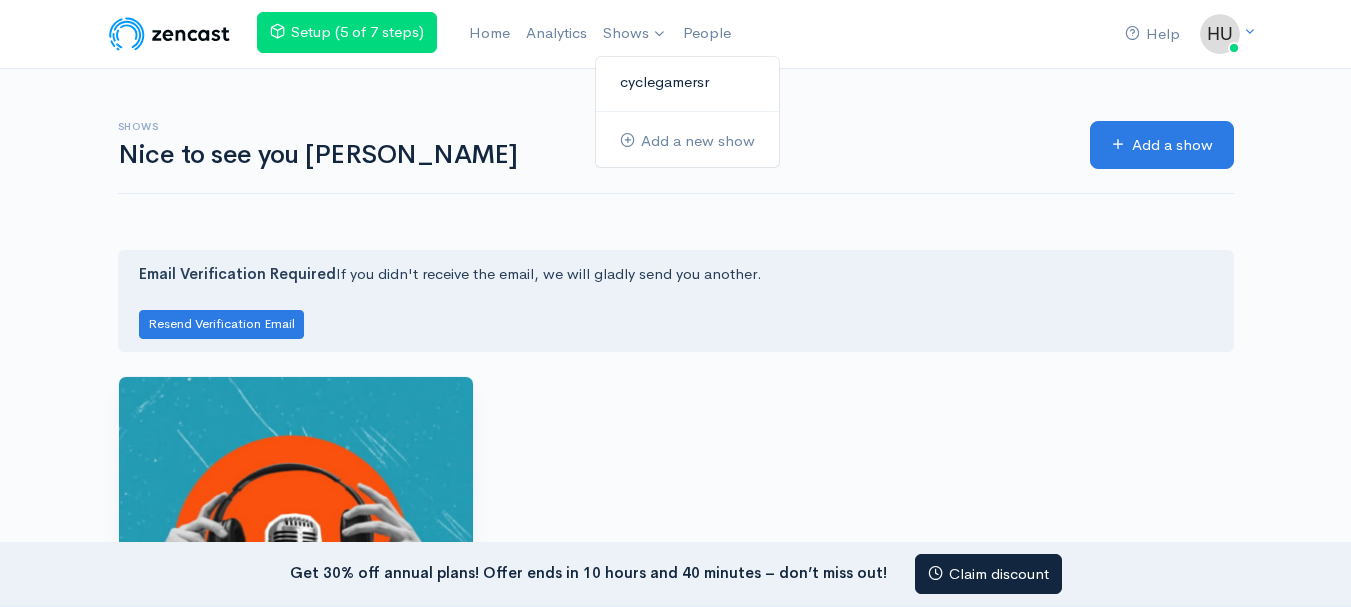 click on "cyclegamersr" at bounding box center (687, 82) 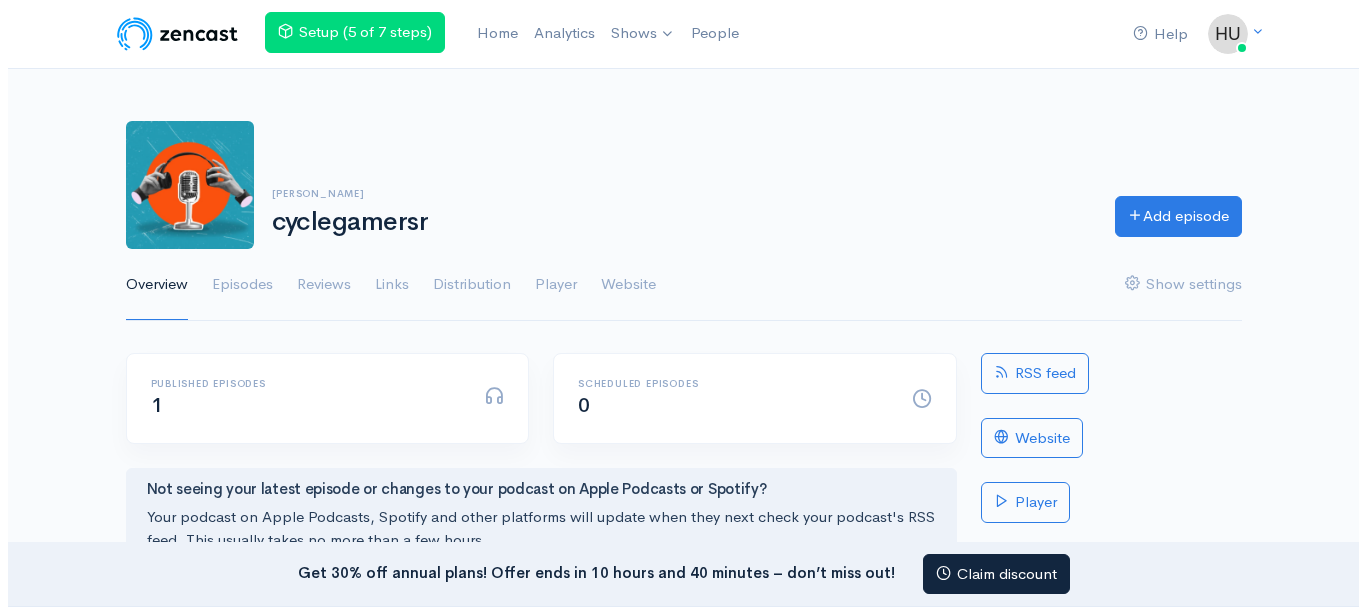 scroll, scrollTop: 0, scrollLeft: 0, axis: both 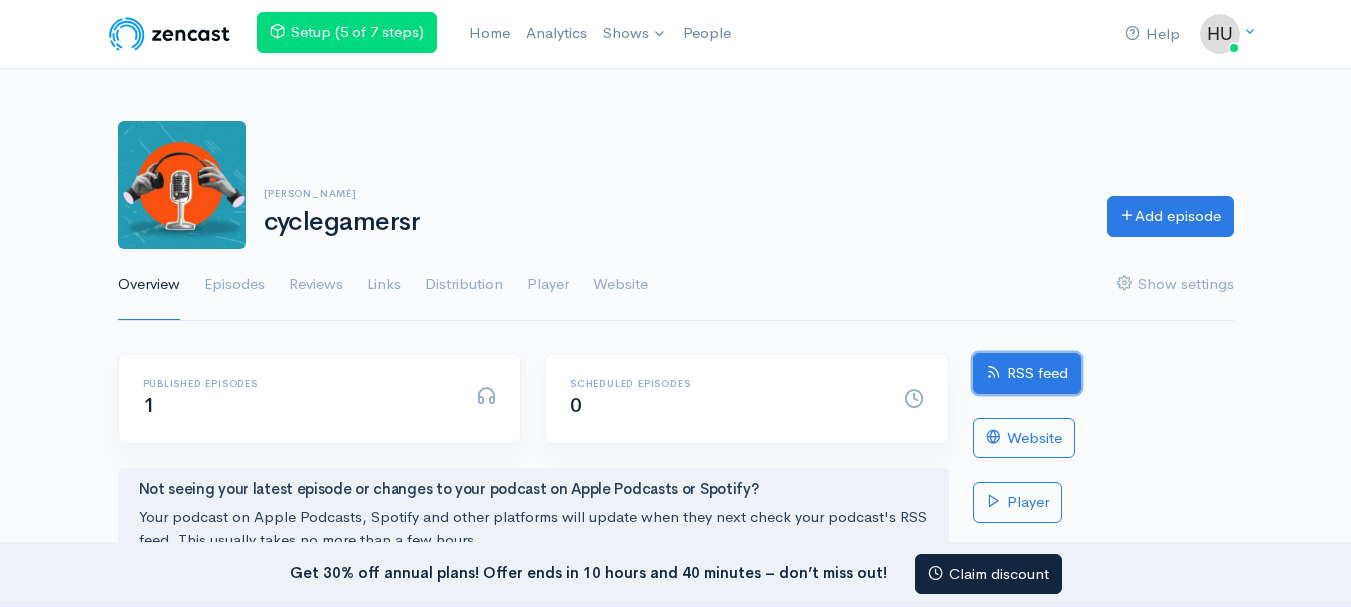 click on "RSS feed" at bounding box center [1027, 373] 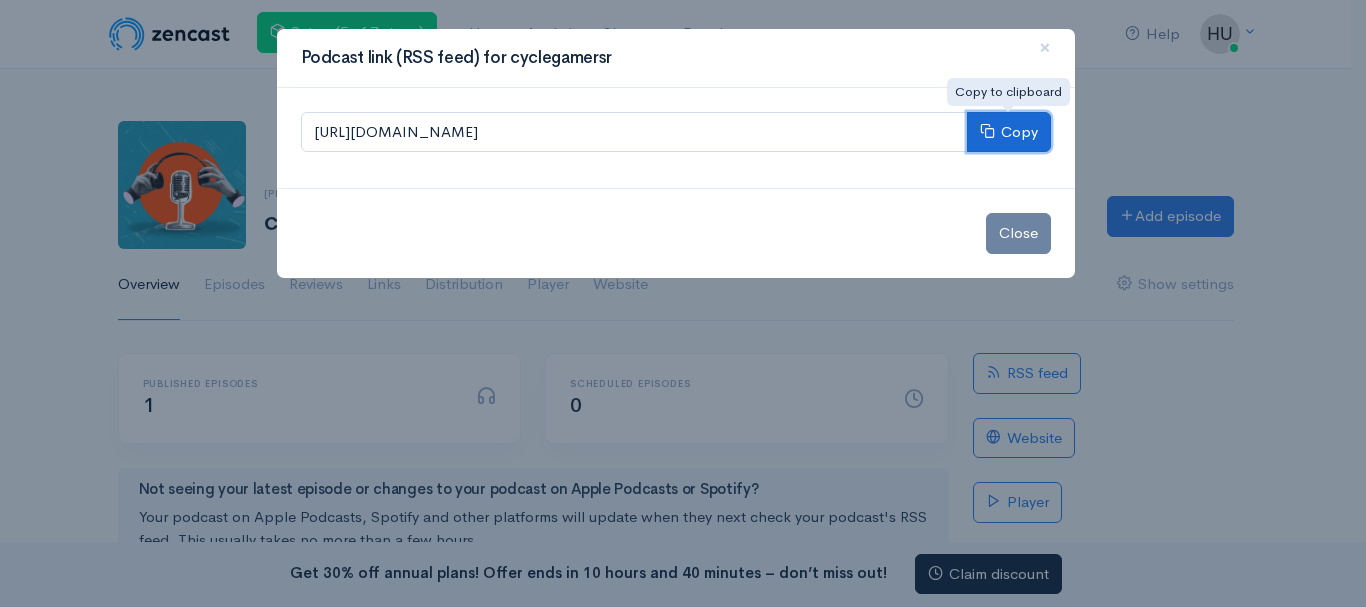 click on "Copy" at bounding box center (1009, 132) 